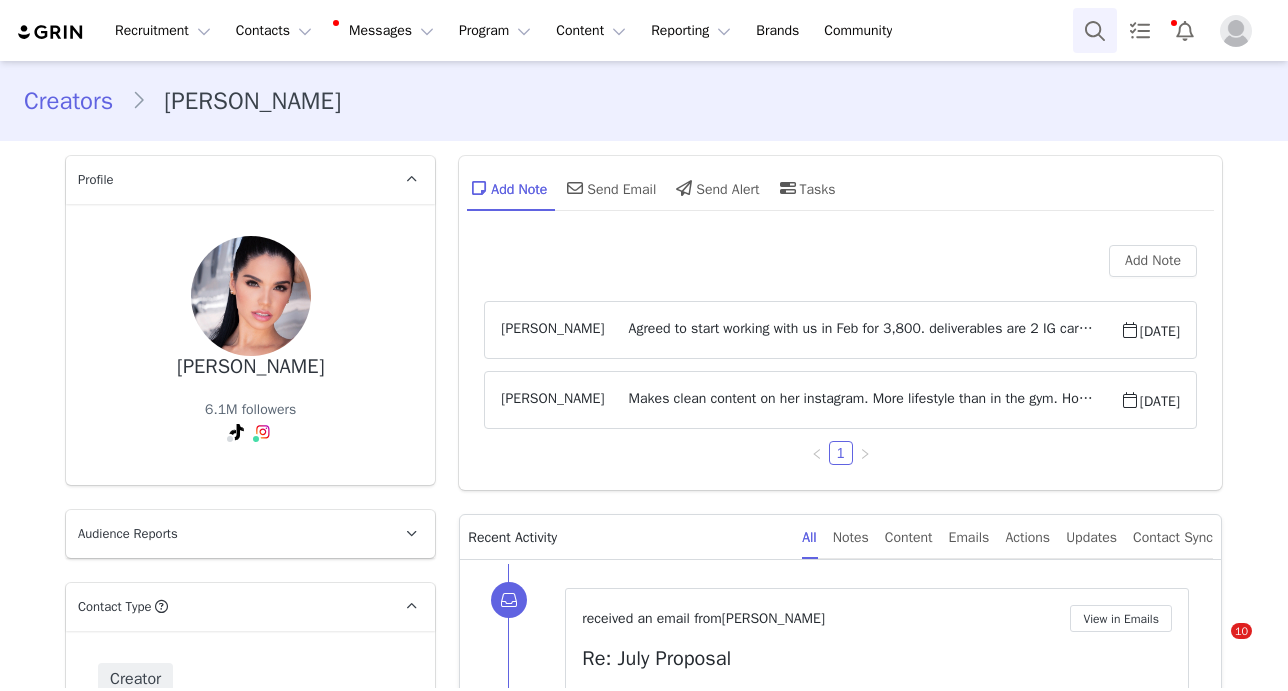 scroll, scrollTop: 0, scrollLeft: 0, axis: both 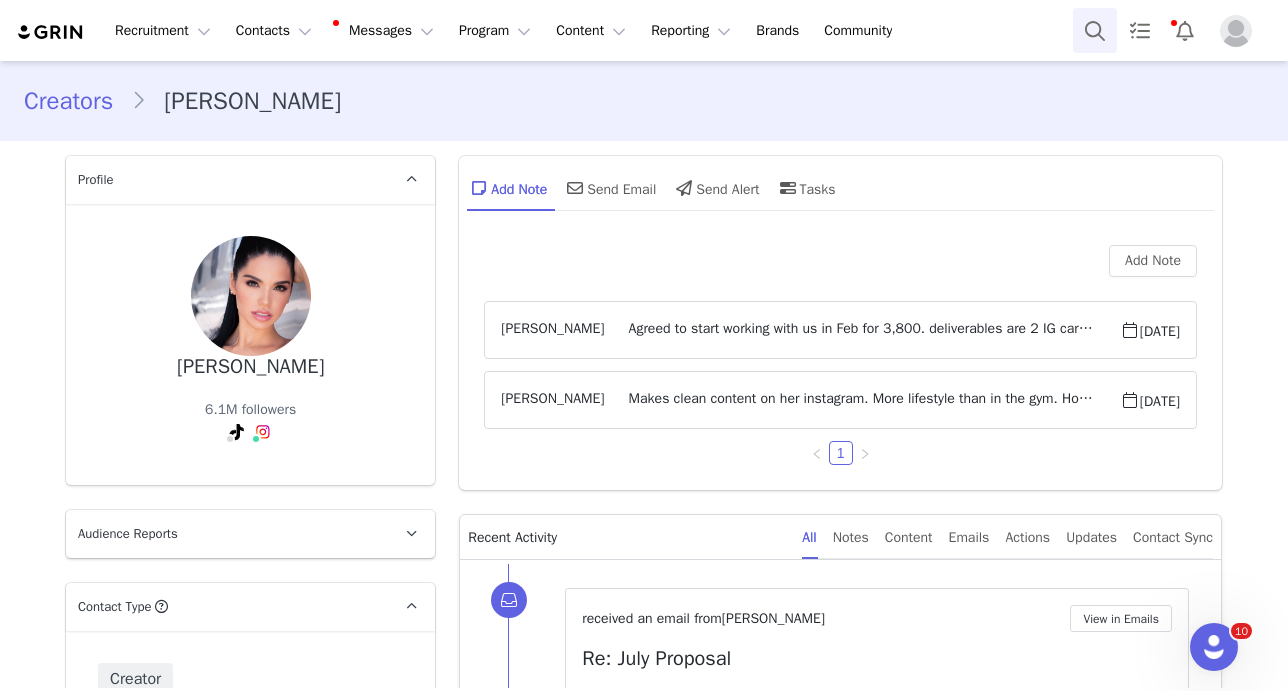 click at bounding box center [1095, 30] 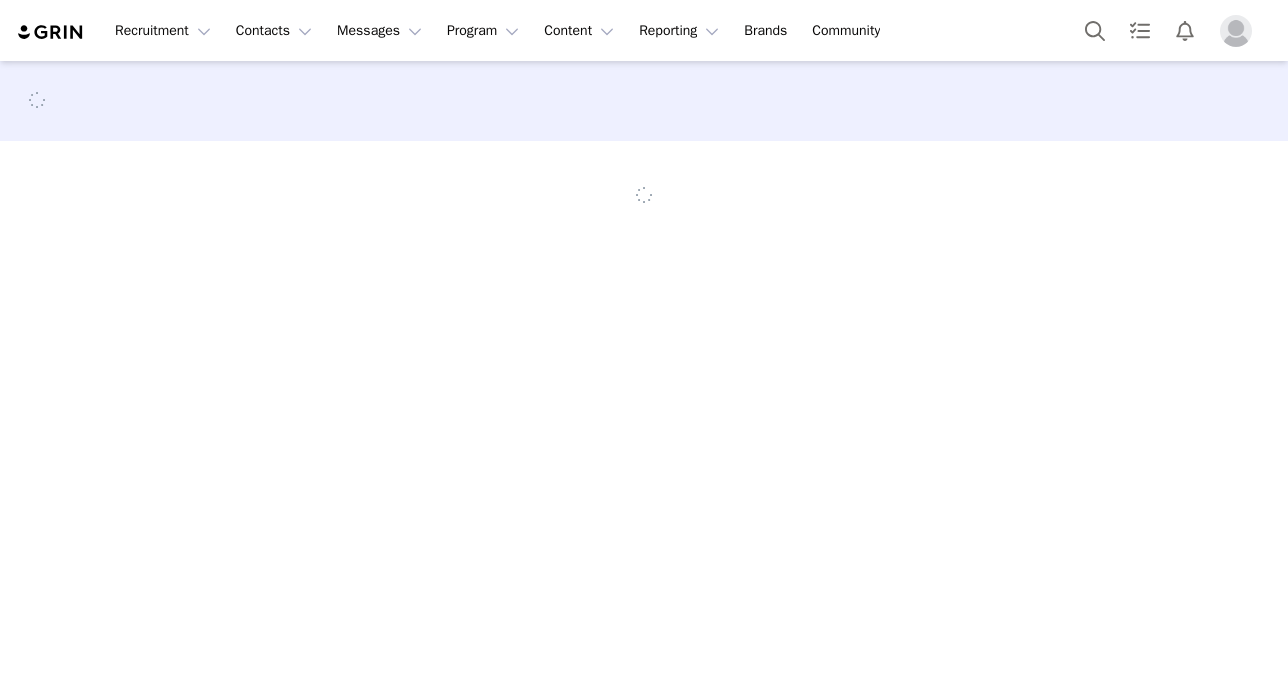 scroll, scrollTop: 0, scrollLeft: 0, axis: both 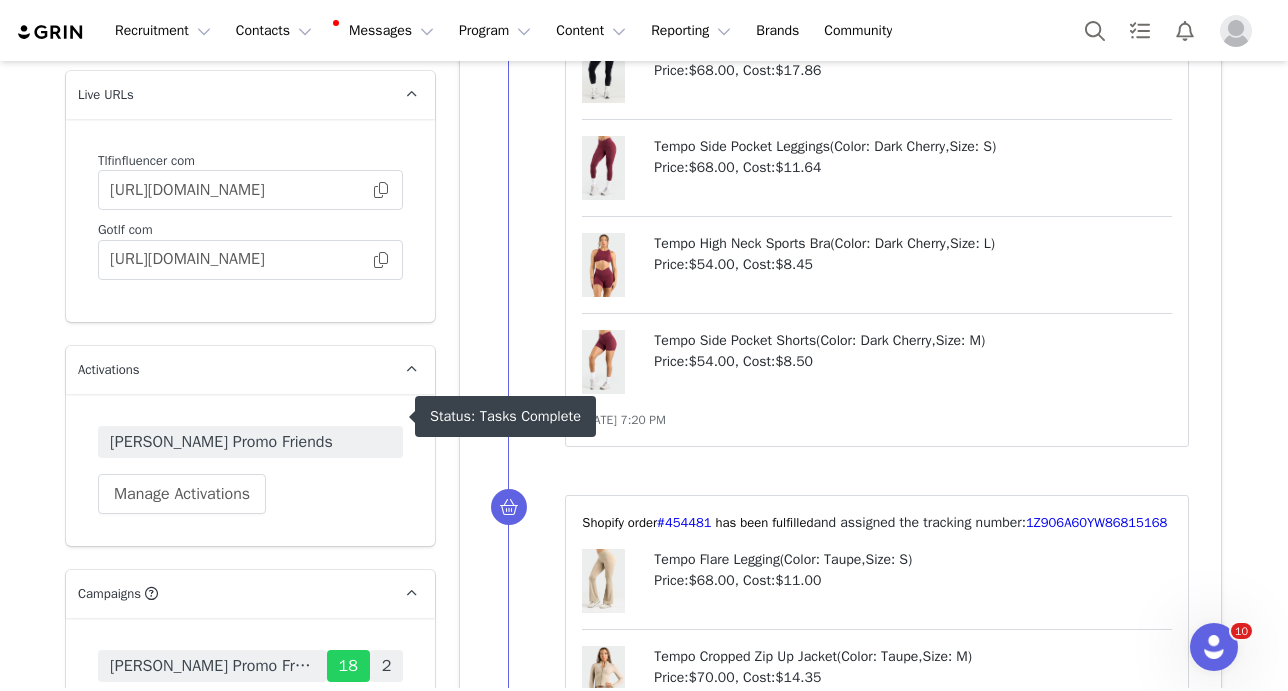 click on "[PERSON_NAME] Promo Friends" at bounding box center (250, 442) 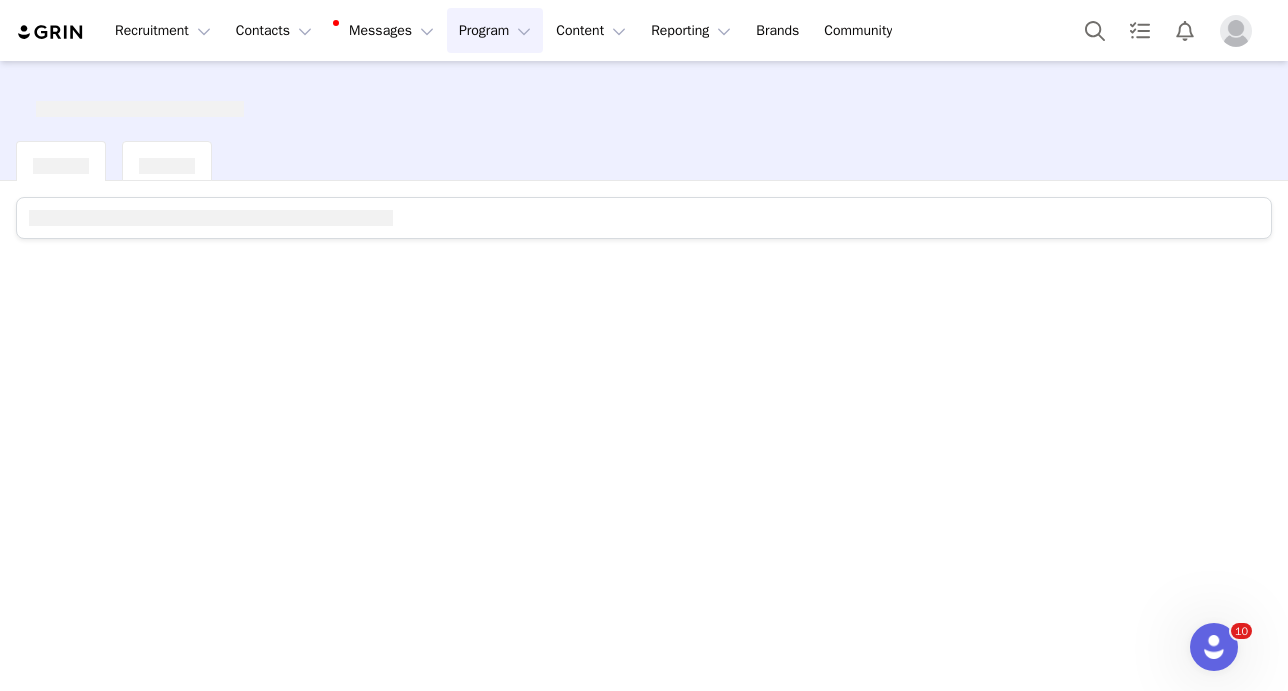 scroll, scrollTop: 0, scrollLeft: 0, axis: both 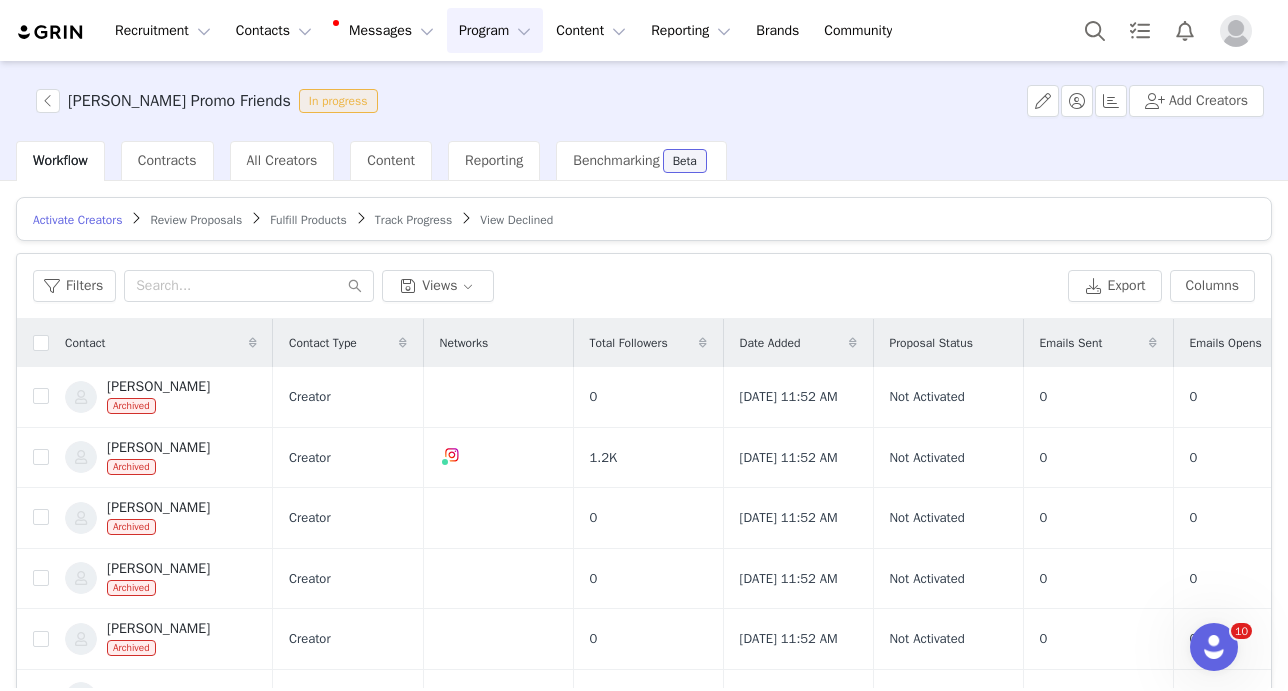 click on "Review Proposals" at bounding box center (196, 219) 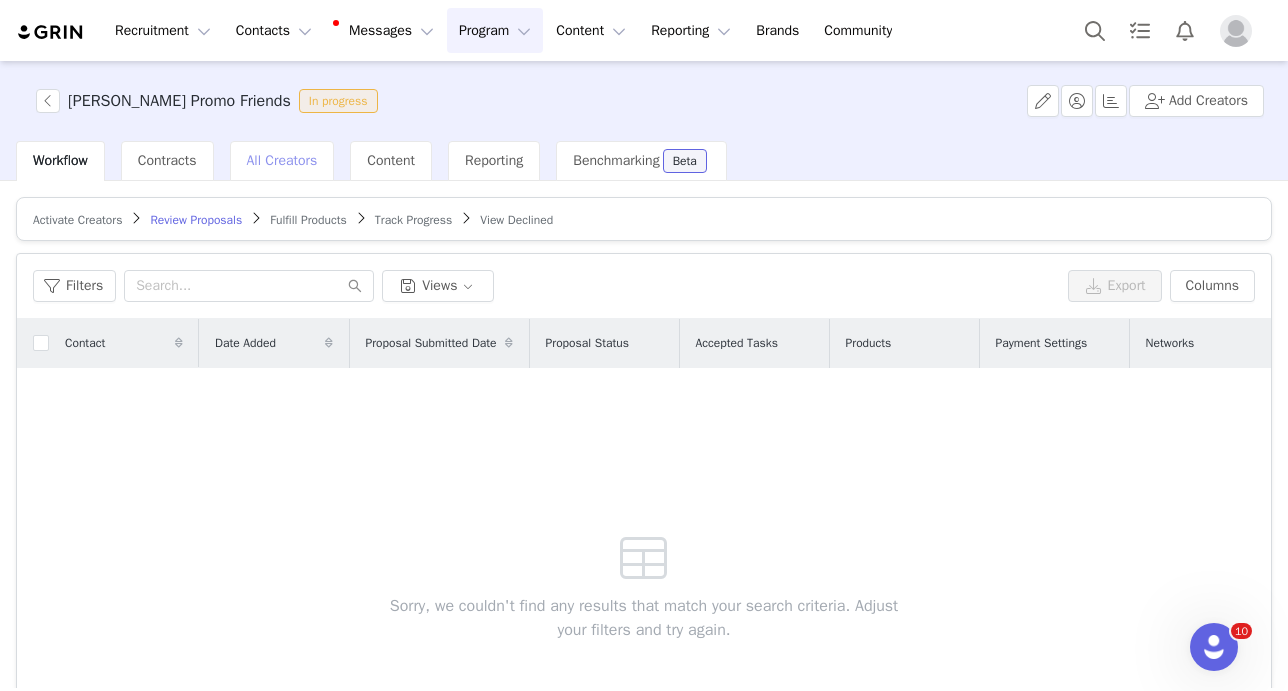 click on "All Creators" at bounding box center (282, 160) 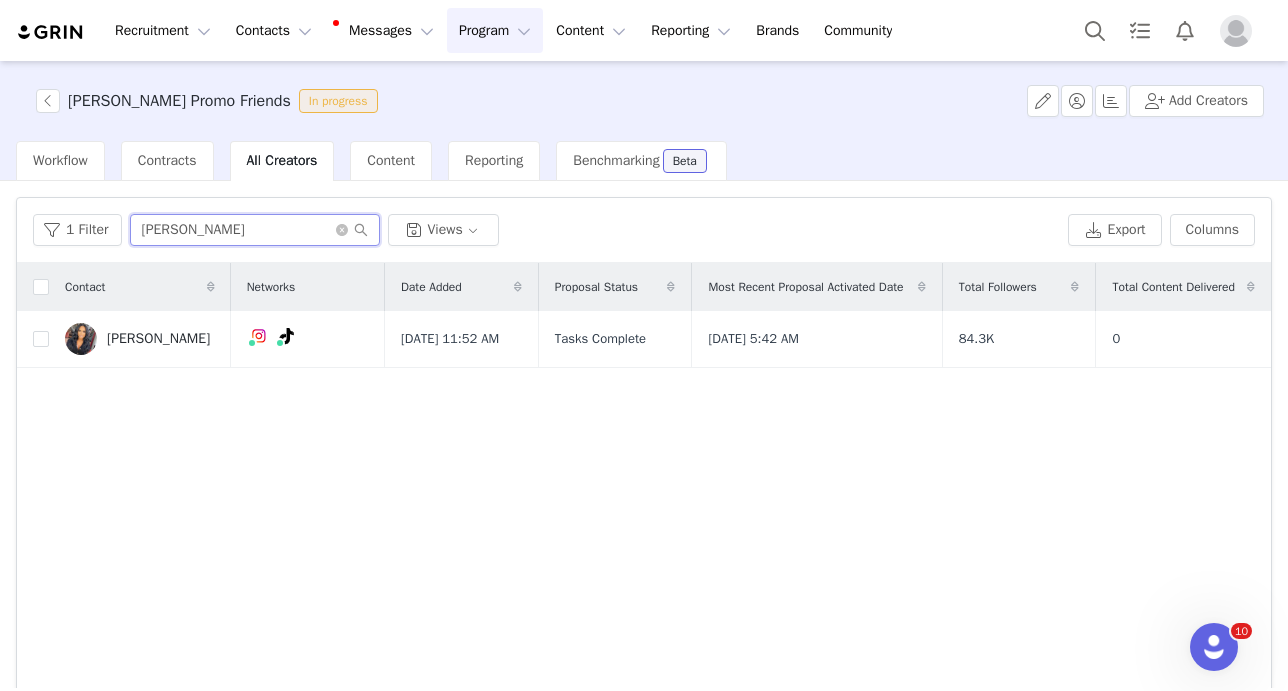 click on "angie" at bounding box center (255, 230) 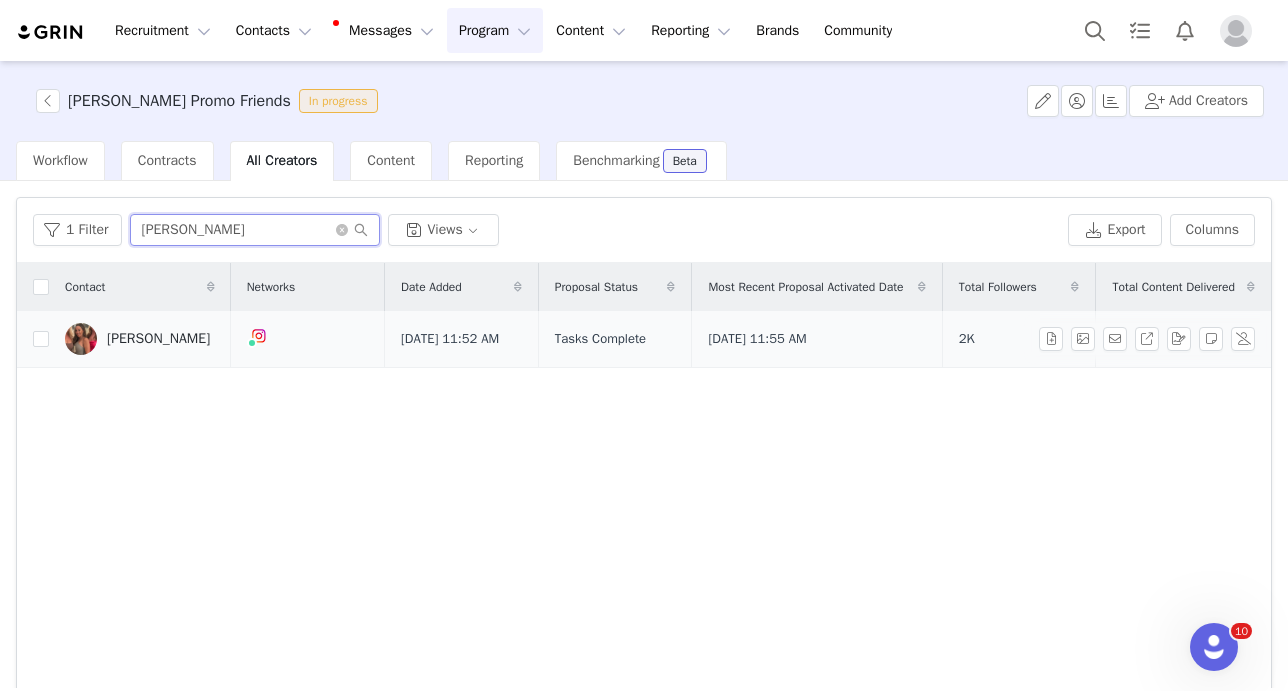 type on "denise" 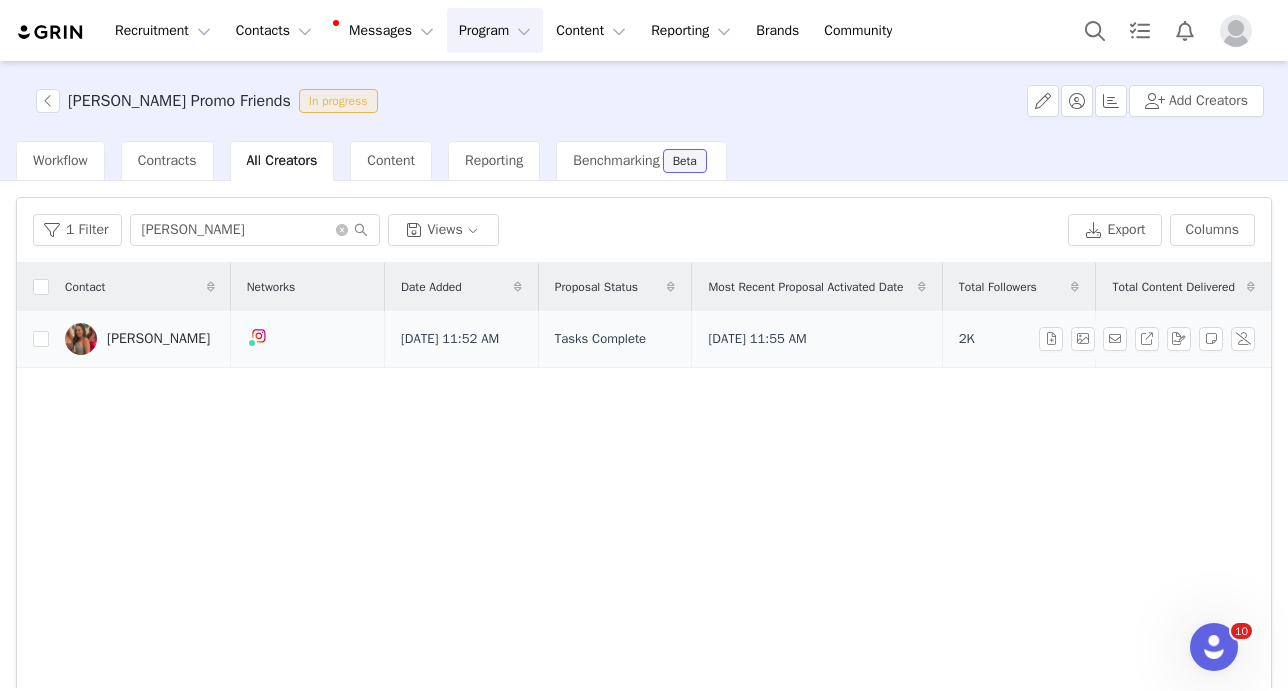 click on "Denise Lewis" at bounding box center (140, 339) 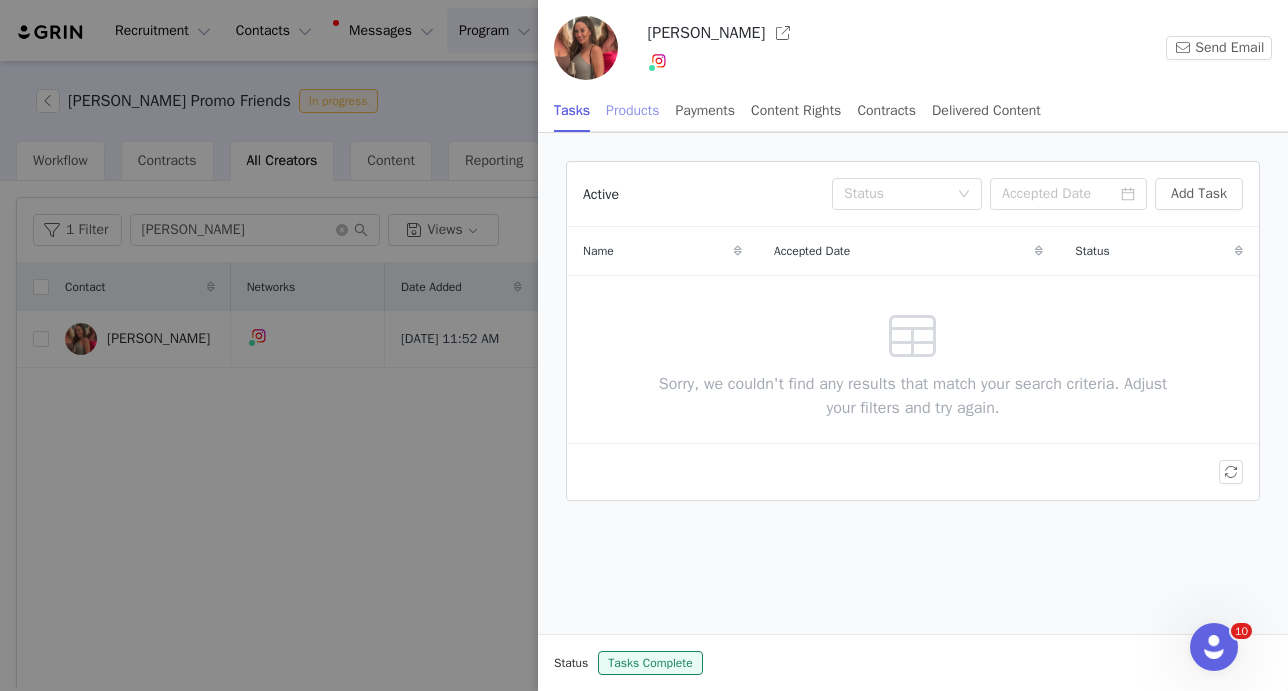 click on "Products" at bounding box center (632, 110) 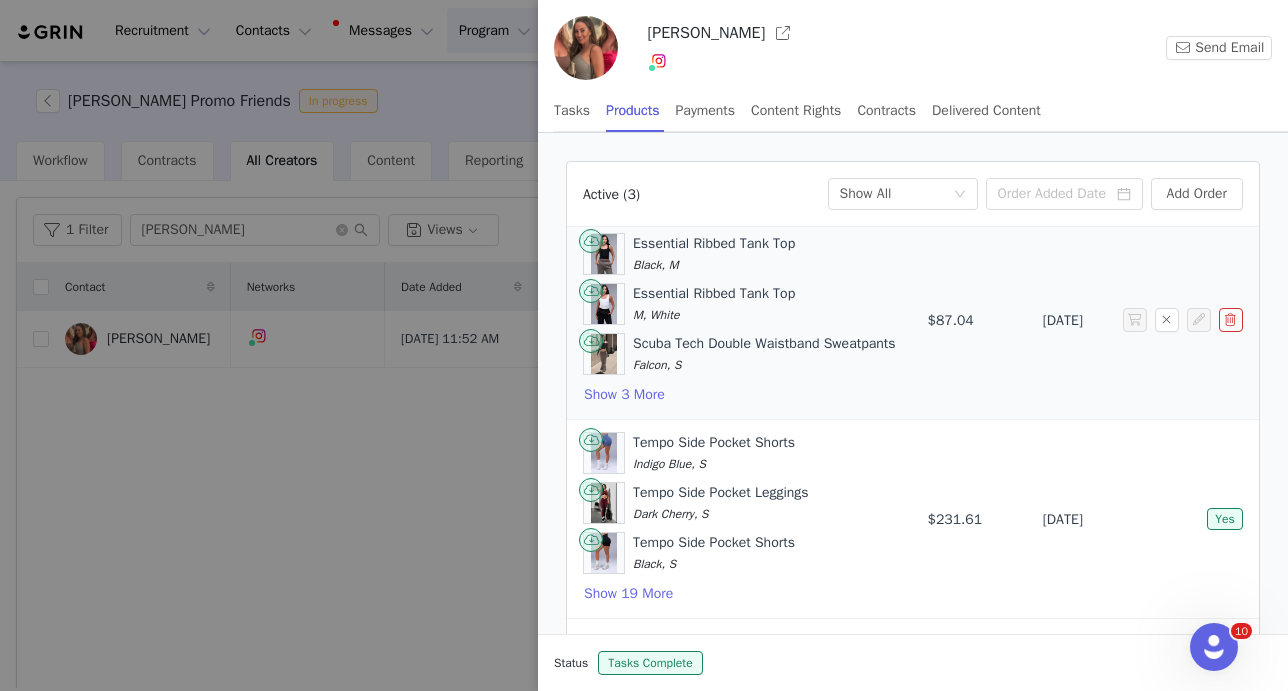 scroll, scrollTop: 0, scrollLeft: 0, axis: both 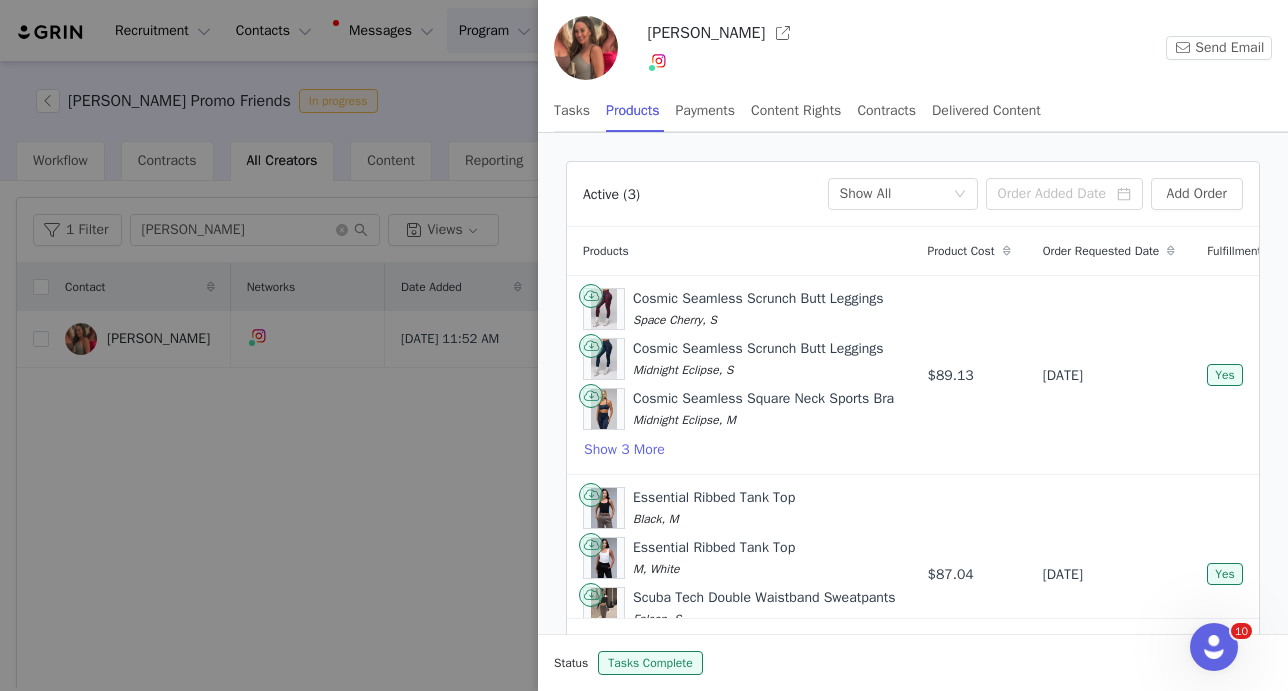 click on "Active (3)      Fulfillment Status Show All Add Order" at bounding box center [913, 194] 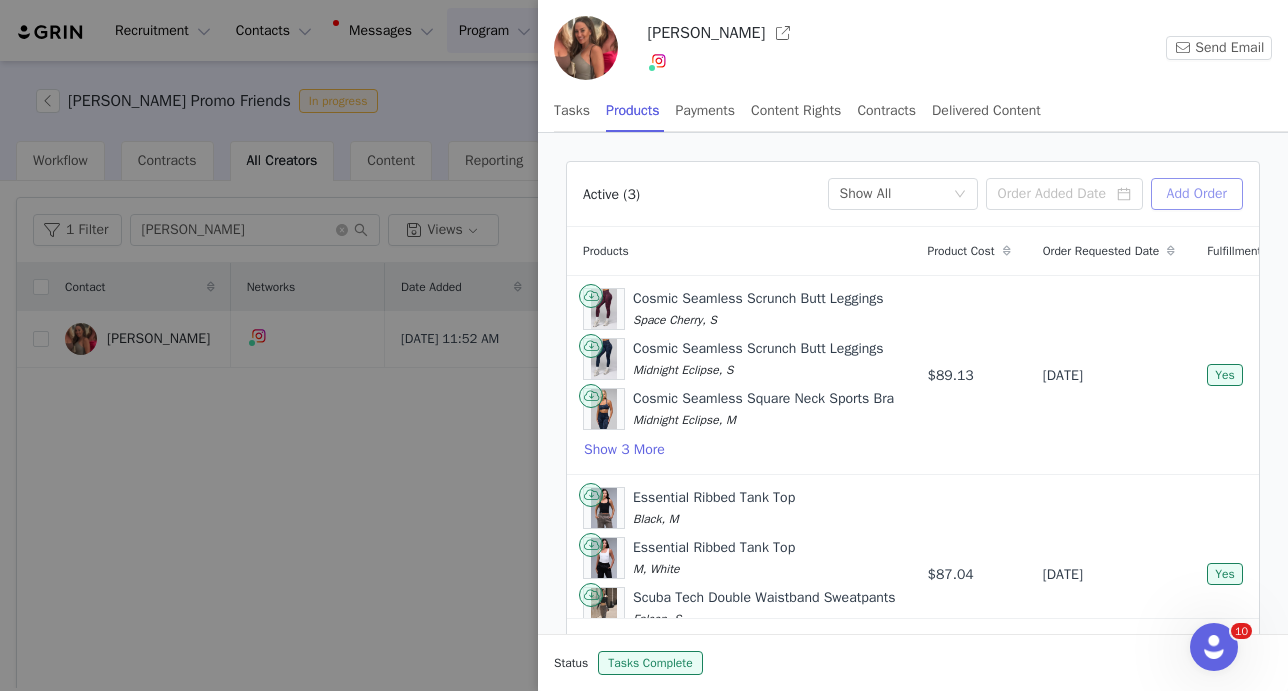 click on "Add Order" at bounding box center (1197, 194) 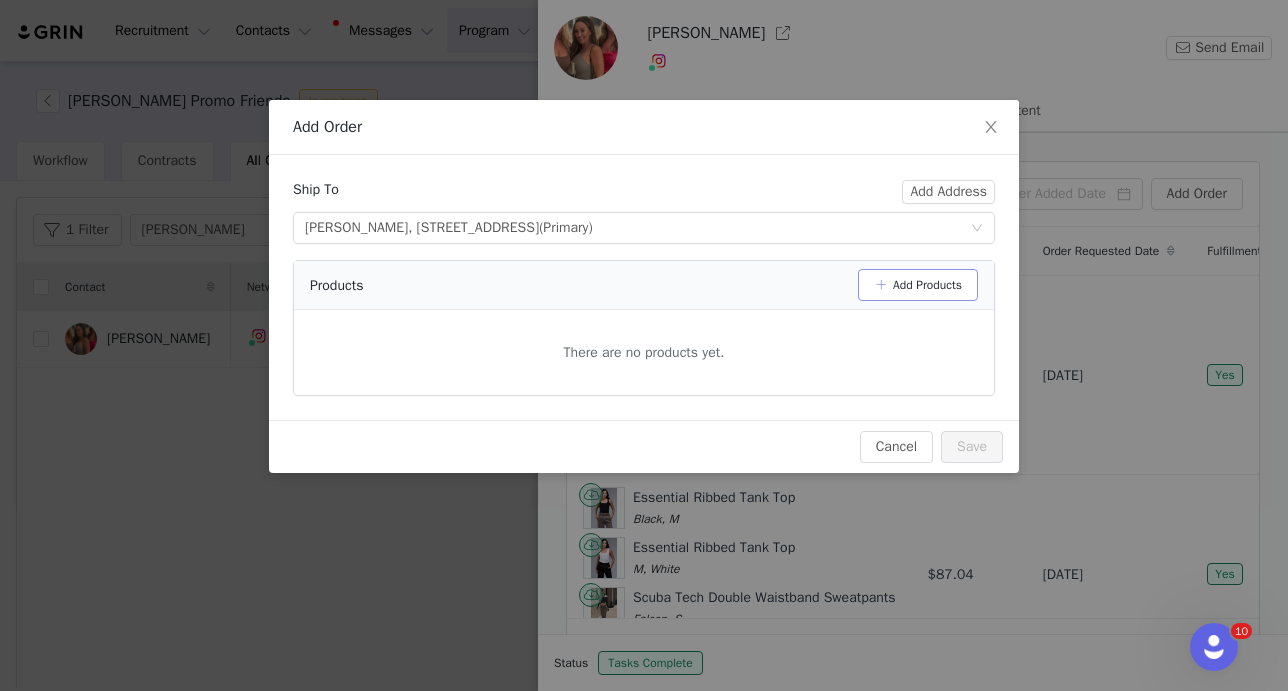 click on "Add Products" at bounding box center [918, 285] 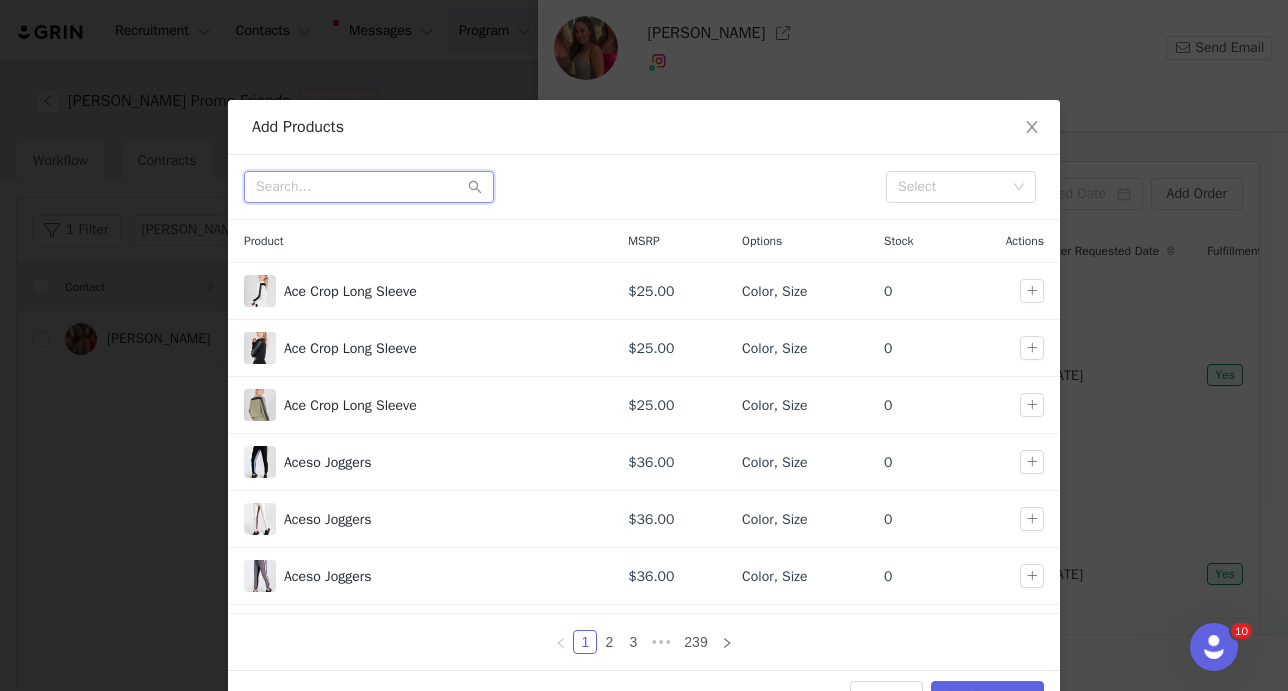 click at bounding box center (369, 187) 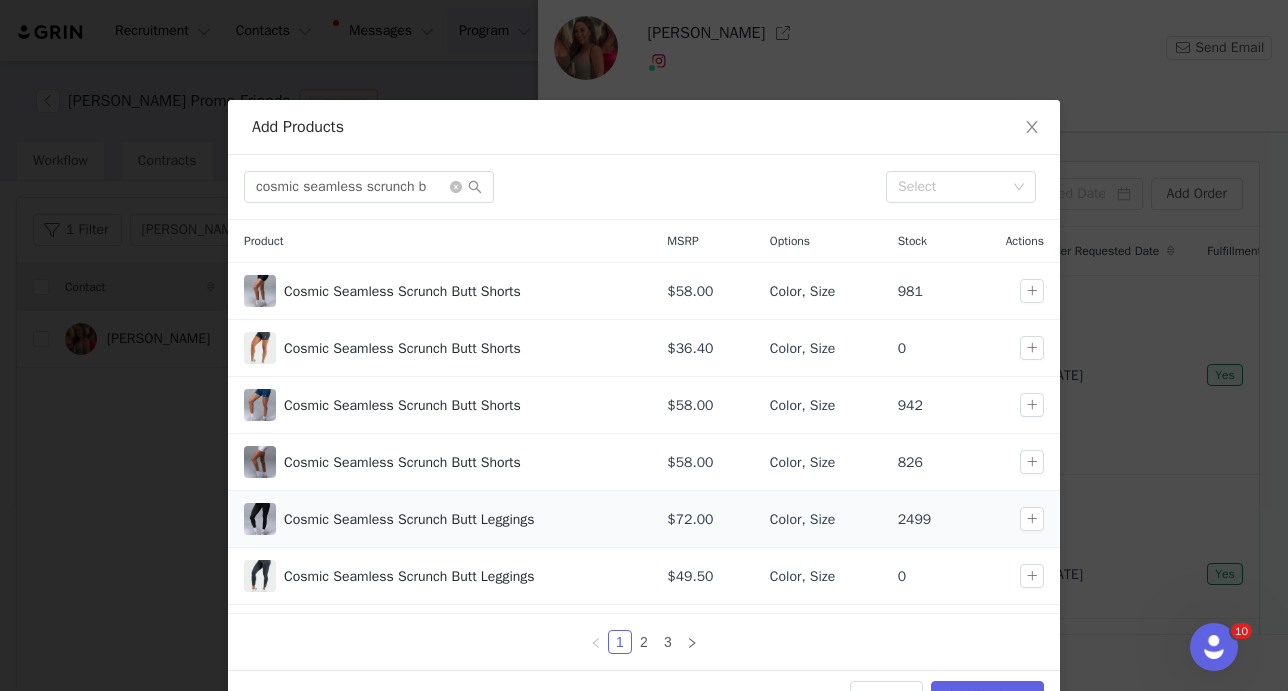 scroll, scrollTop: 219, scrollLeft: 0, axis: vertical 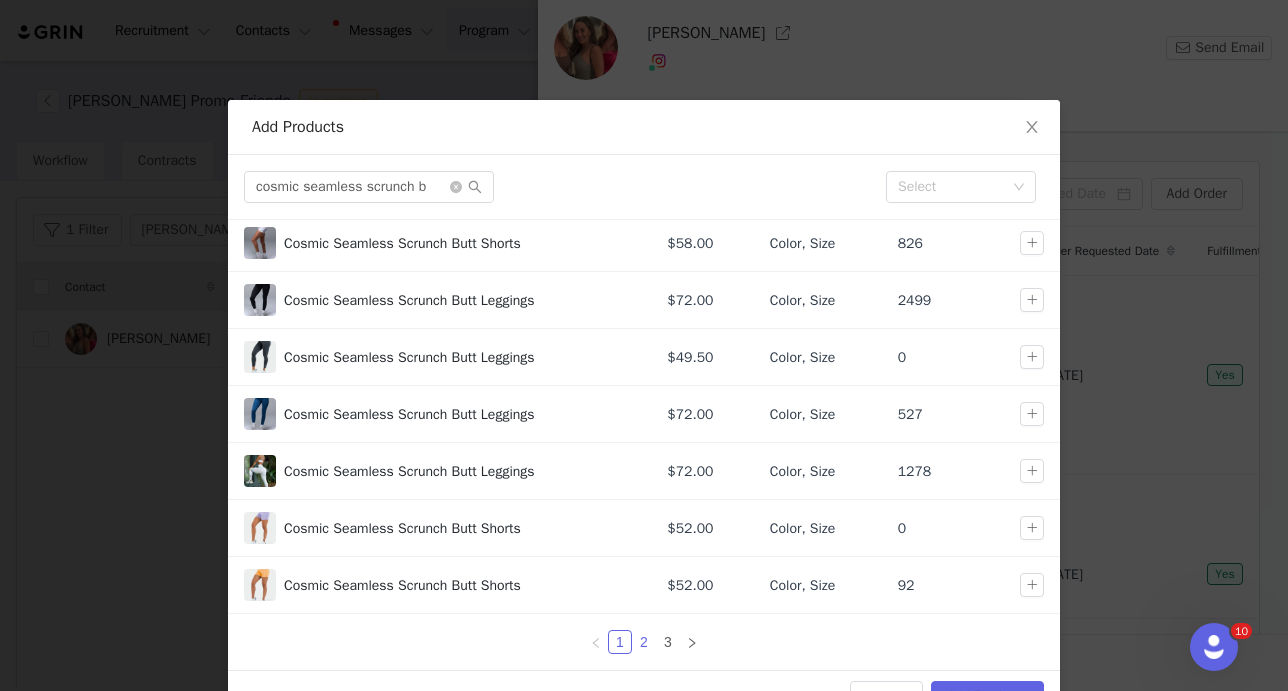 click on "2" at bounding box center (644, 642) 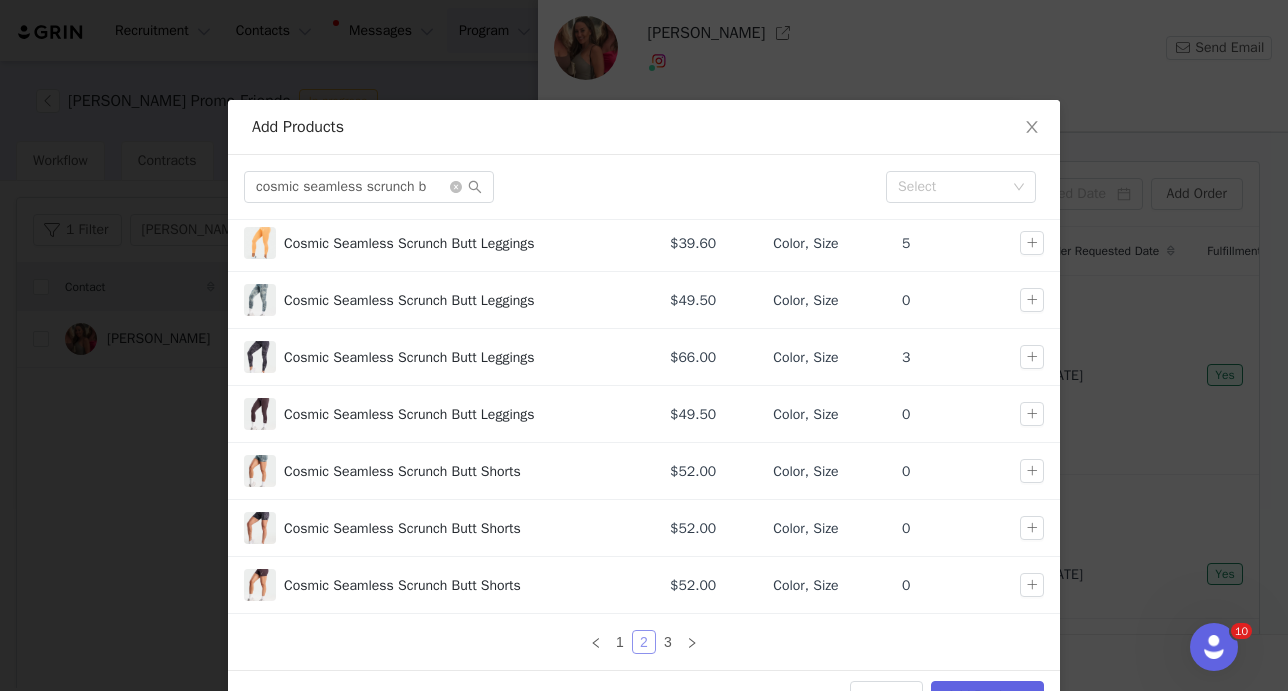 scroll, scrollTop: 0, scrollLeft: 0, axis: both 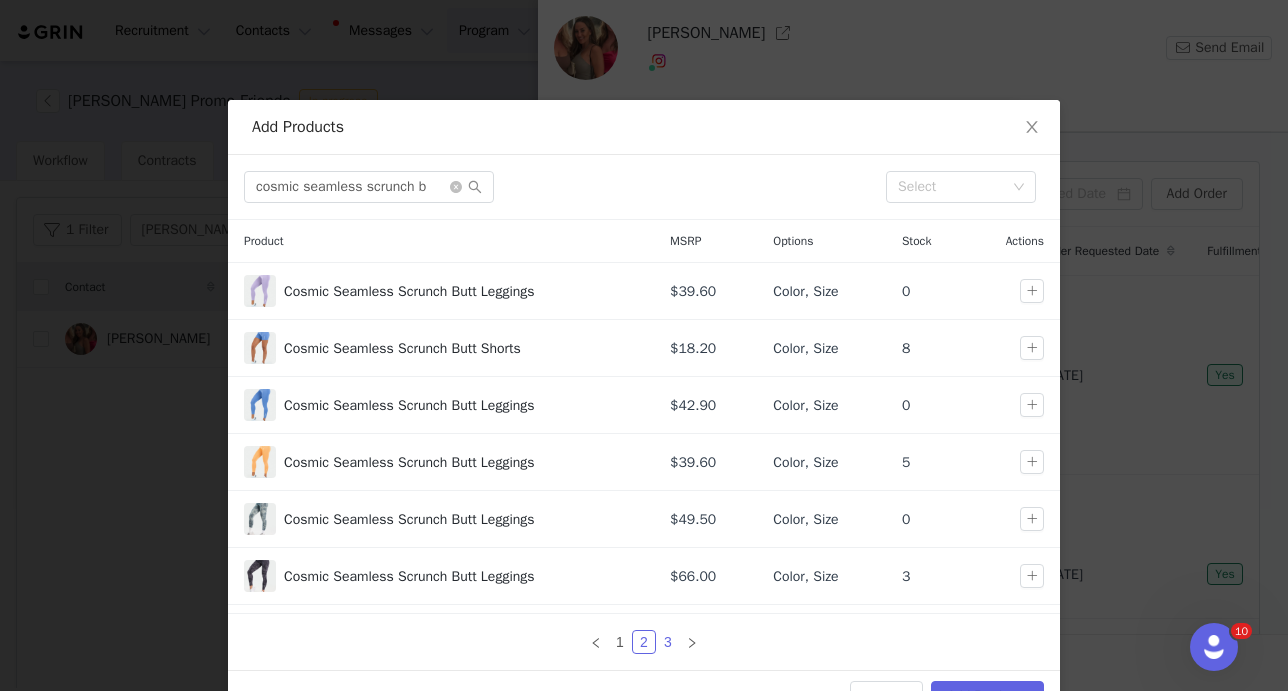click on "3" at bounding box center (668, 642) 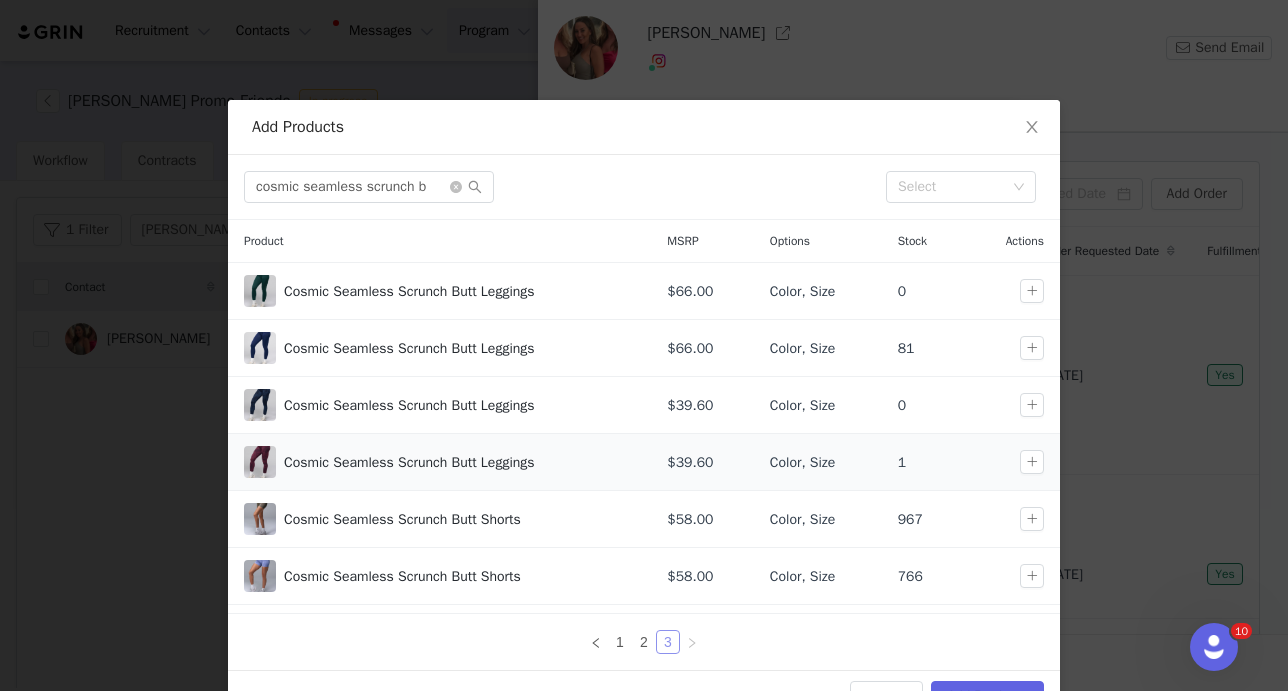 scroll, scrollTop: 58, scrollLeft: 0, axis: vertical 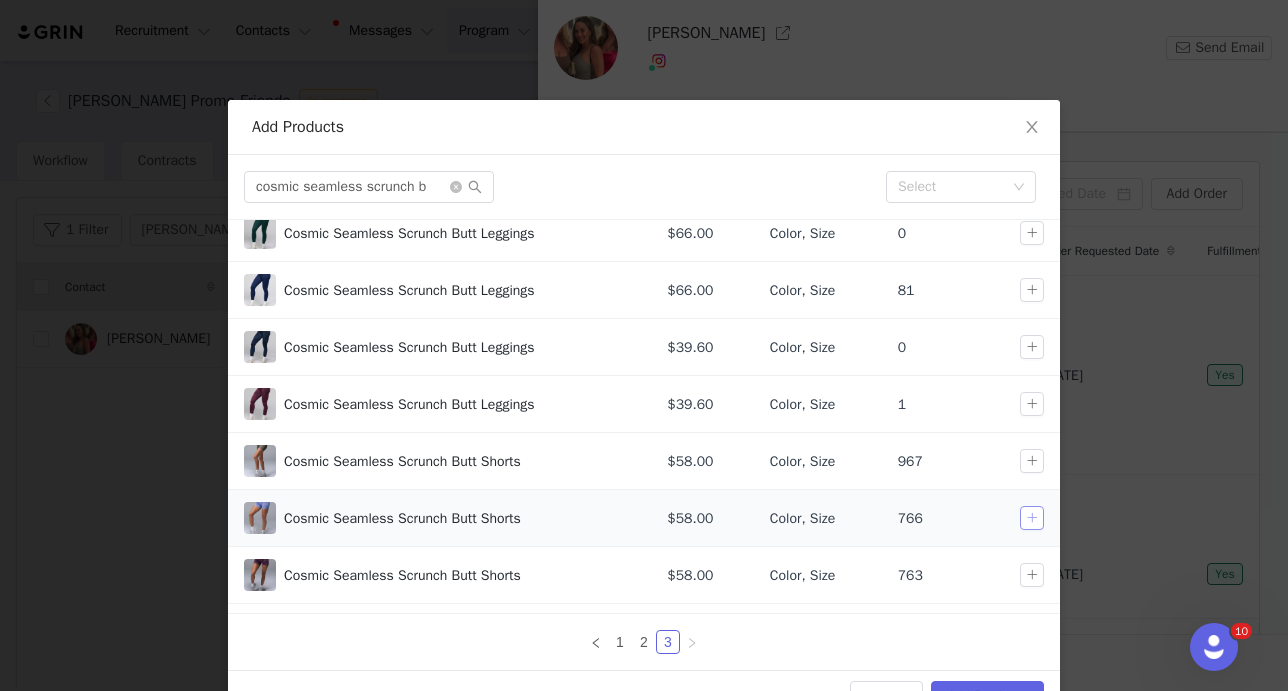 click at bounding box center [1032, 518] 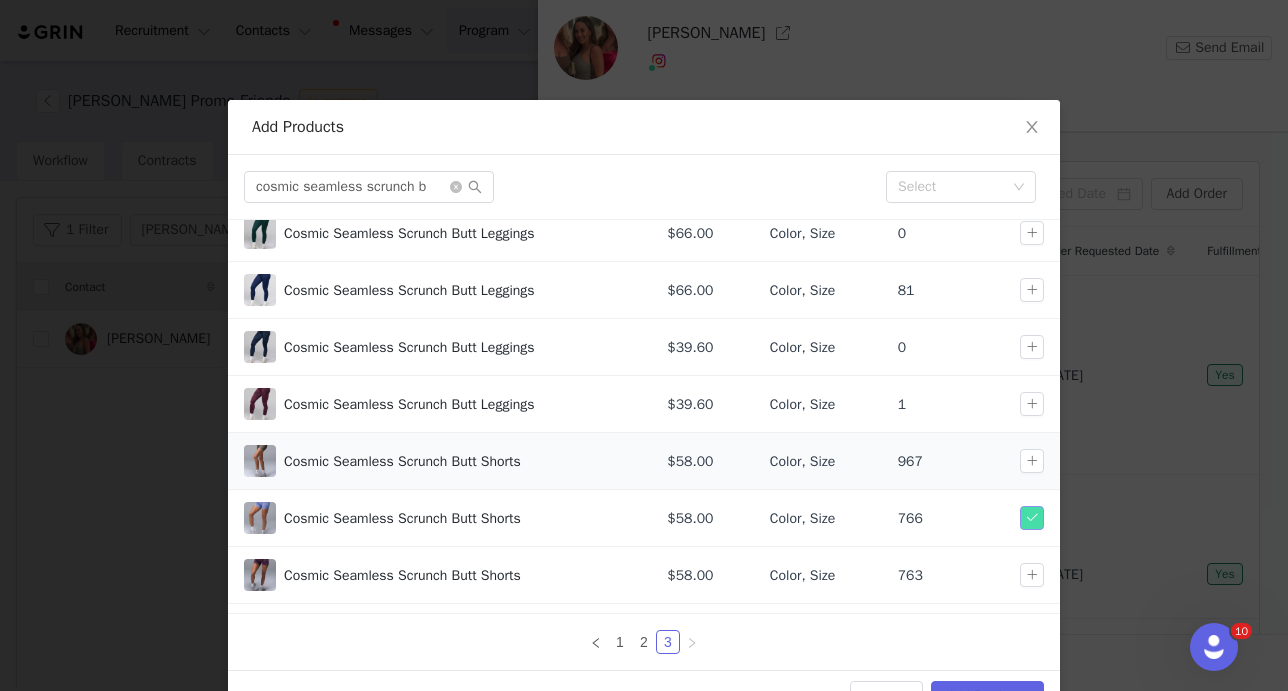 scroll, scrollTop: 219, scrollLeft: 0, axis: vertical 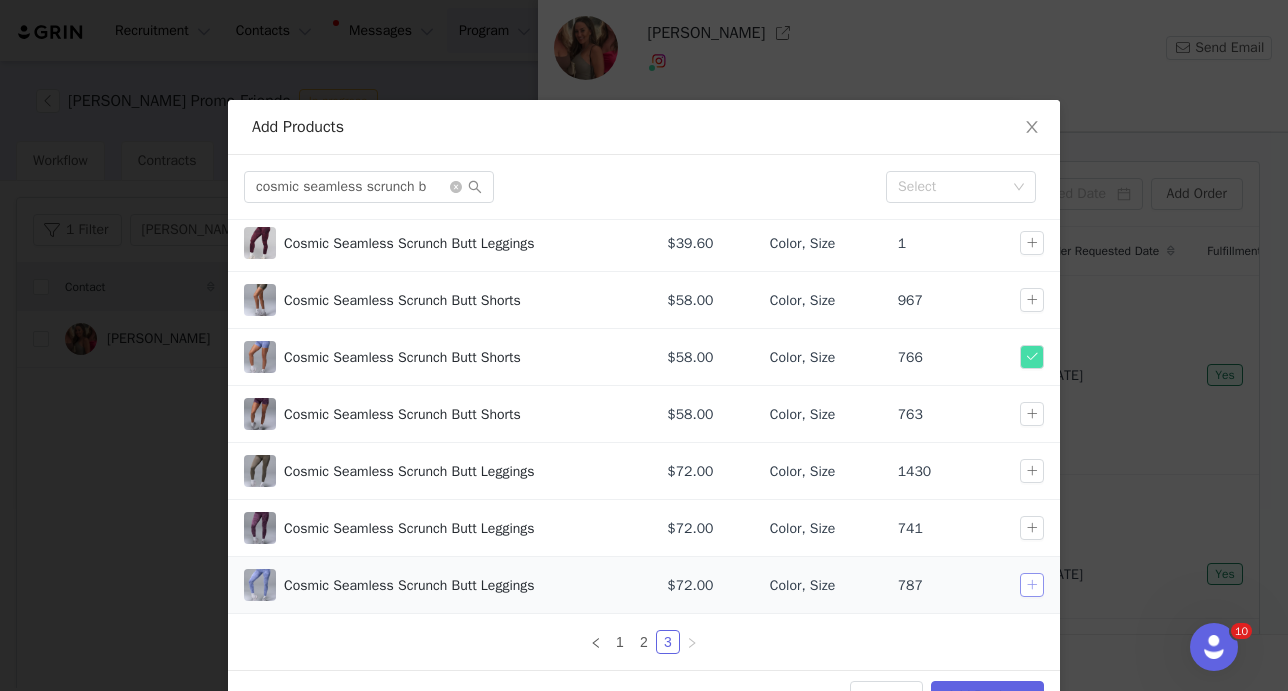 click at bounding box center [1032, 585] 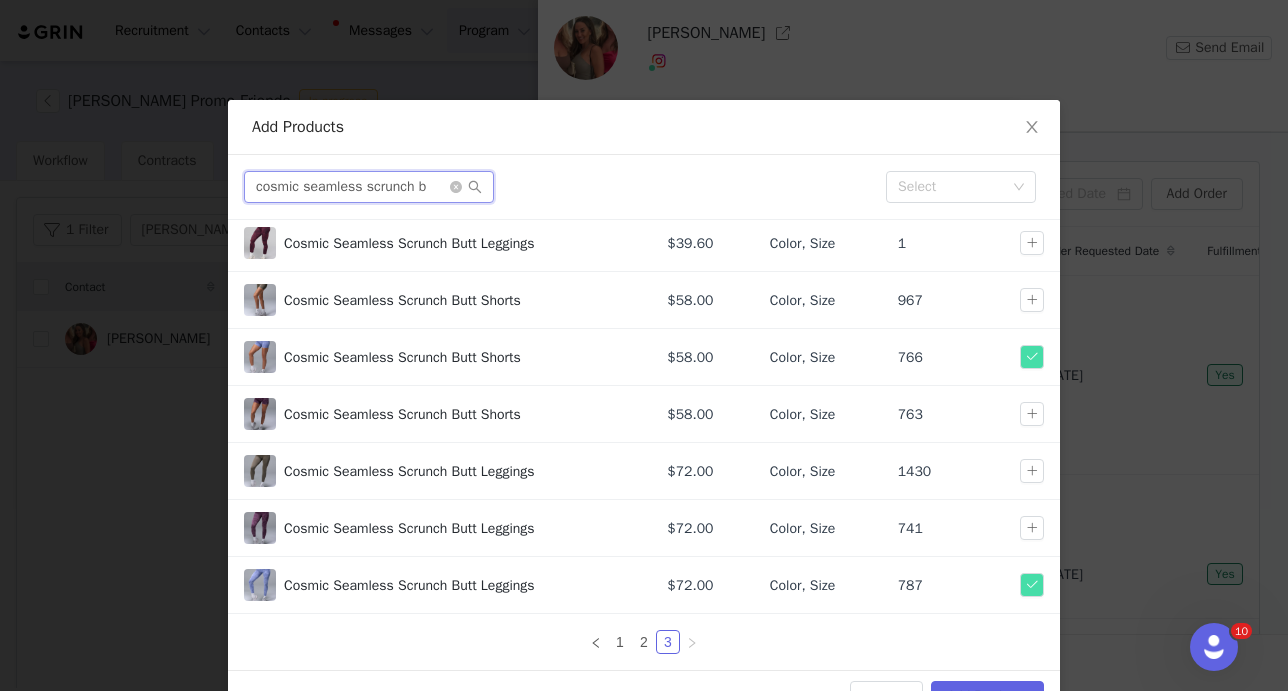 click on "cosmic seamless scrunch b" at bounding box center (369, 187) 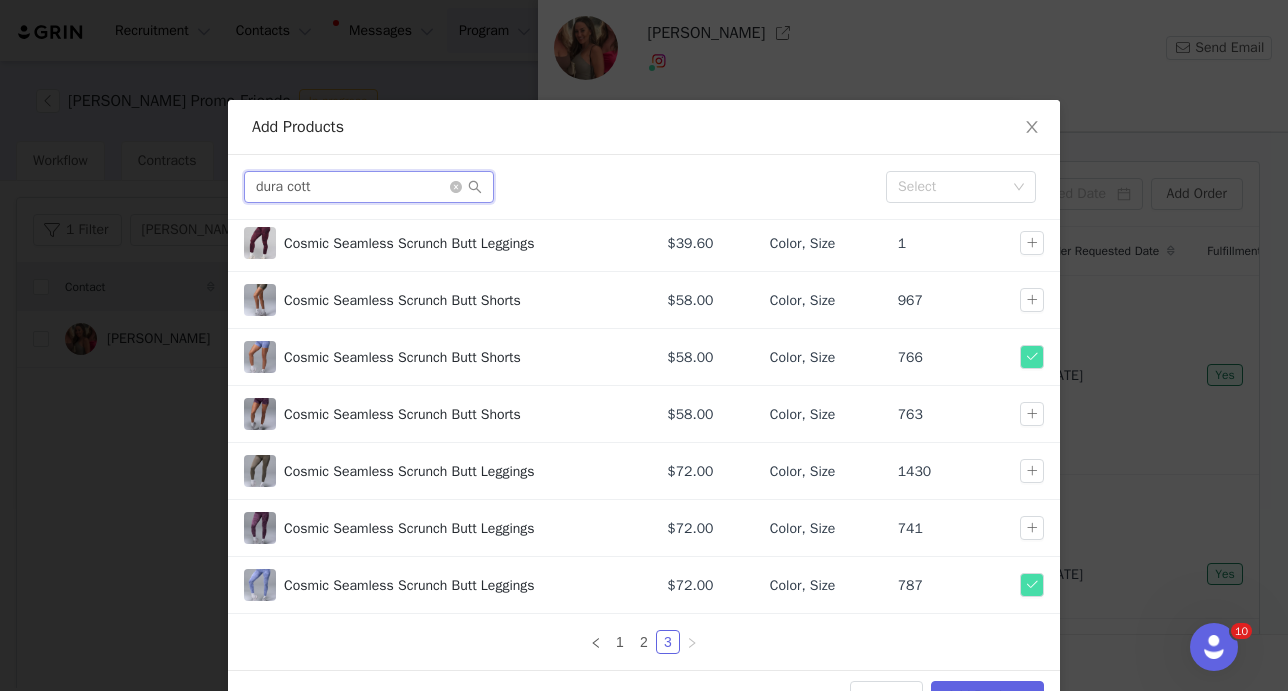 scroll, scrollTop: 0, scrollLeft: 0, axis: both 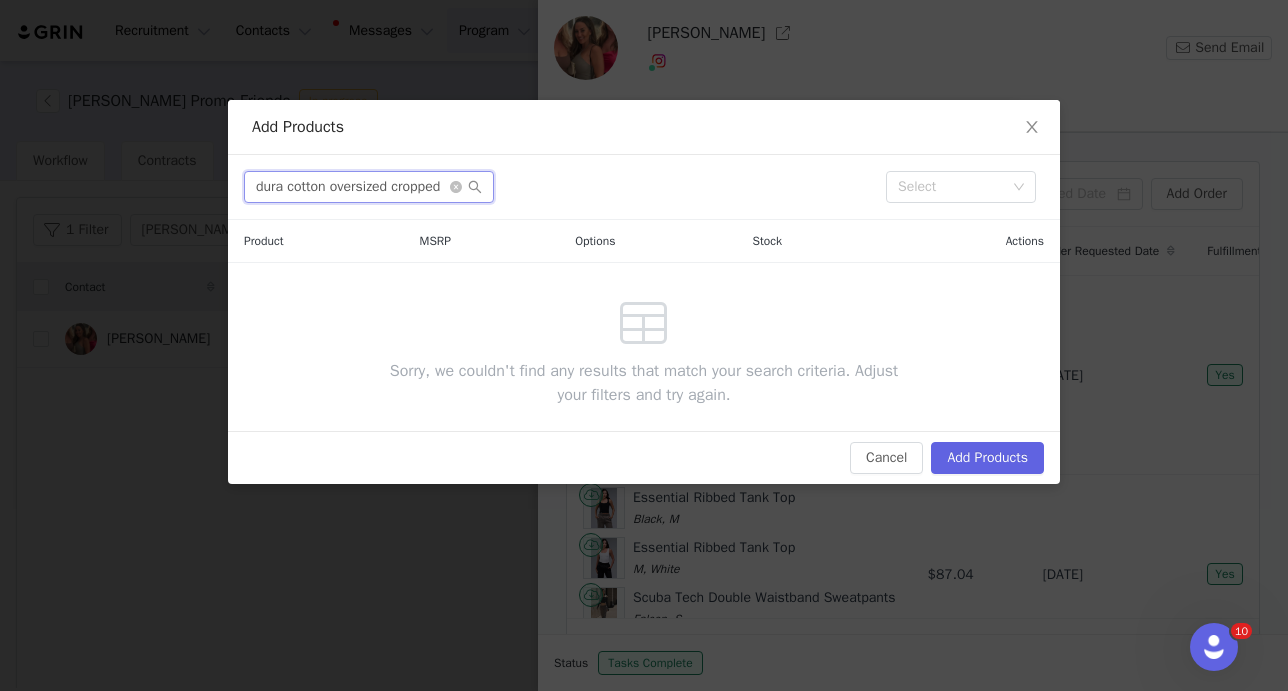 type on "dura cotton oversized cropped" 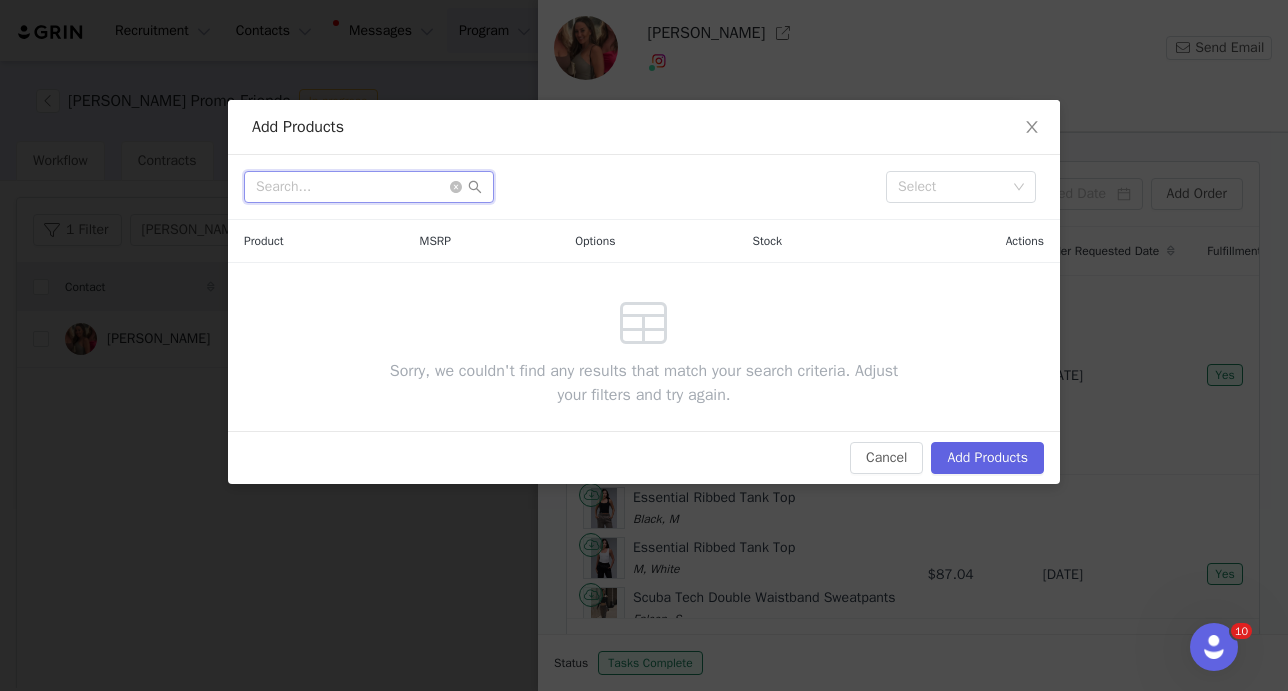 scroll, scrollTop: 0, scrollLeft: 0, axis: both 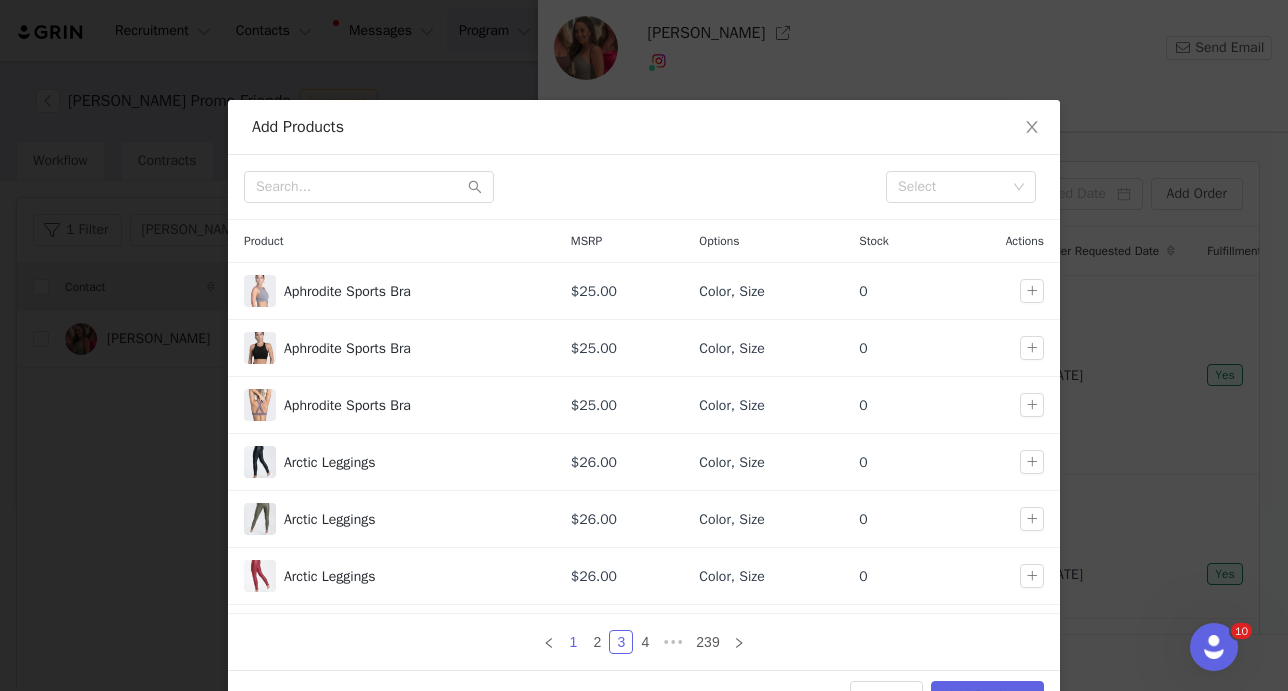 click on "1" at bounding box center (573, 642) 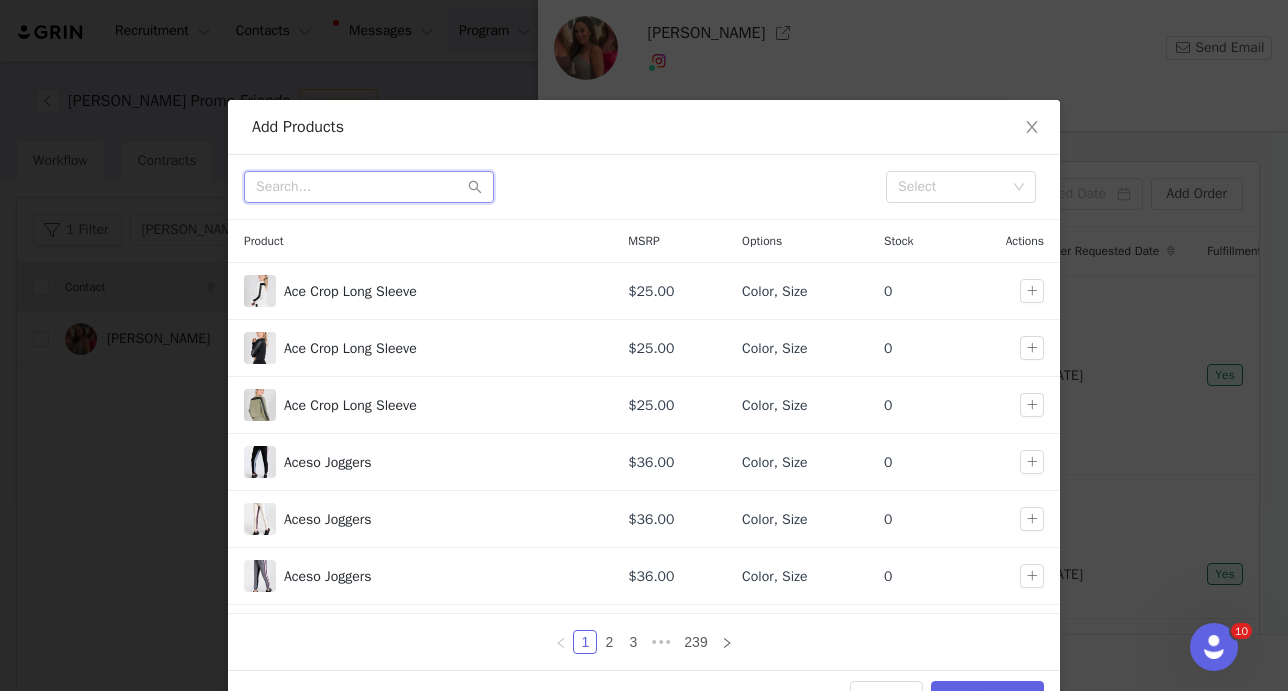 click at bounding box center [369, 187] 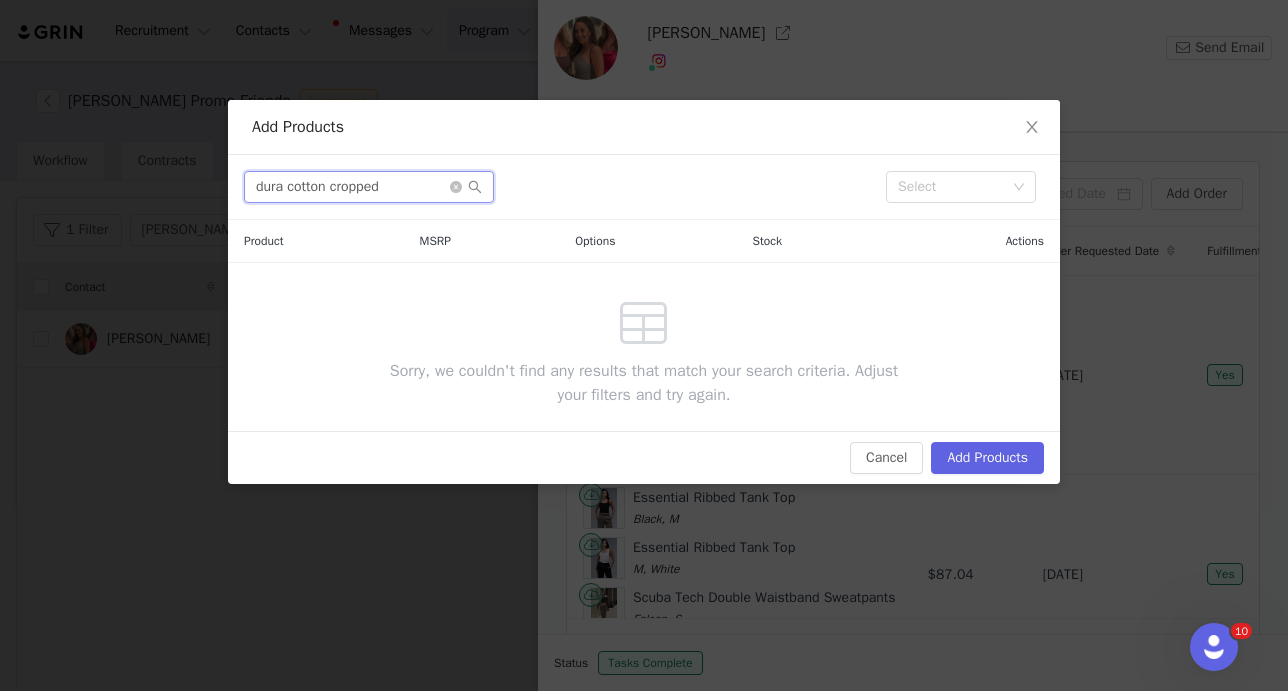 click on "dura cotton cropped" at bounding box center [369, 187] 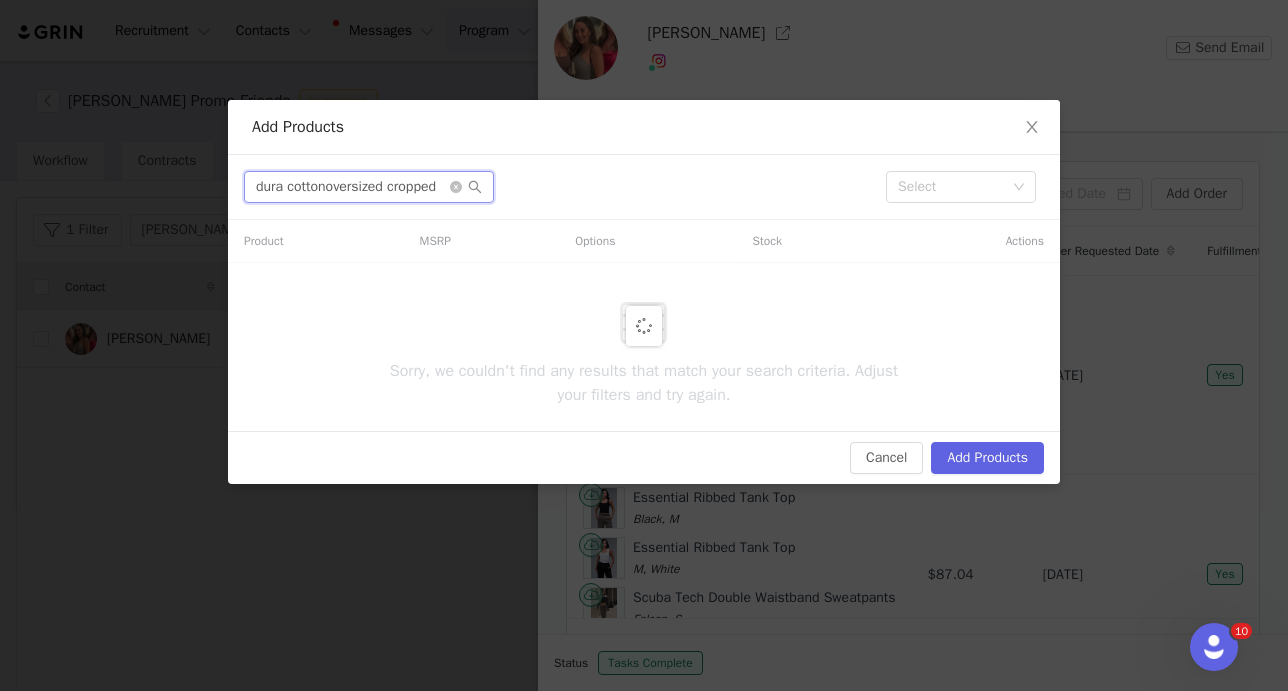 click on "dura cottonoversized cropped" at bounding box center (369, 187) 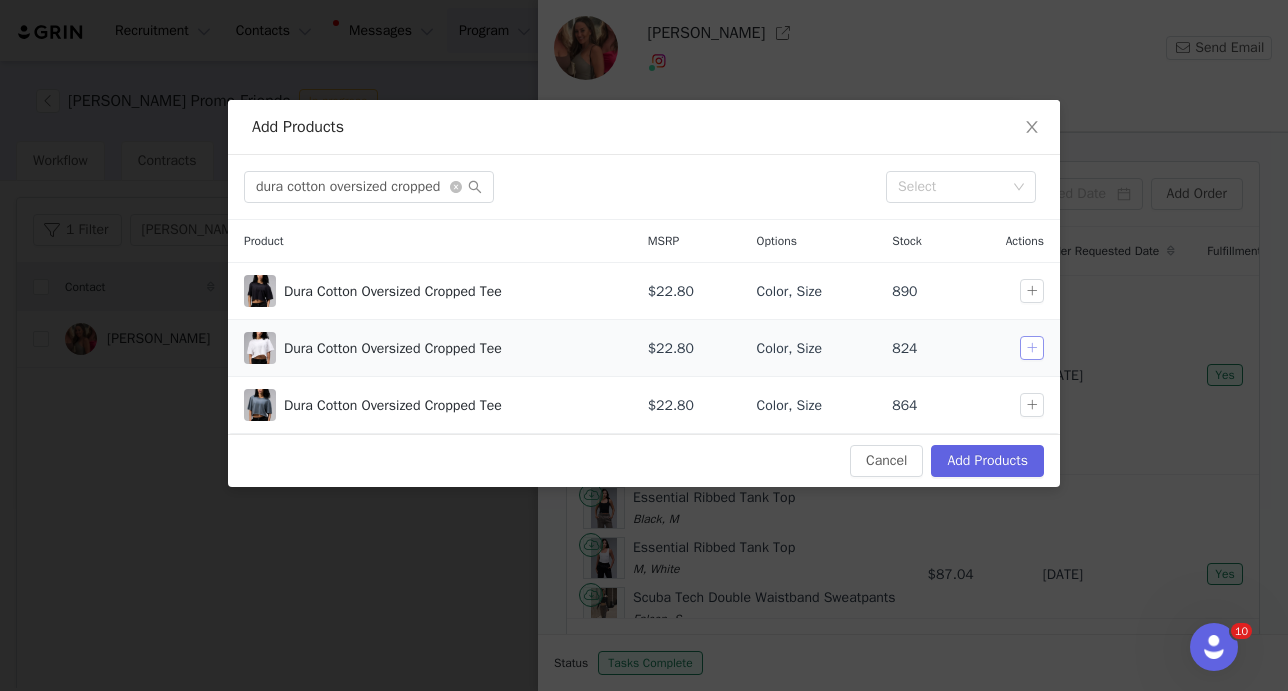 click at bounding box center [1032, 348] 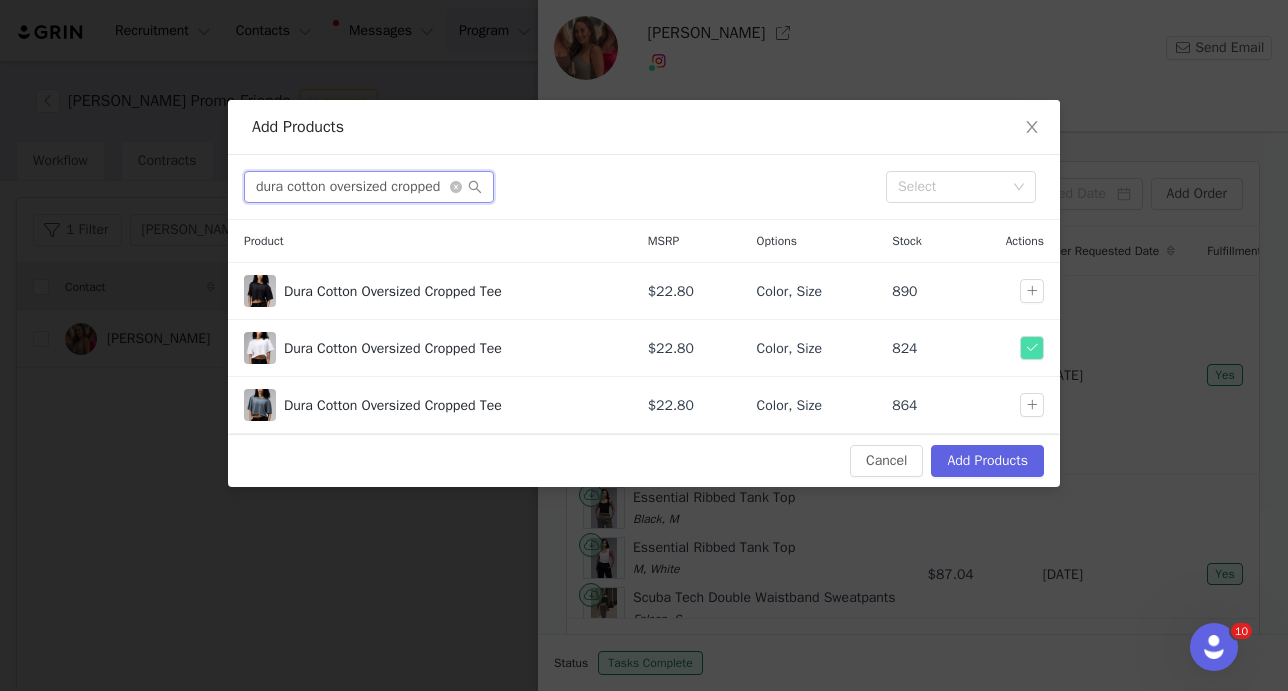click on "dura cotton oversized cropped" at bounding box center (369, 187) 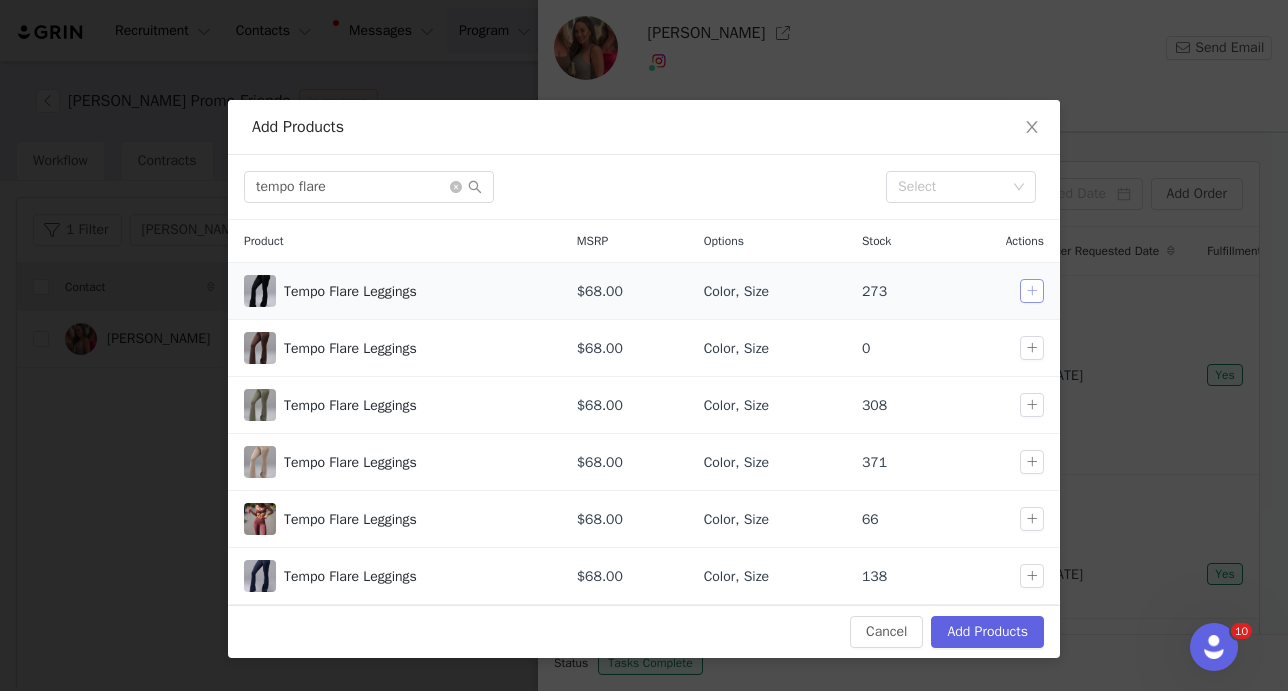 click at bounding box center (1032, 291) 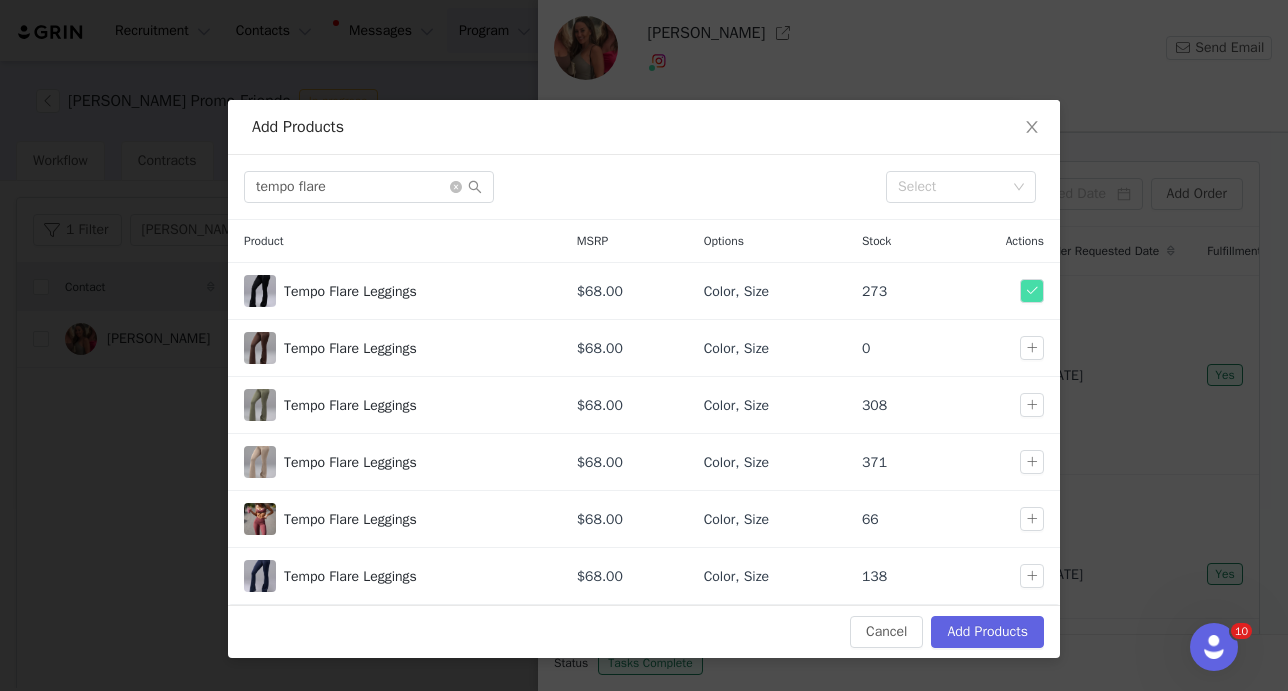 click on "Add Products tempo flare     Select    Product   MSRP   Options   Stock  Actions
Tempo Flare Leggings
$68.00 Color, Size 273
Tempo Flare Leggings
$68.00 Color, Size 0
Tempo Flare Leggings
$68.00 Color, Size 308
Tempo Flare Leggings
$68.00 Color, Size 371
Tempo Flare Leggings
$68.00 Color, Size 66
Tempo Flare Leggings
$68.00 Color, Size 138       Cancel Add Products" at bounding box center (644, 345) 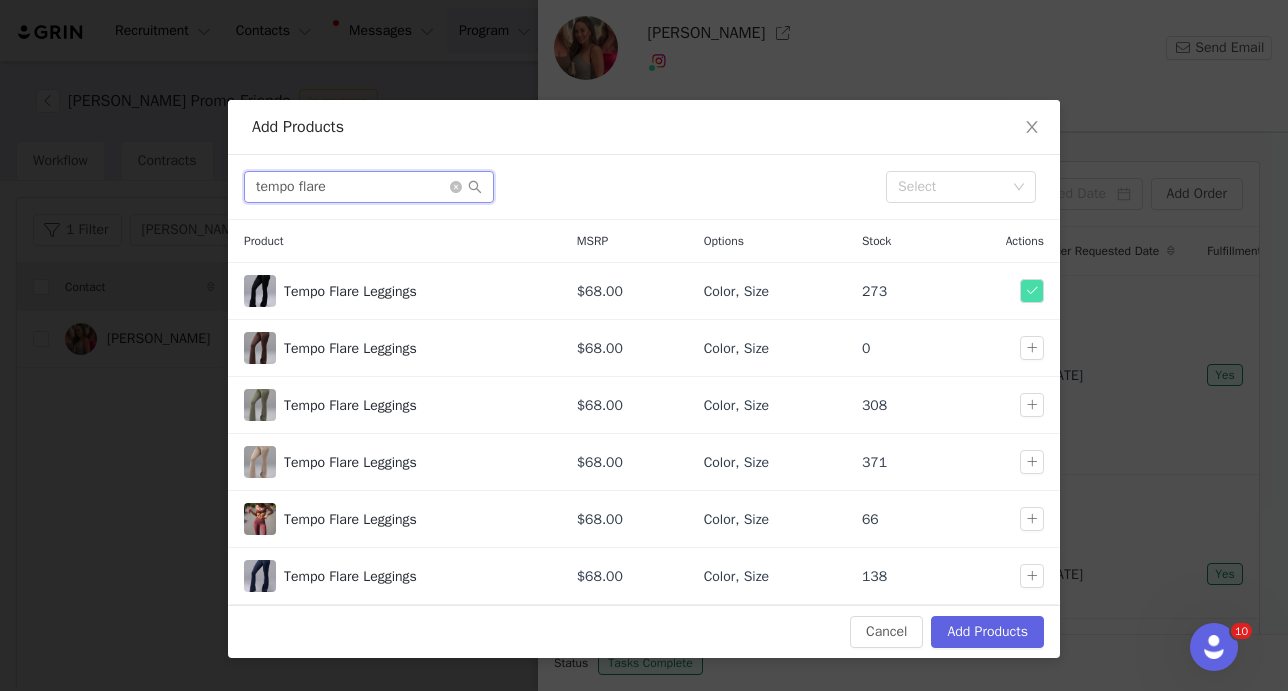 click on "tempo flare" at bounding box center [369, 187] 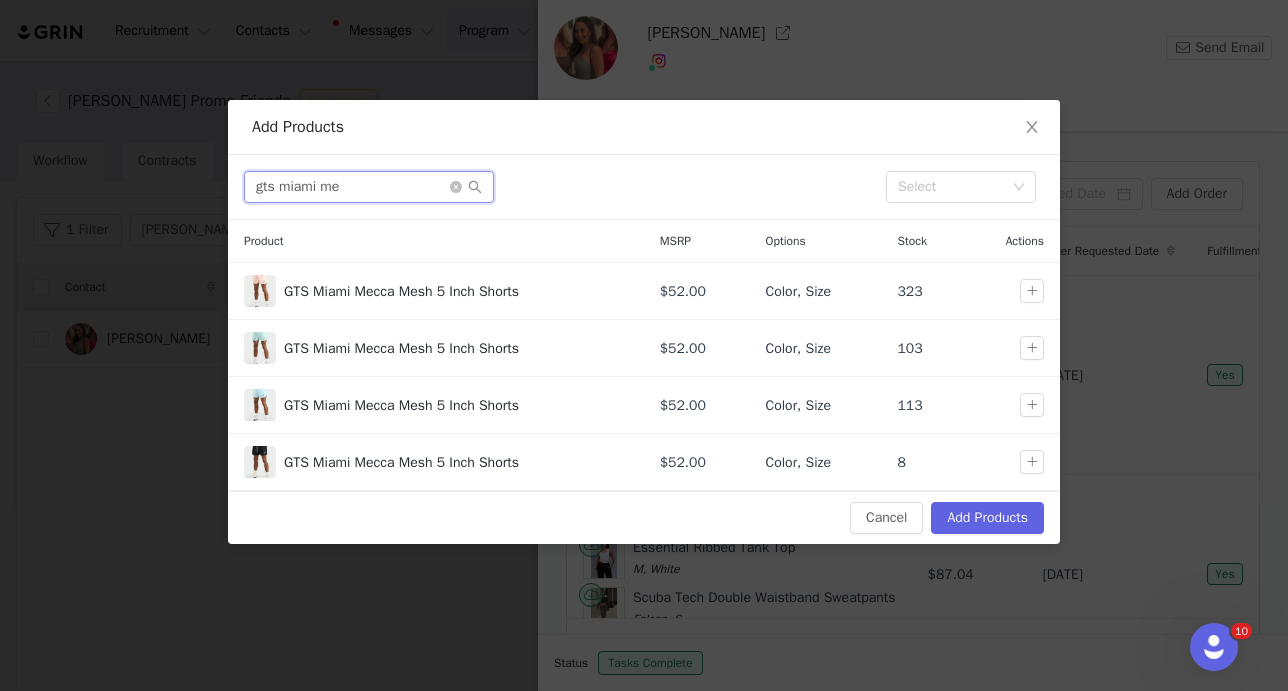 type on "gts miami me" 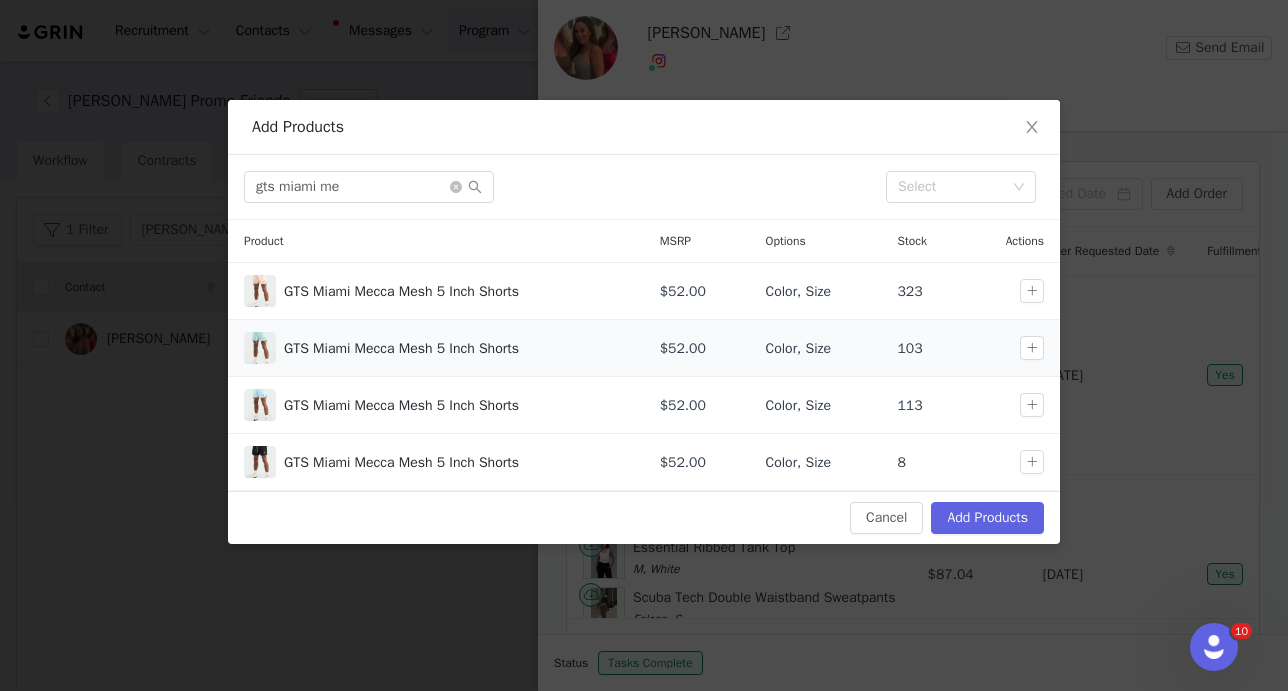 click at bounding box center (1036, 348) 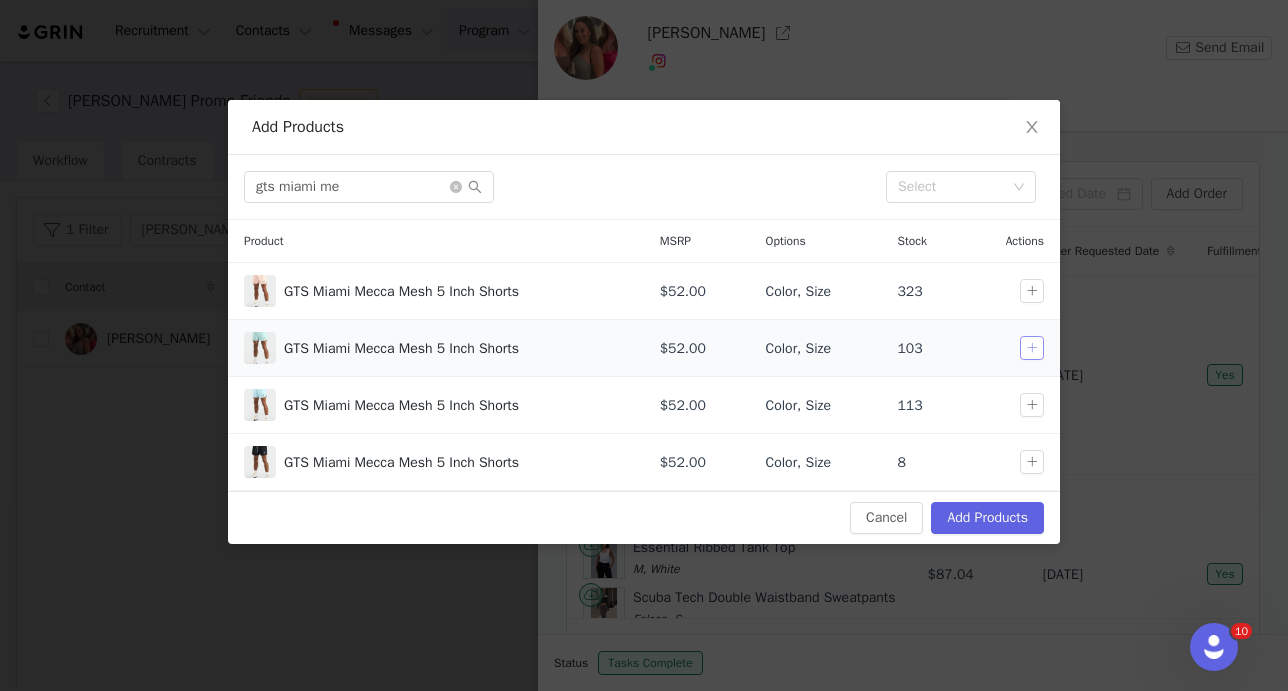 click at bounding box center [1032, 348] 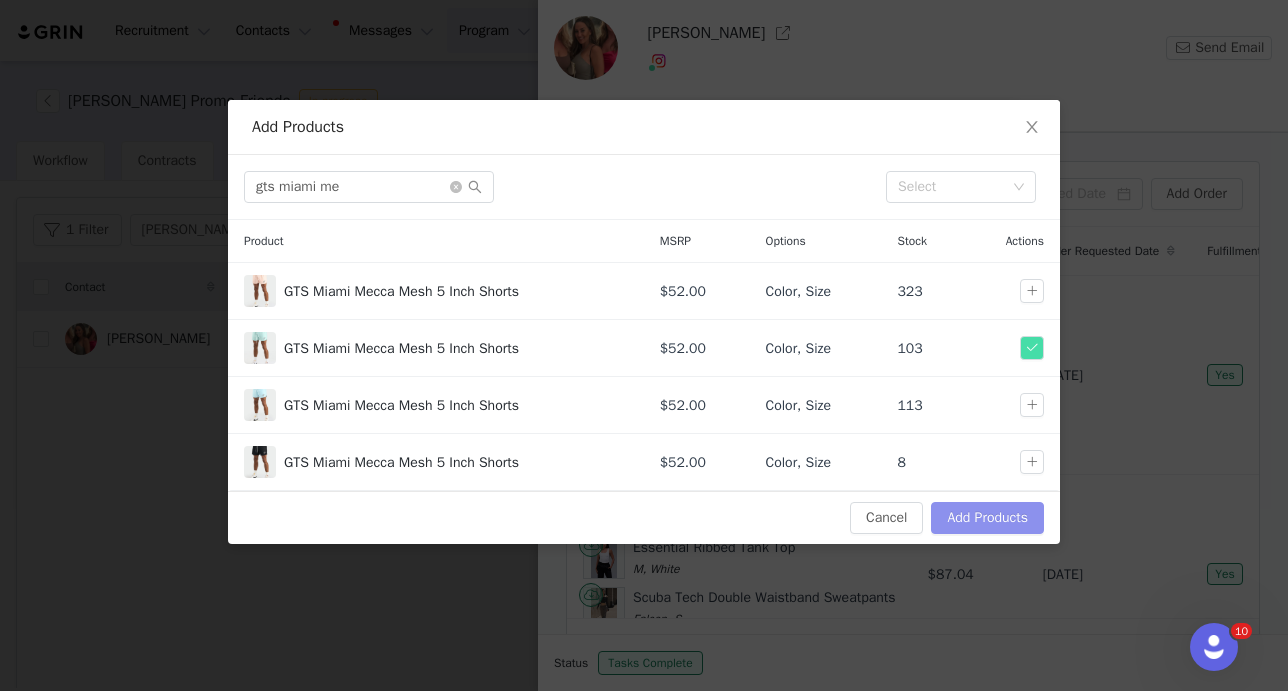 click on "Add Products" at bounding box center [987, 518] 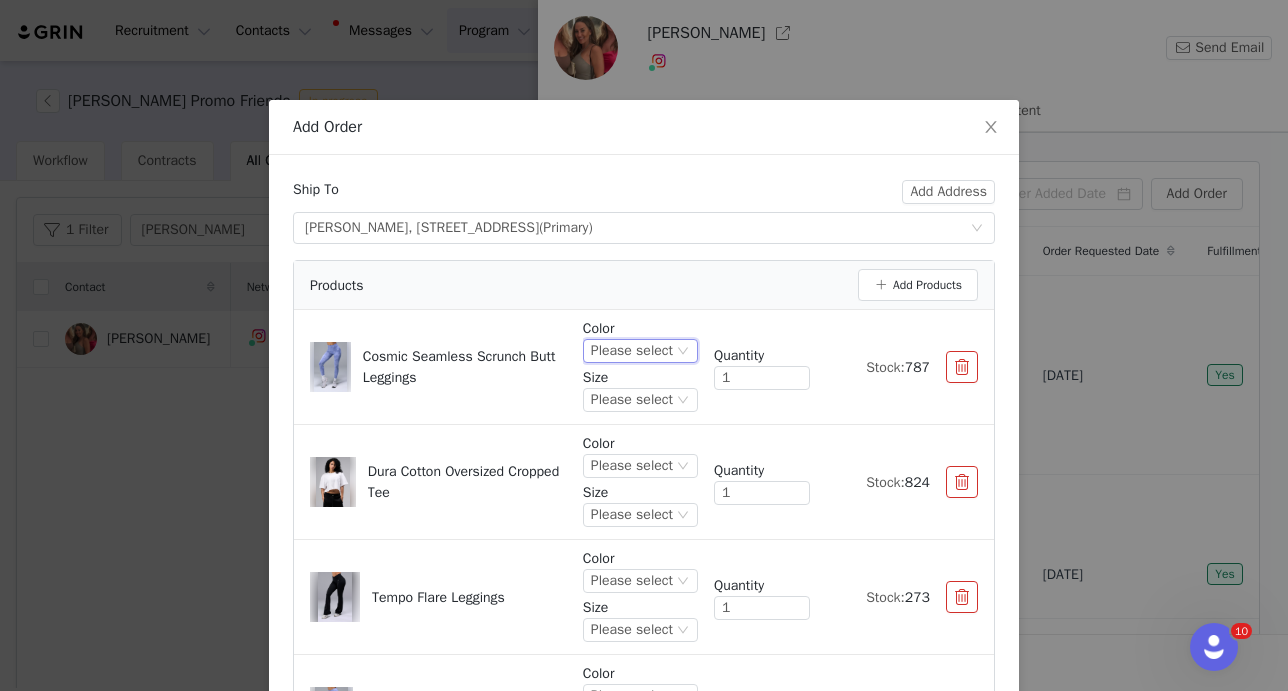 click on "Please select" at bounding box center (632, 351) 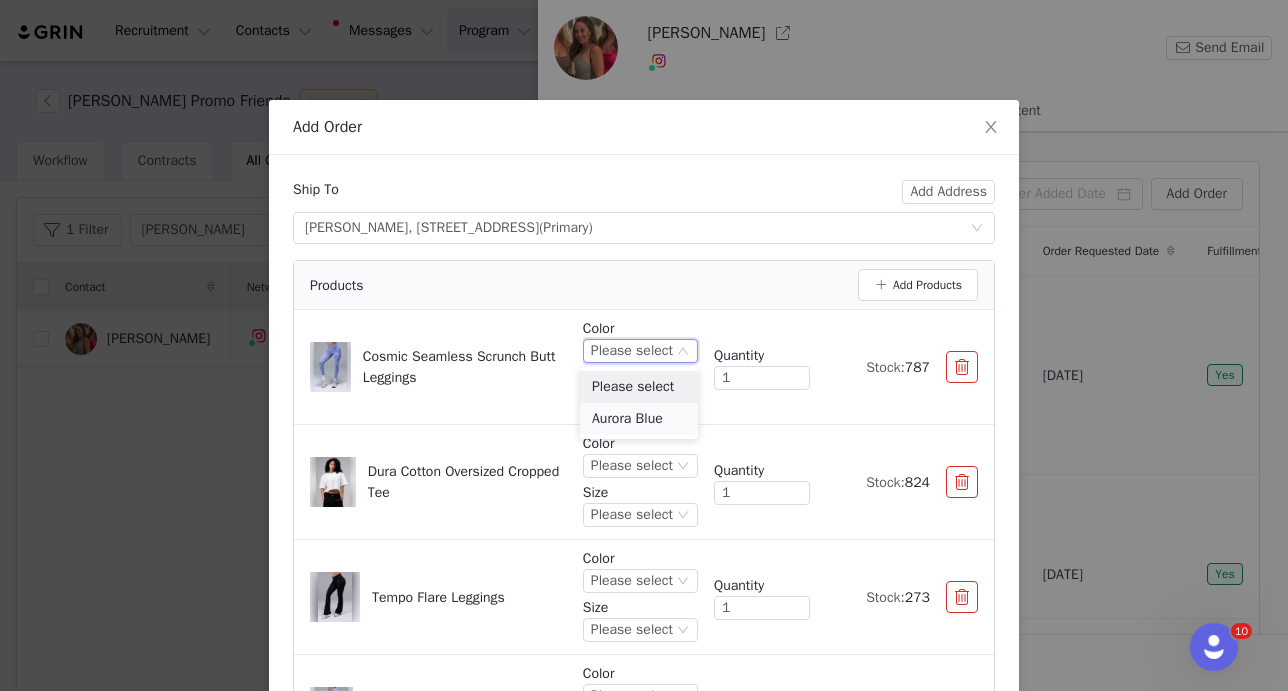click on "Aurora Blue" at bounding box center [639, 419] 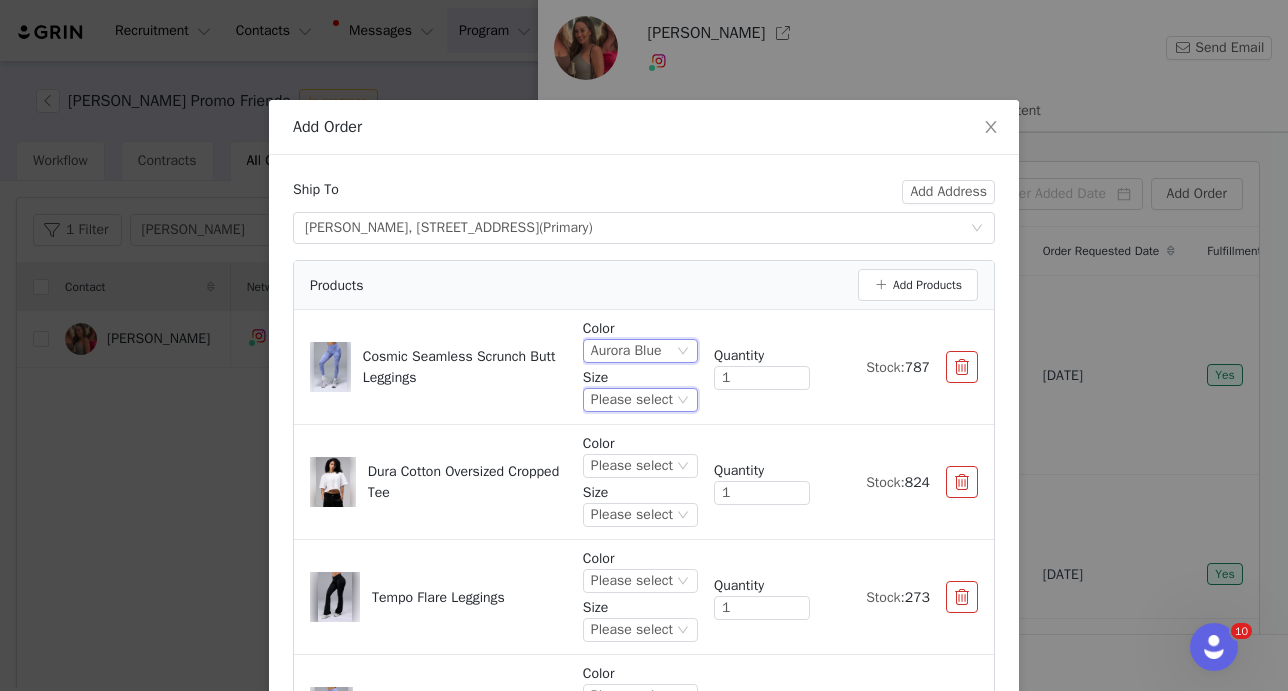 click on "Please select" at bounding box center [632, 400] 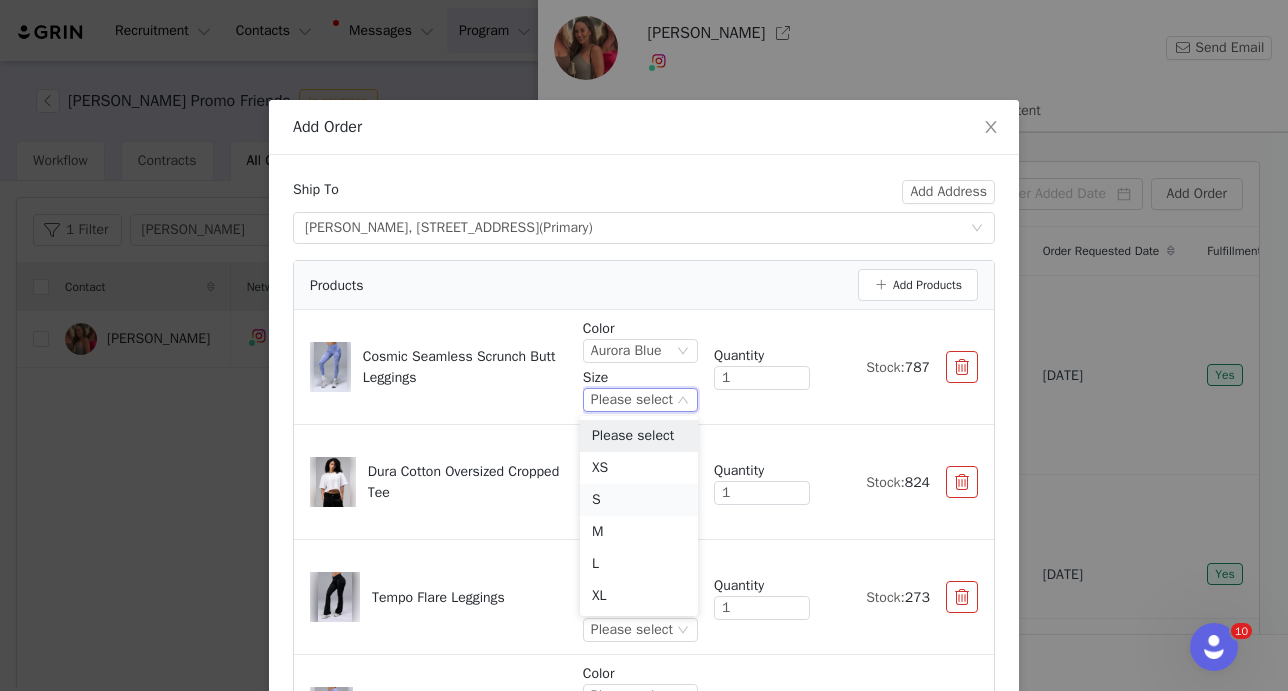 click on "S" at bounding box center (639, 500) 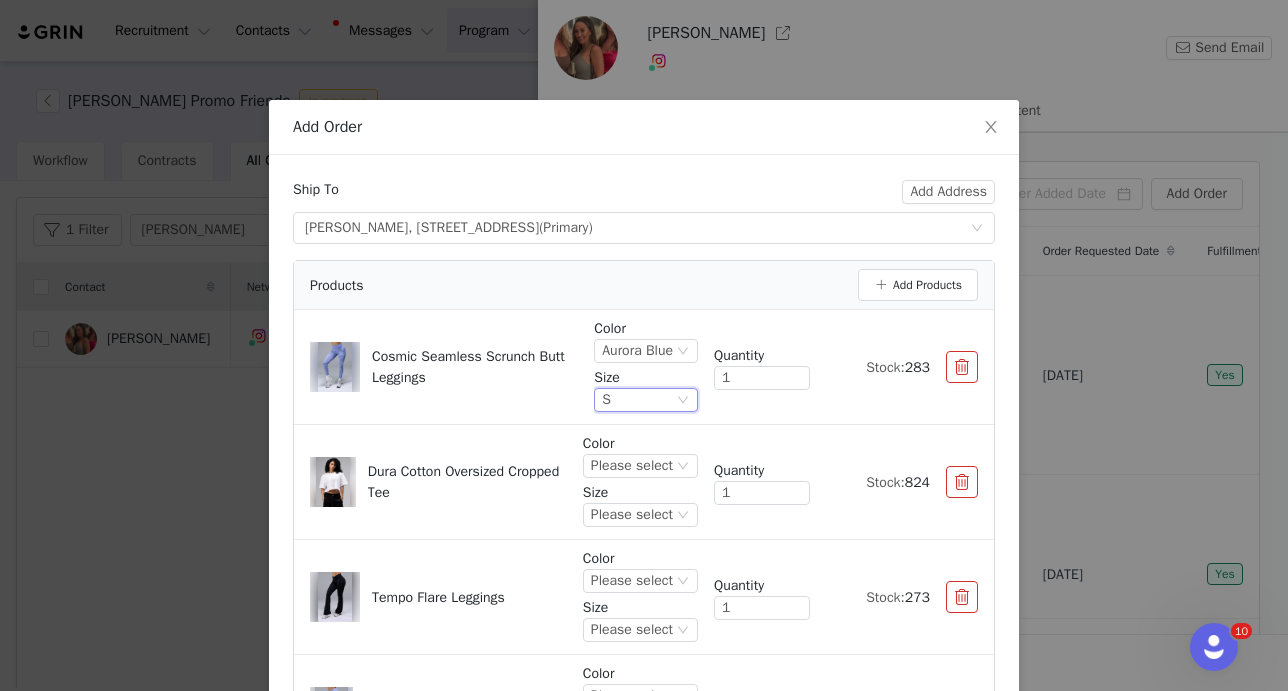 click on "Products     Add Products" at bounding box center (644, 285) 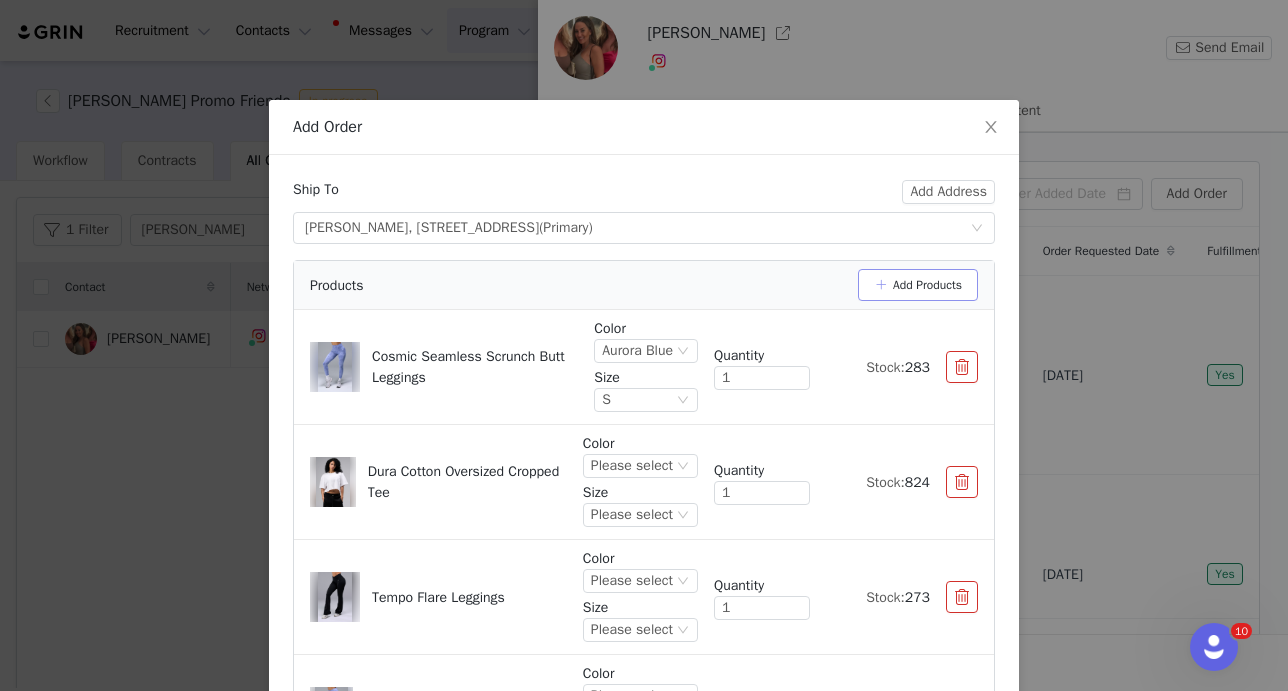 click on "Add Products" at bounding box center [918, 285] 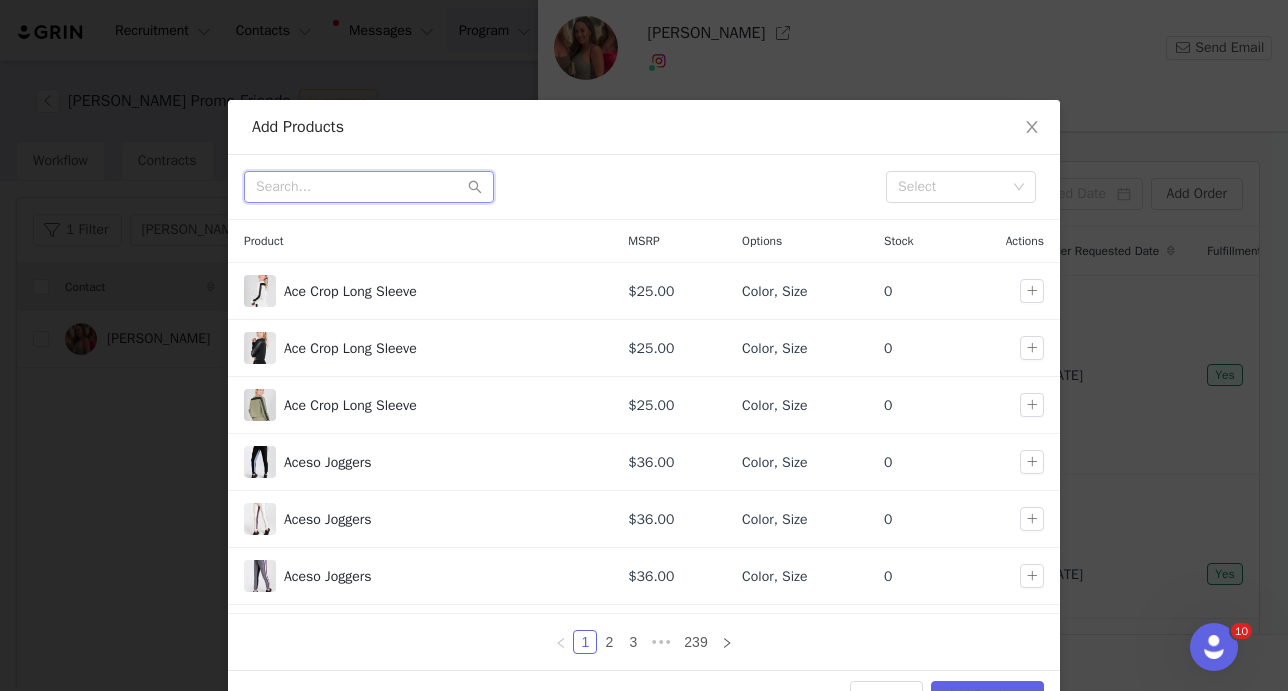 click at bounding box center [369, 187] 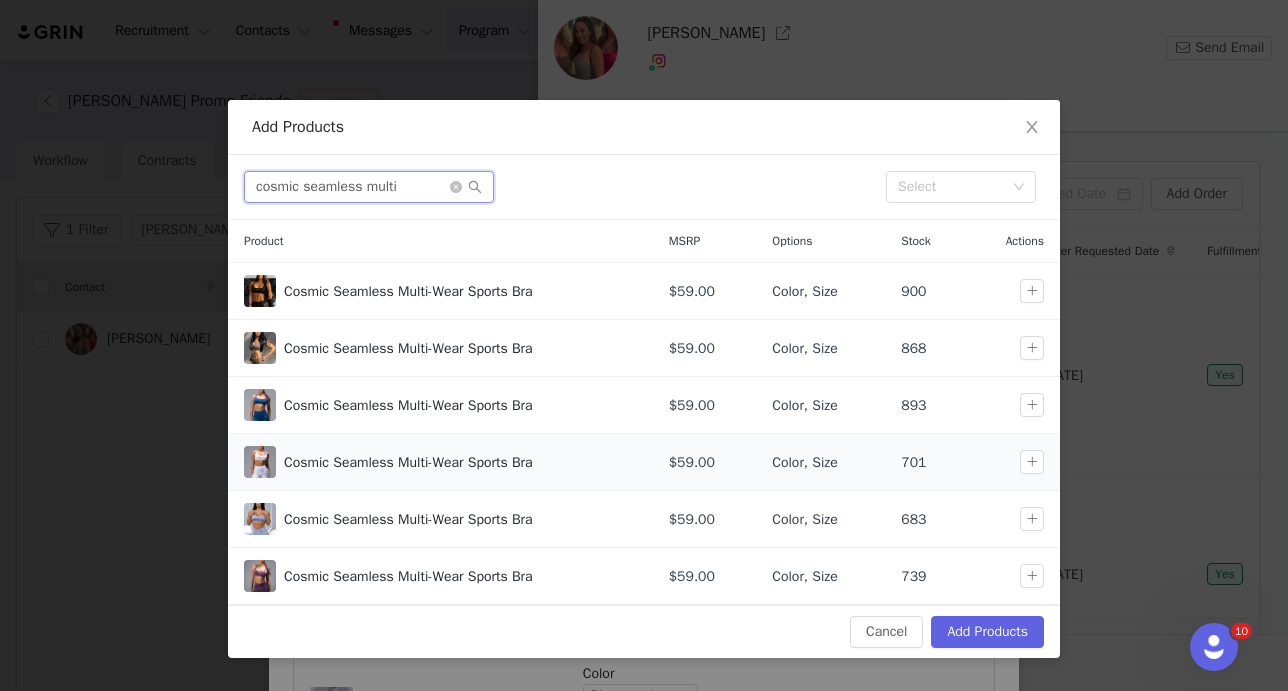 type on "cosmic seamless multi" 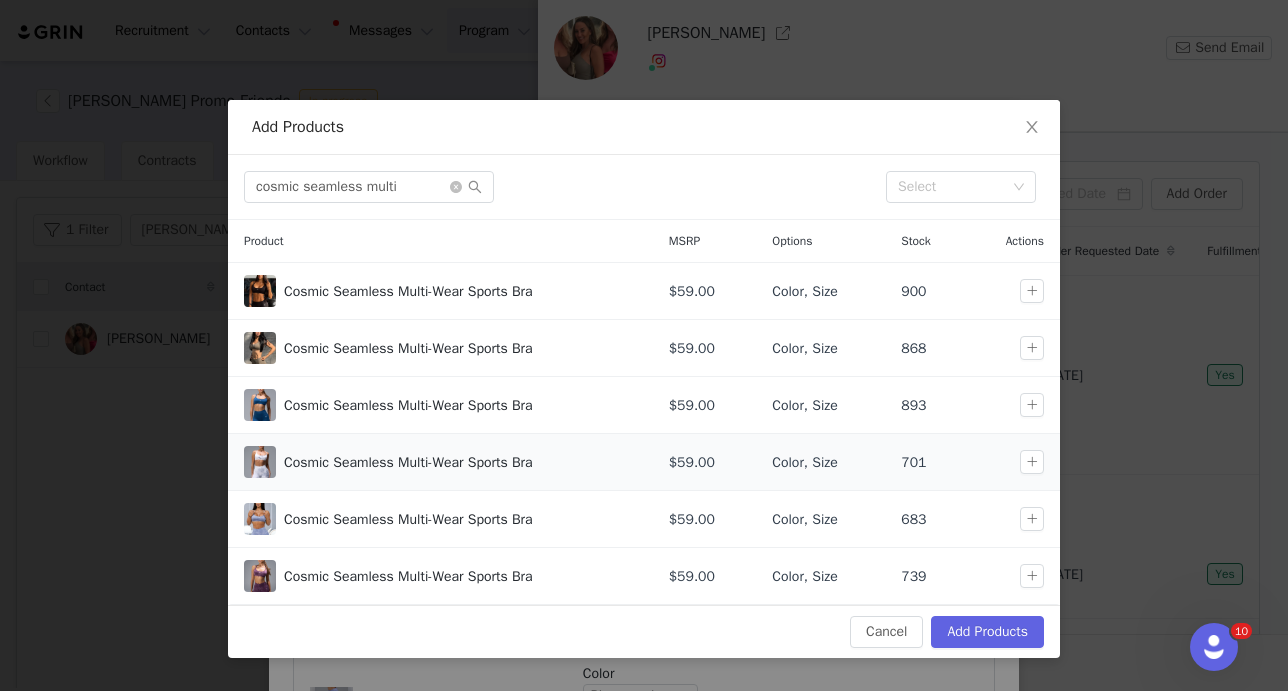click on "Cosmic Seamless Multi-Wear Sports Bra" at bounding box center [440, 462] 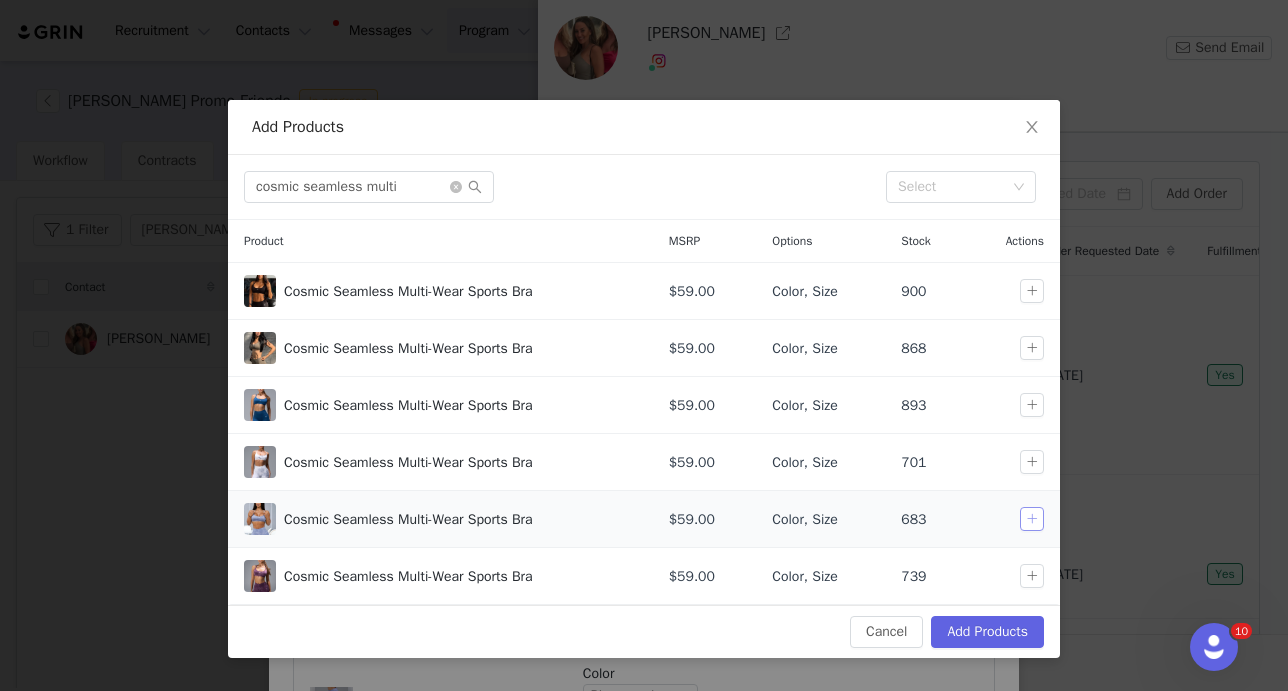 click at bounding box center (1032, 519) 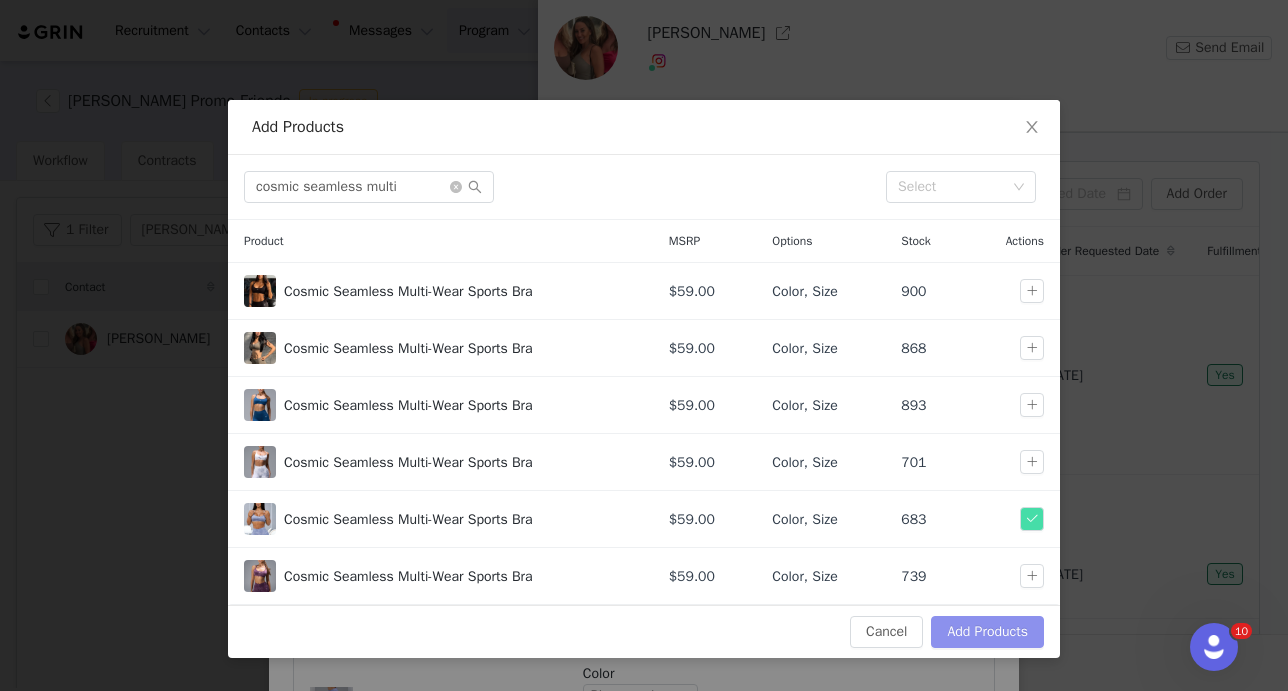 click on "Add Products" at bounding box center (987, 632) 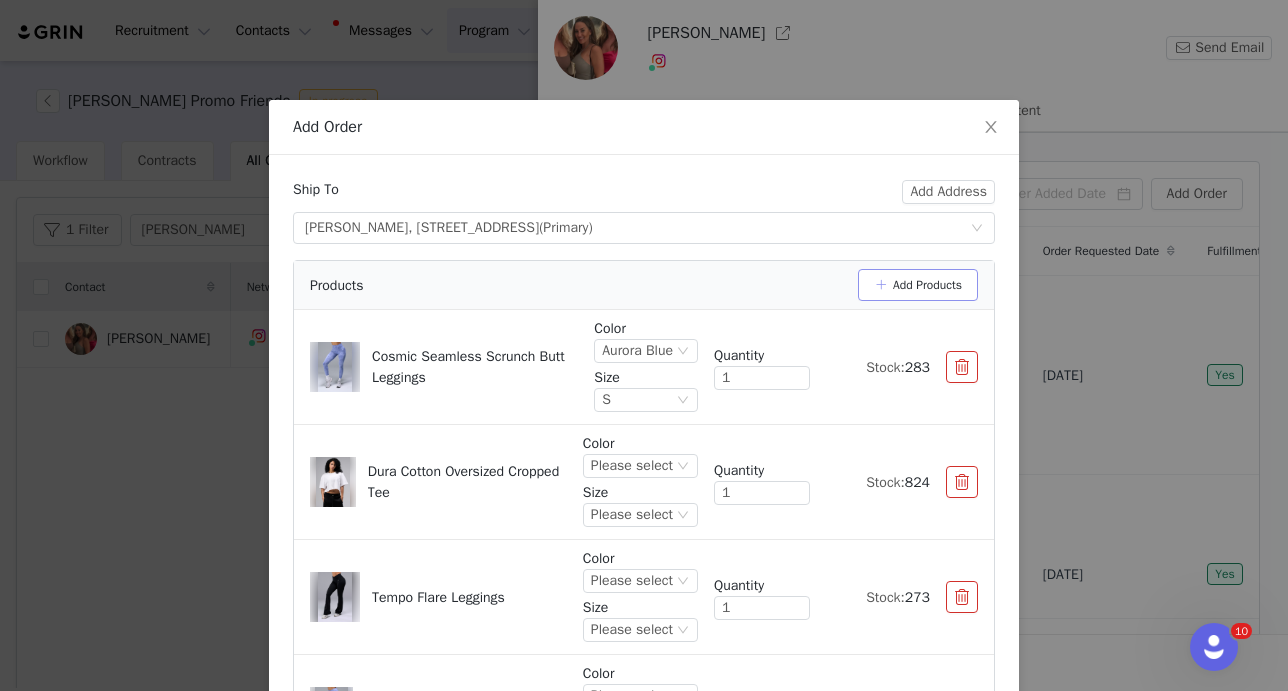 scroll, scrollTop: 170, scrollLeft: 0, axis: vertical 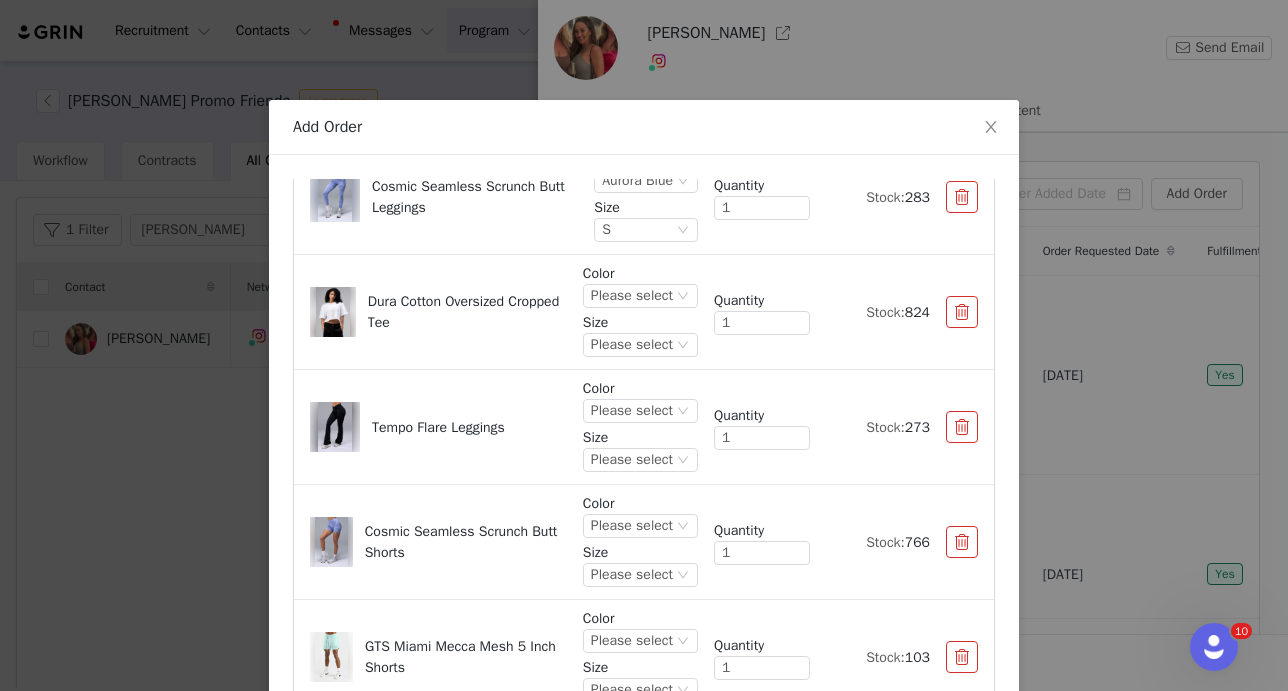 click on "Color Please select Size Please select" at bounding box center [640, 312] 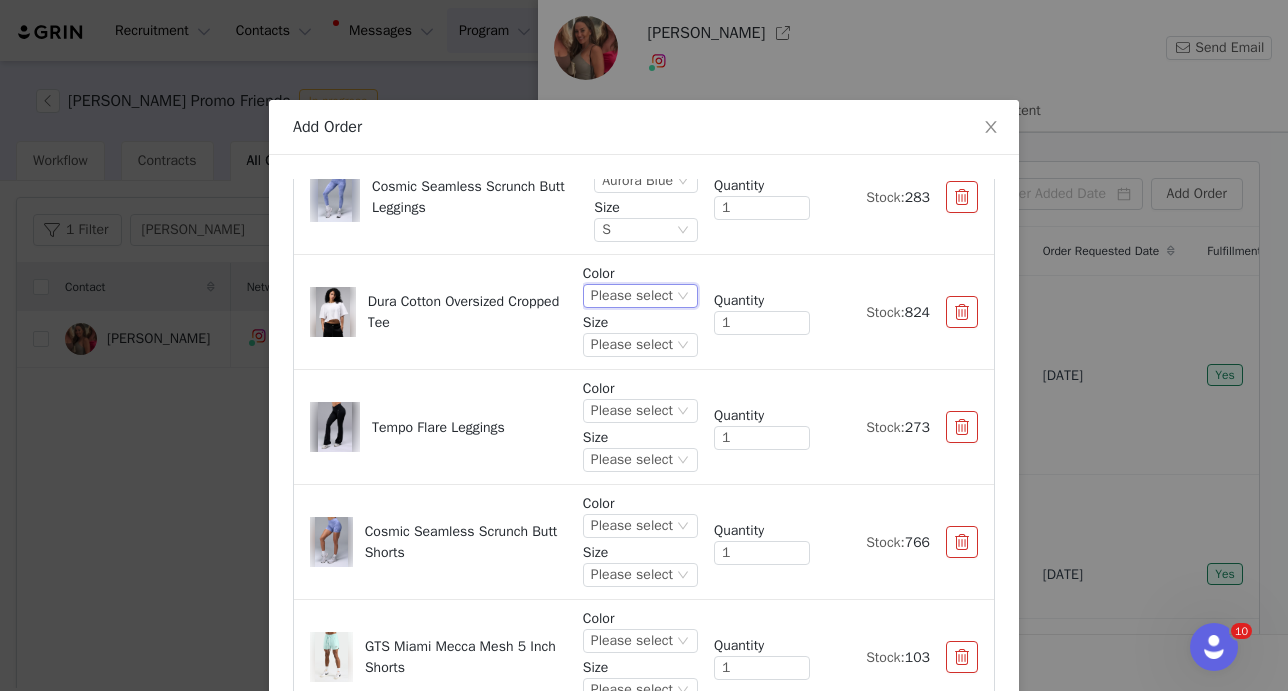 click on "Please select" at bounding box center (632, 296) 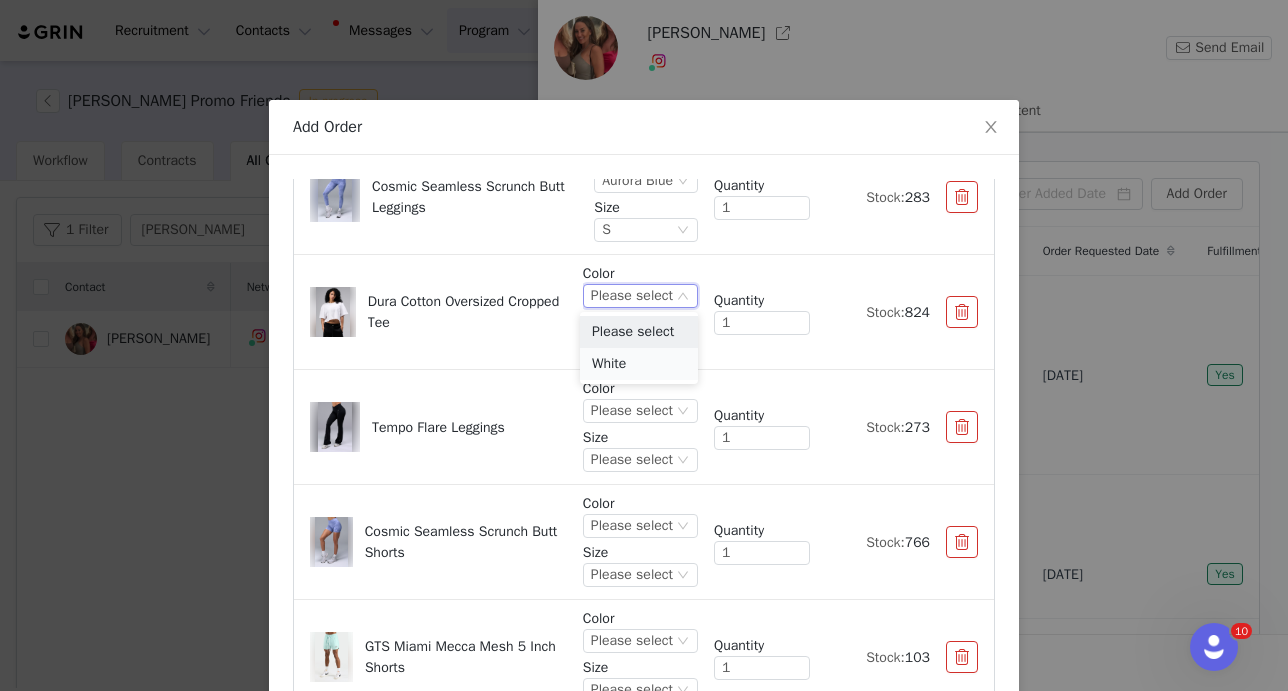 click on "White" at bounding box center [639, 364] 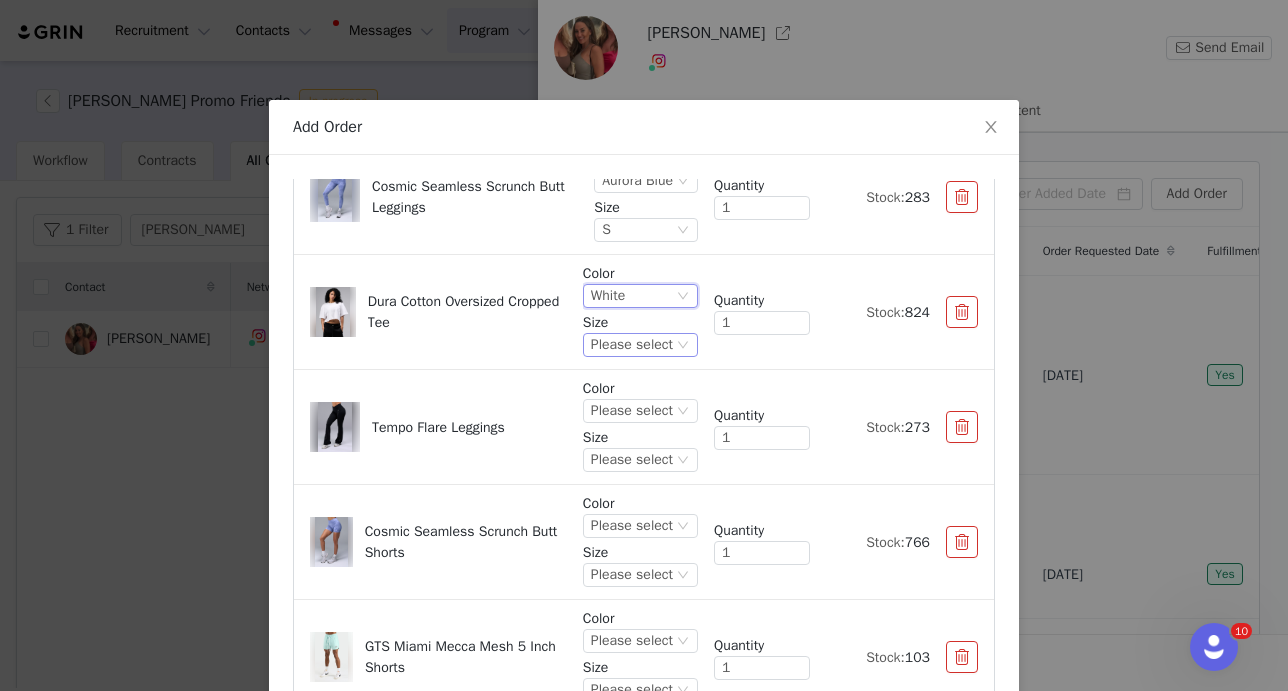 click on "Please select" at bounding box center [632, 345] 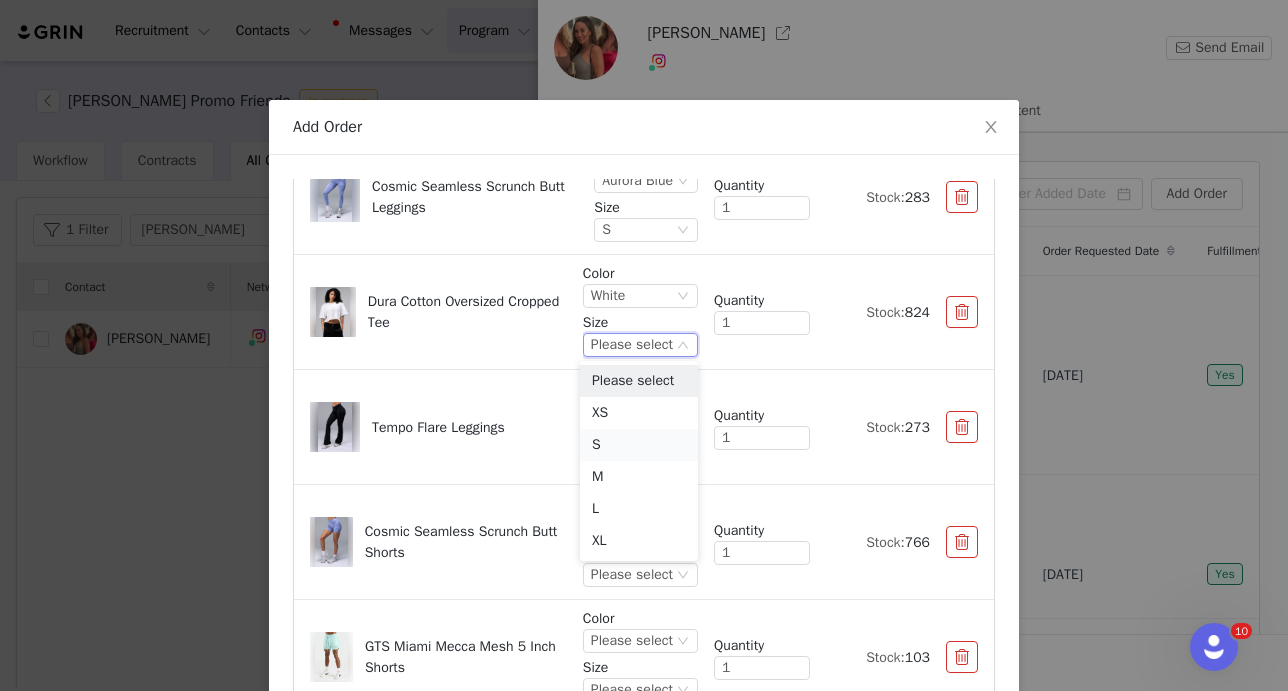 click on "S" at bounding box center [639, 445] 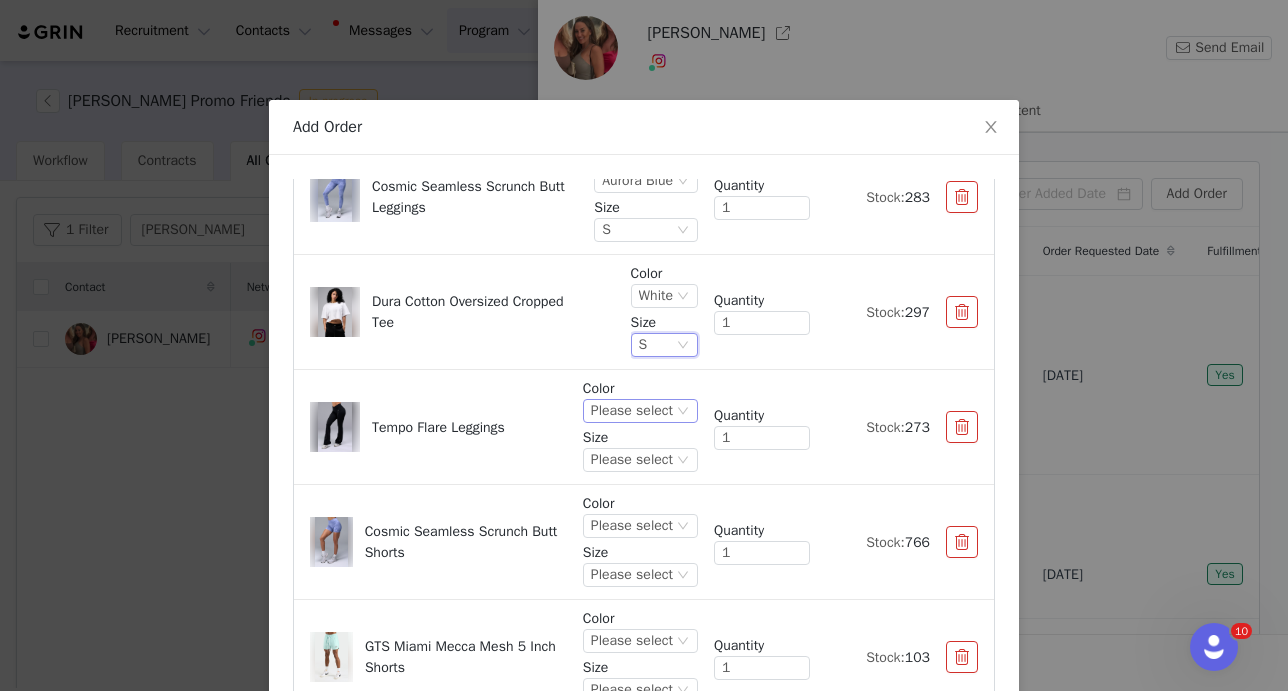 click on "Please select" at bounding box center [632, 411] 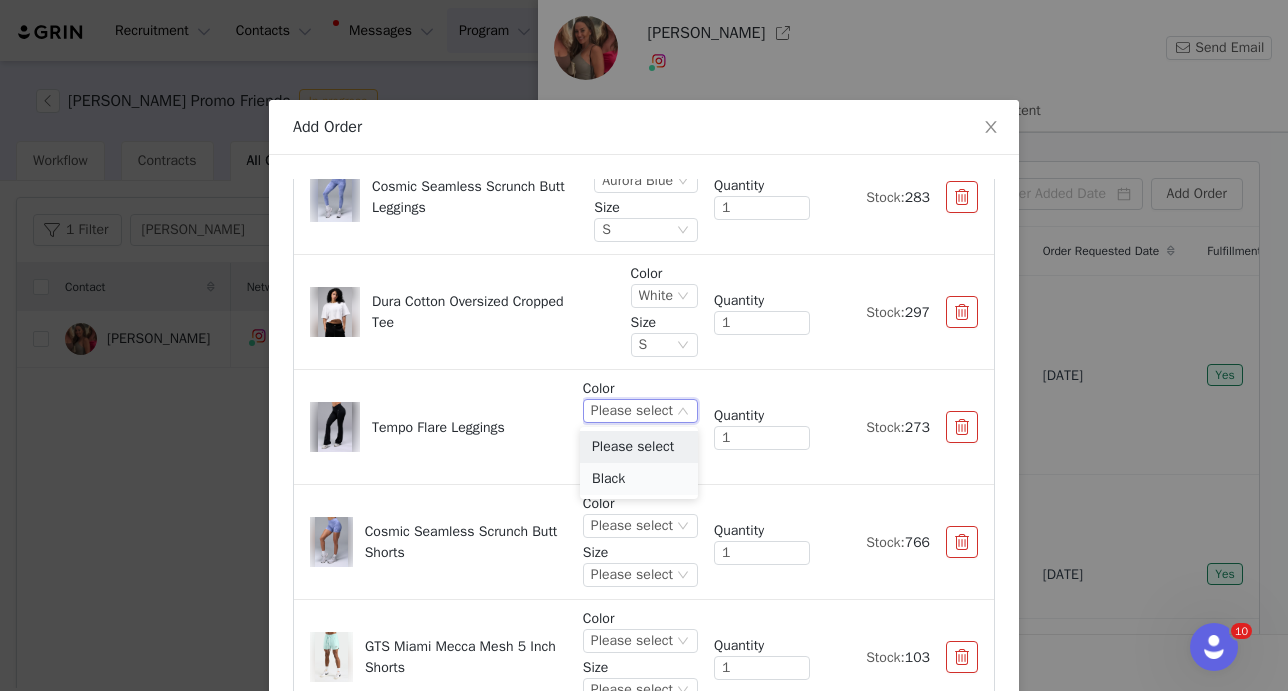click on "Black" at bounding box center [639, 479] 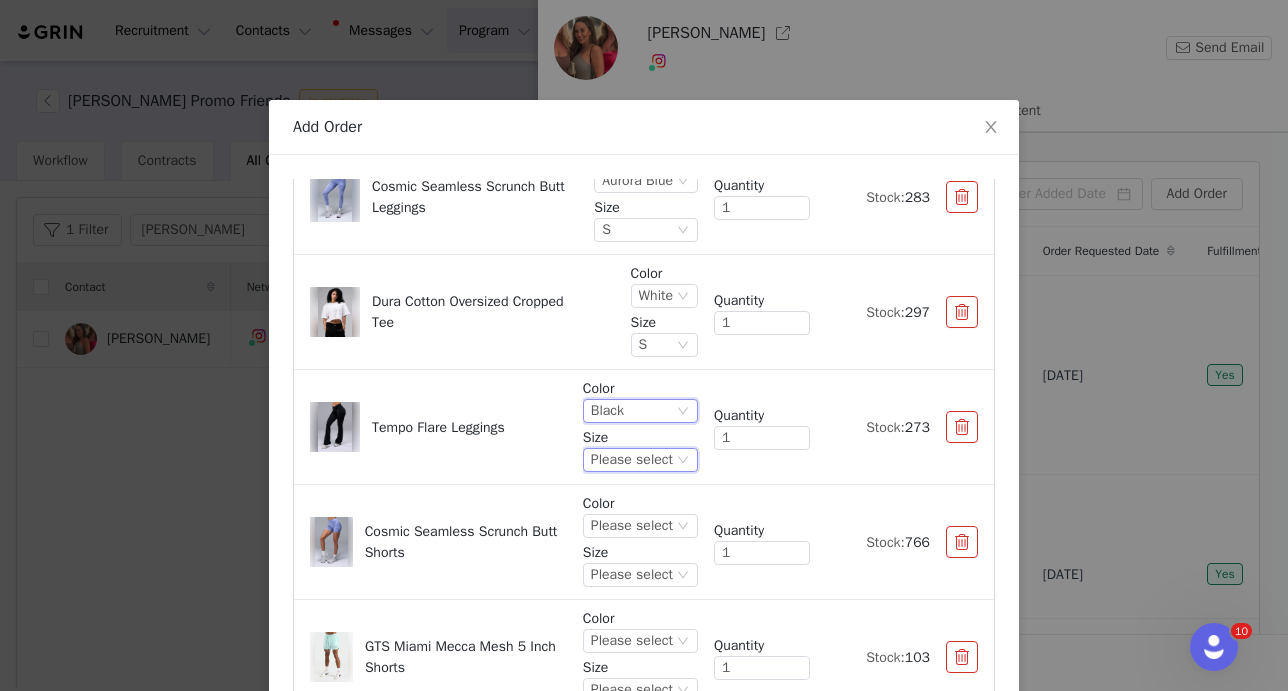 click on "Please select" at bounding box center [632, 460] 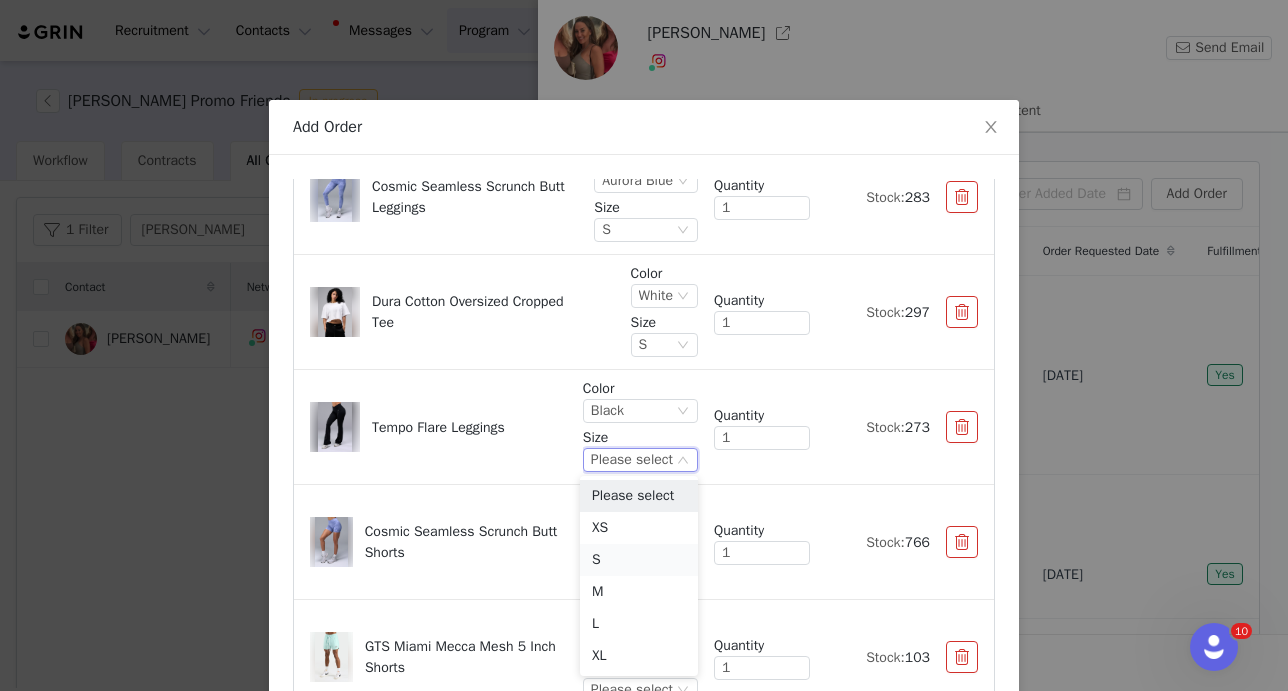 click on "S" at bounding box center (639, 560) 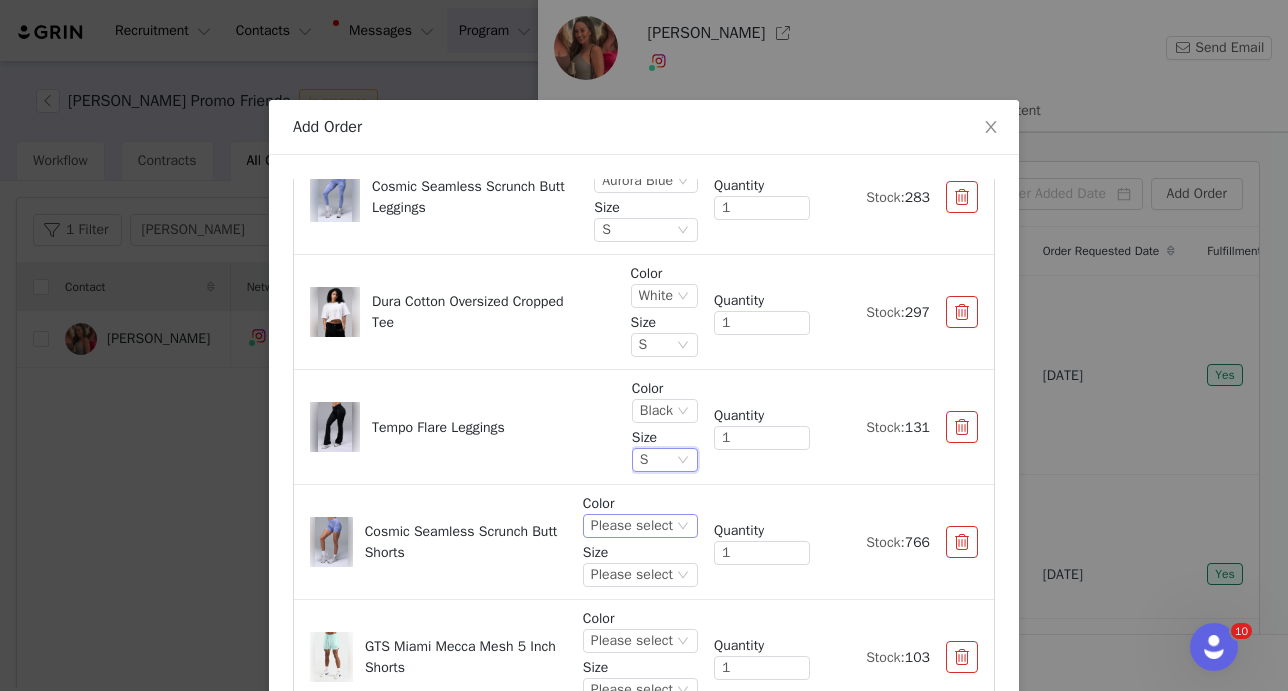 click on "Please select" at bounding box center [632, 526] 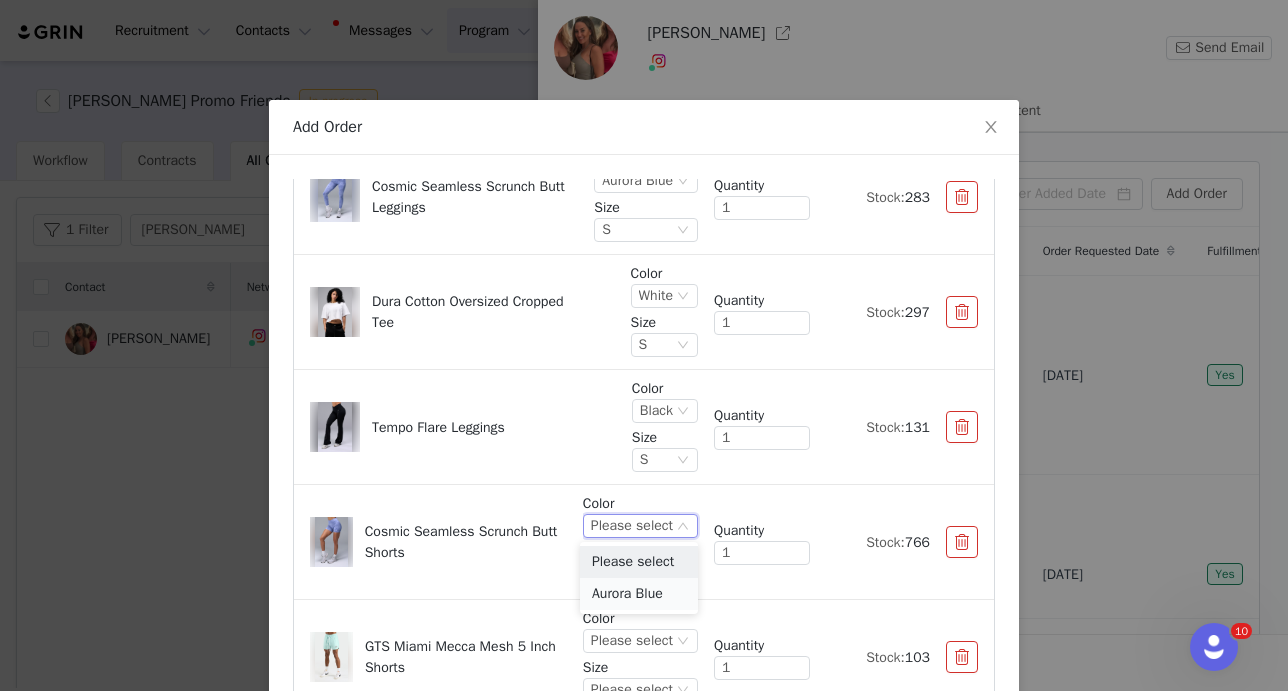 click on "Aurora Blue" at bounding box center (639, 594) 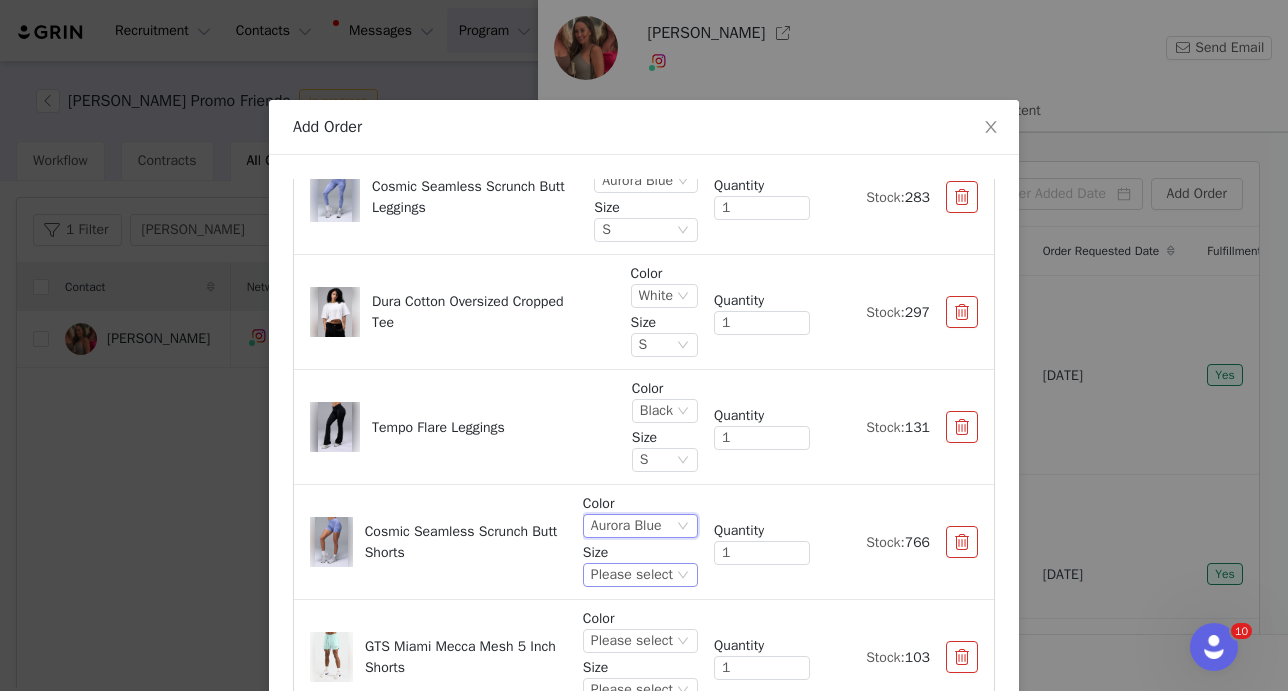 click on "Please select" at bounding box center [632, 575] 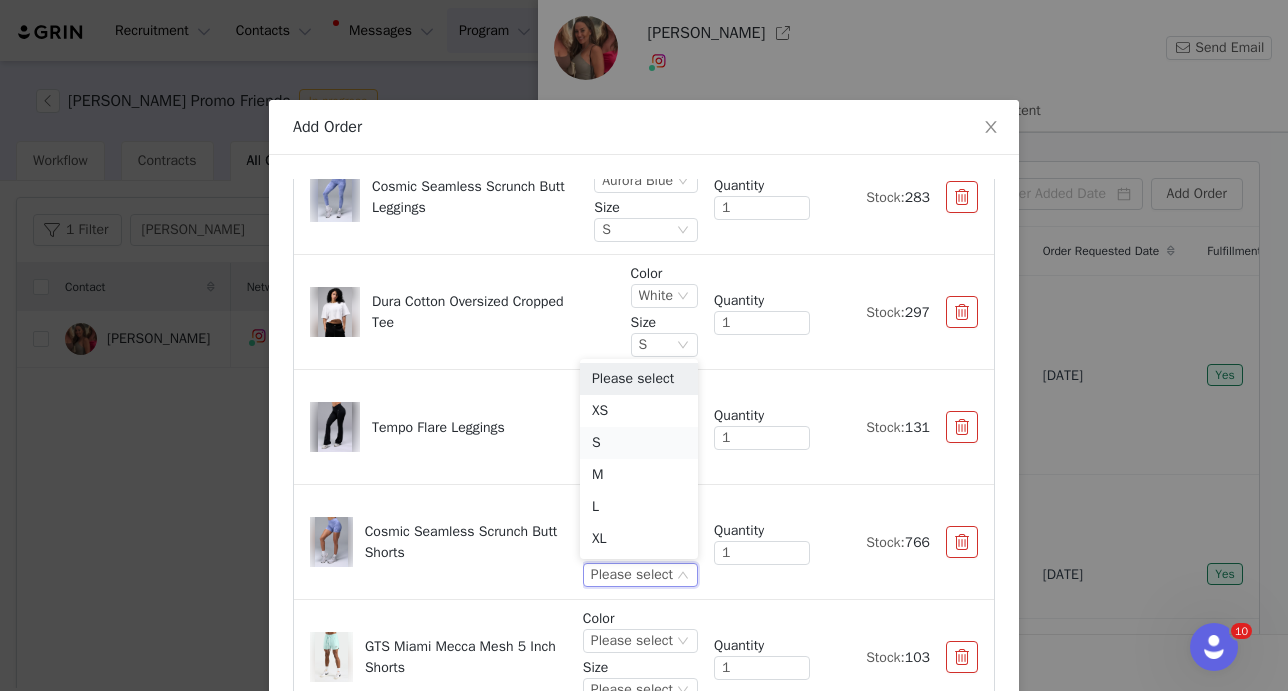 click on "S" at bounding box center [639, 443] 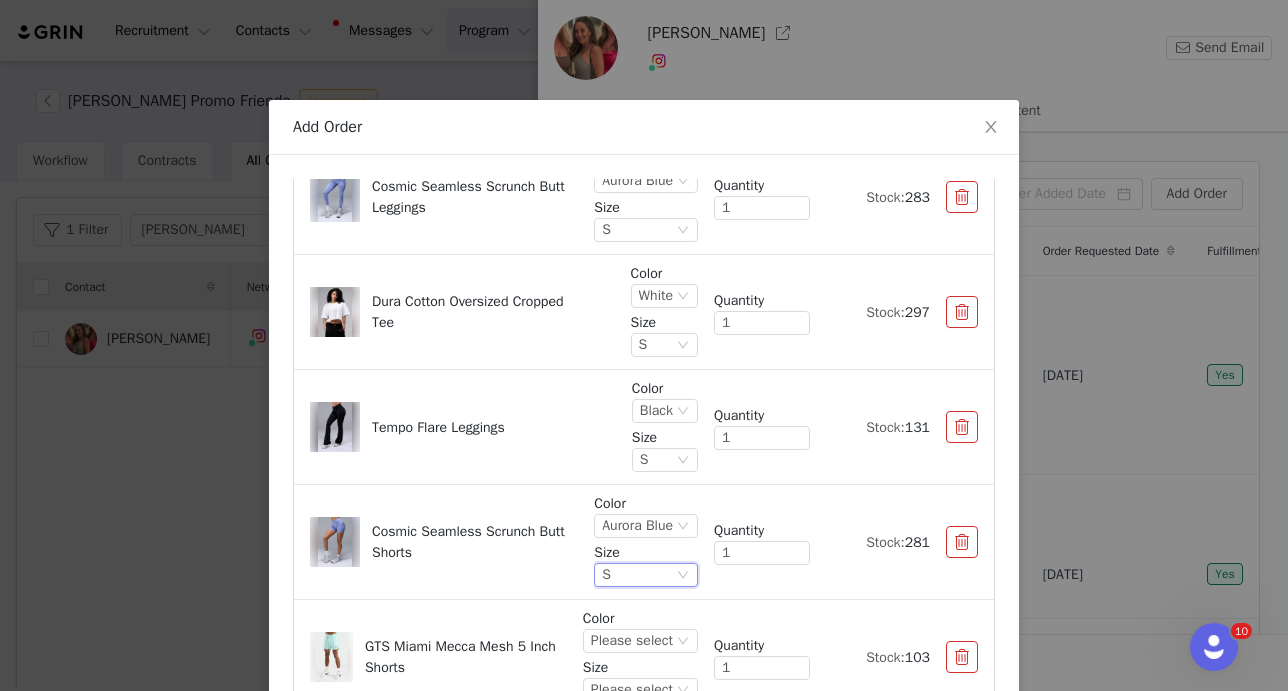 scroll, scrollTop: 175, scrollLeft: 0, axis: vertical 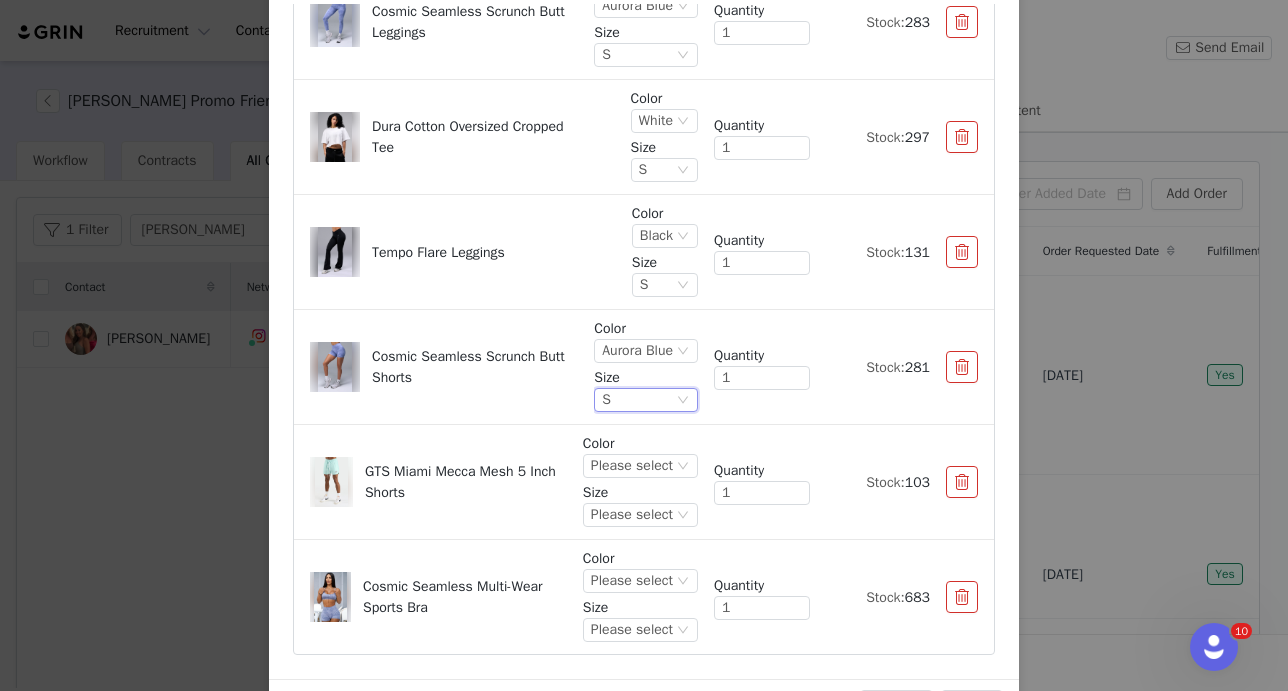 click on "Color" at bounding box center (640, 443) 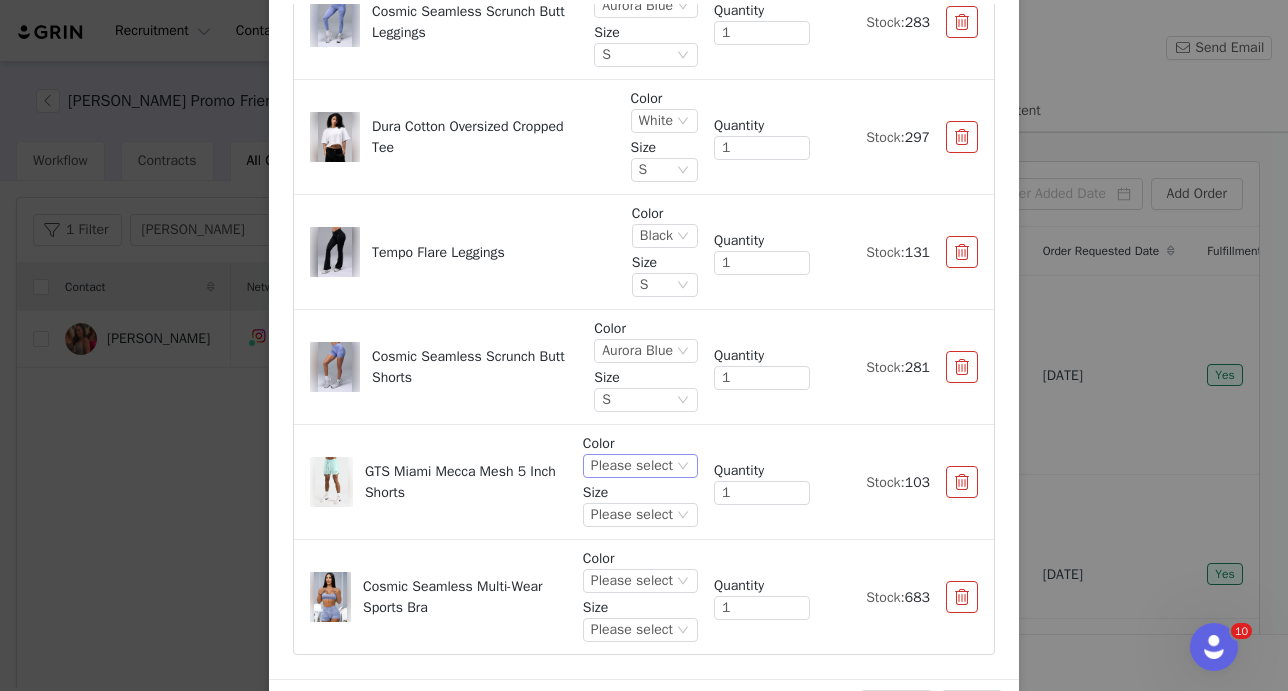 click on "Please select" at bounding box center (632, 466) 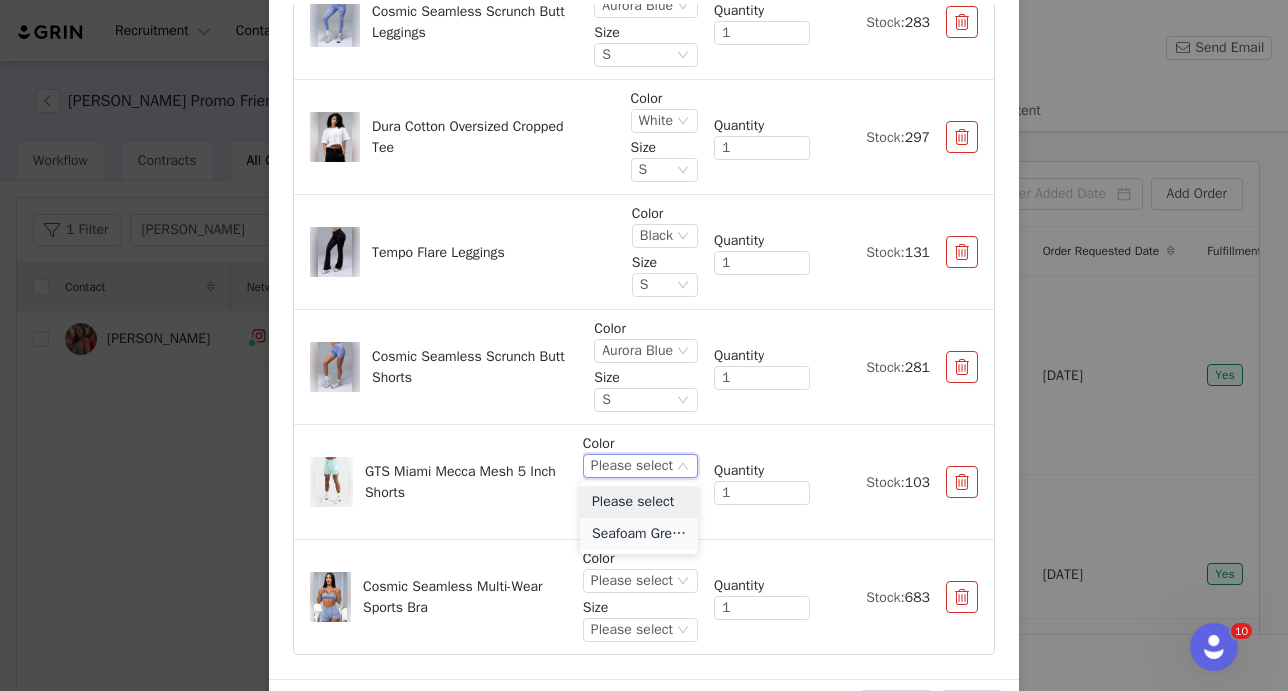 click on "Seafoam Green" at bounding box center [639, 534] 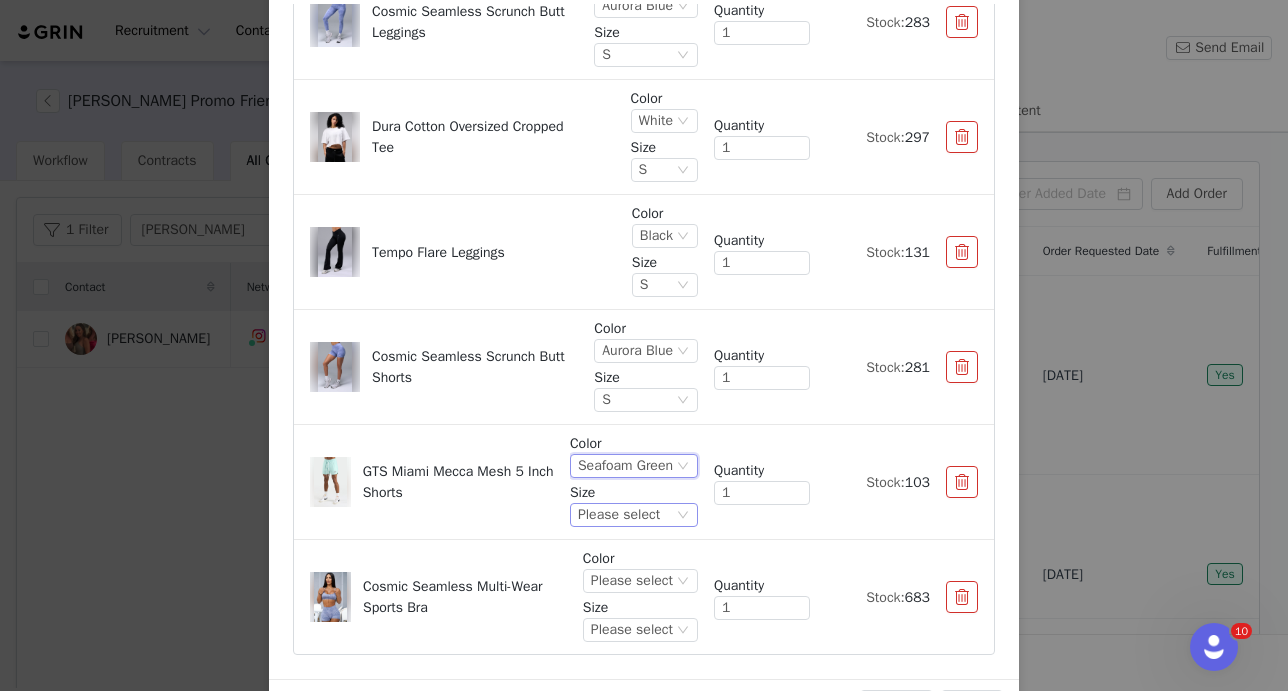 click on "Please select" at bounding box center (619, 515) 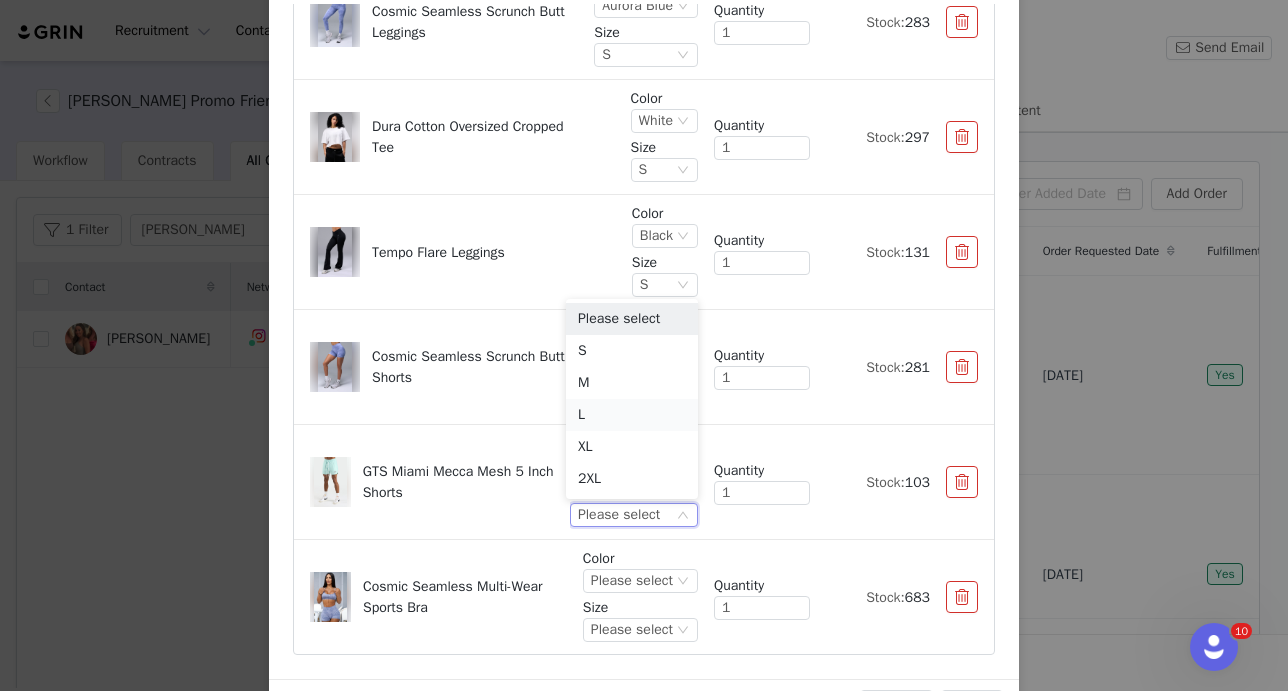 click on "L" at bounding box center (632, 415) 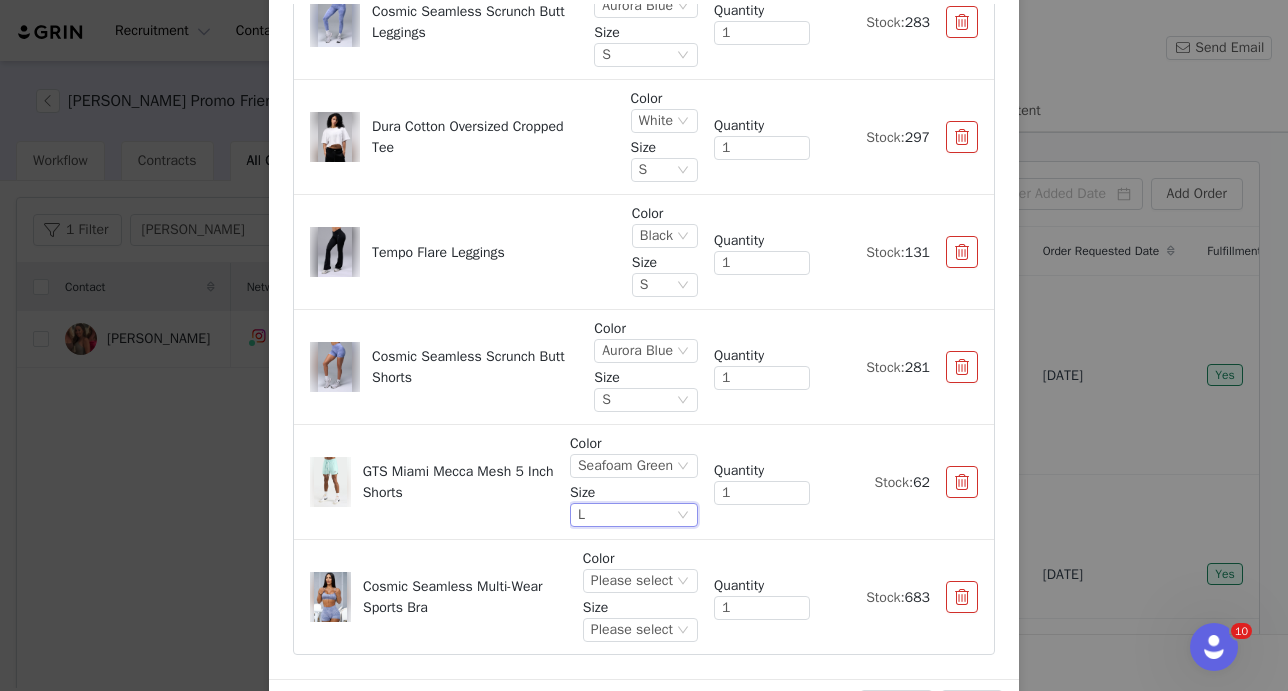 scroll, scrollTop: 240, scrollLeft: 0, axis: vertical 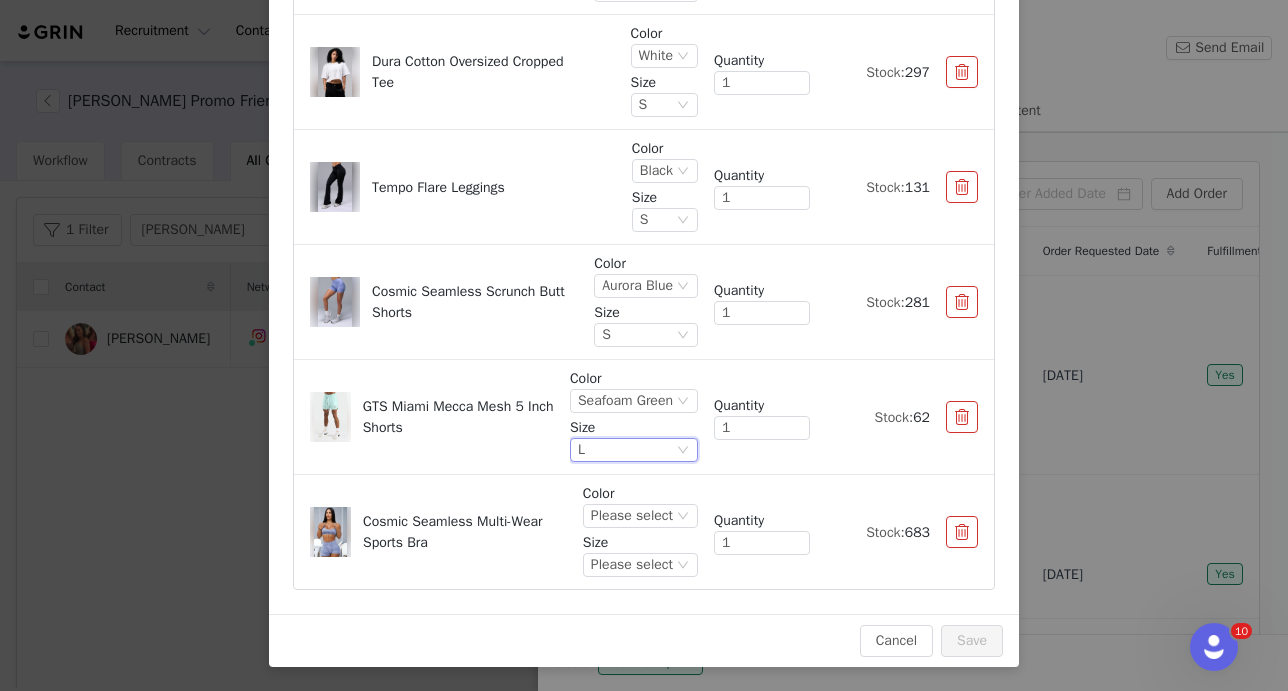 click on "L" at bounding box center [625, 450] 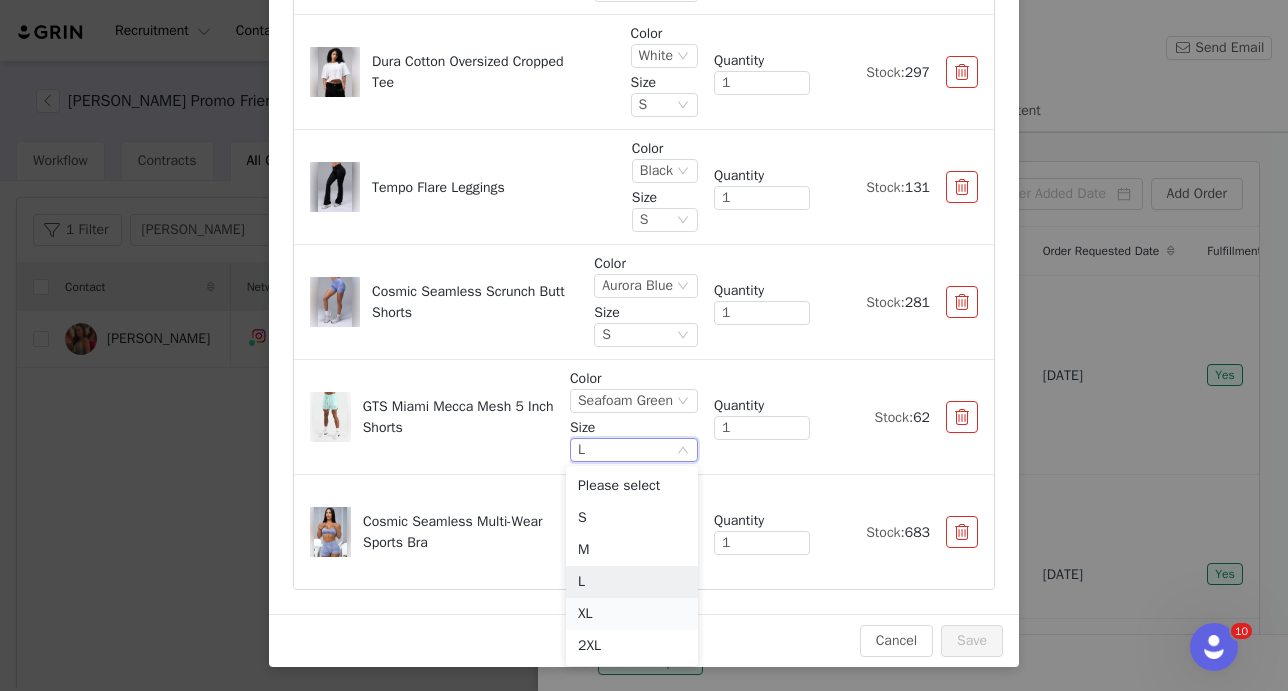 click on "XL" at bounding box center (632, 614) 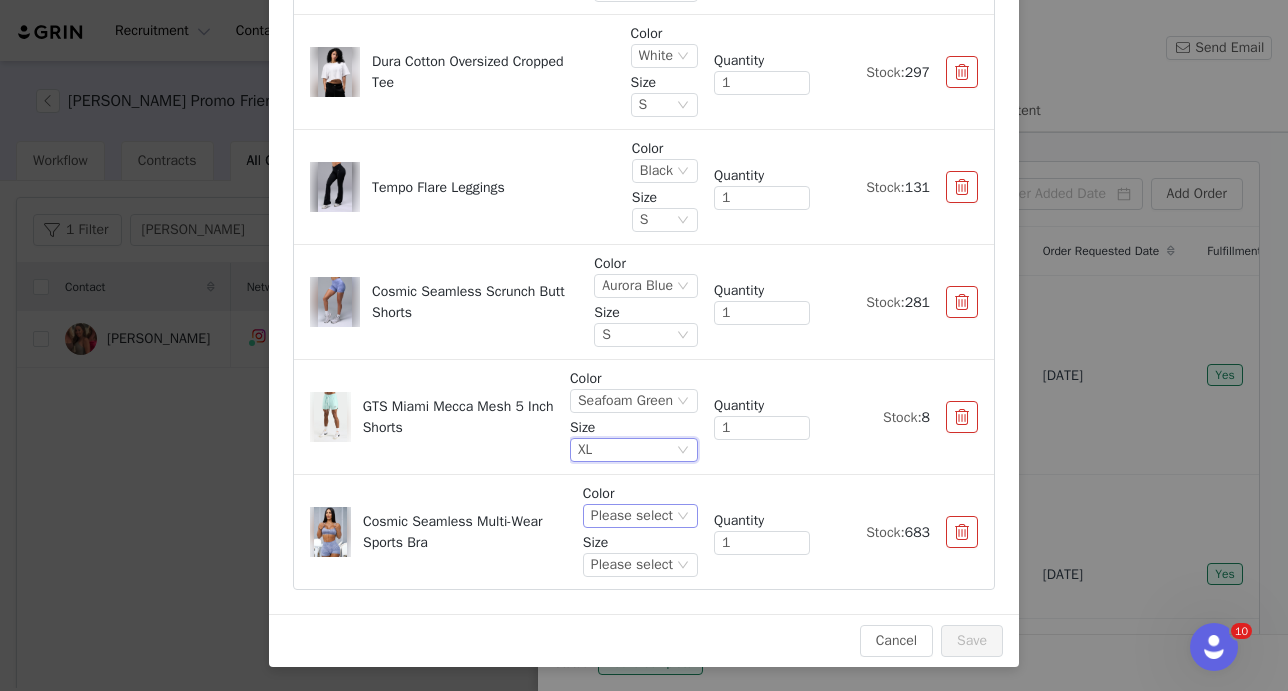 click on "Please select" at bounding box center (632, 516) 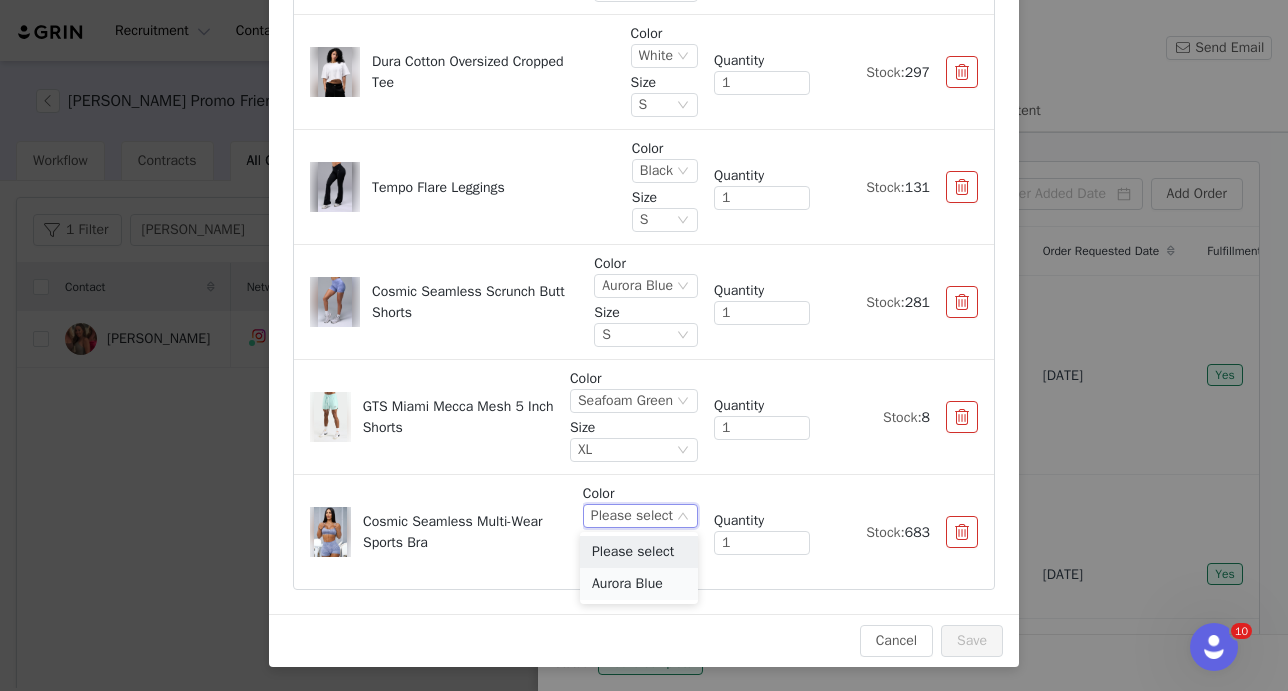 click on "Aurora Blue" at bounding box center [639, 584] 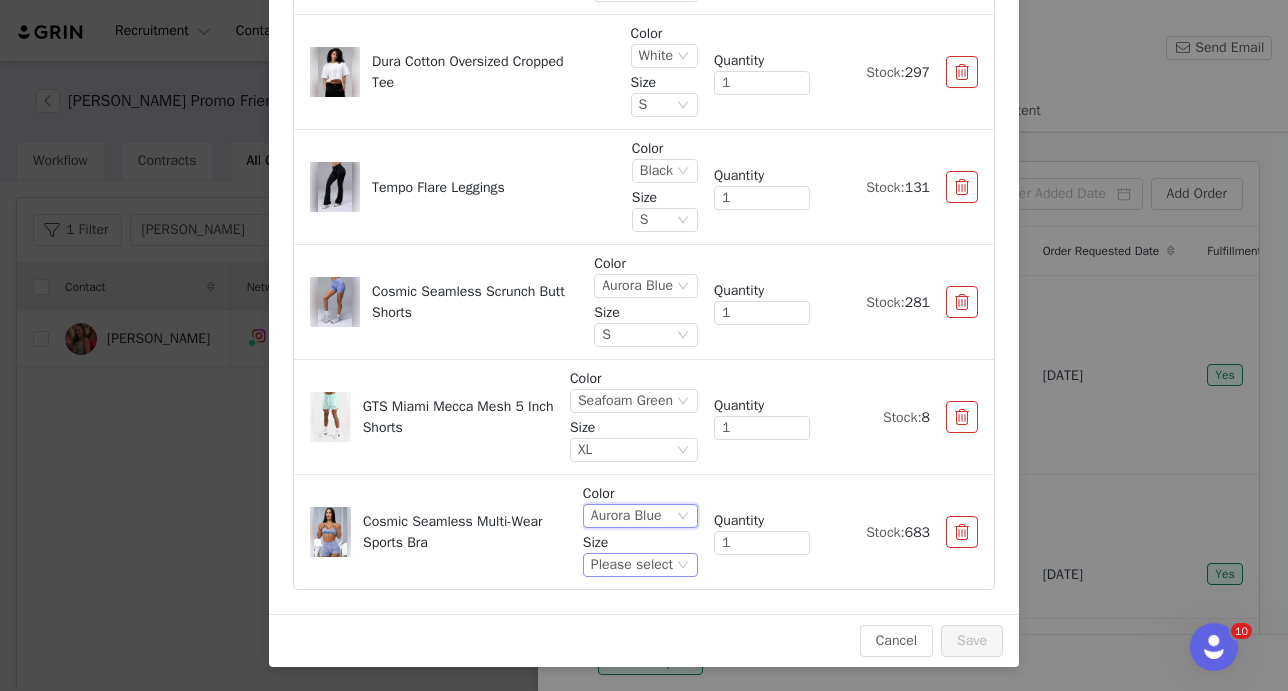 click on "Please select" at bounding box center (632, 565) 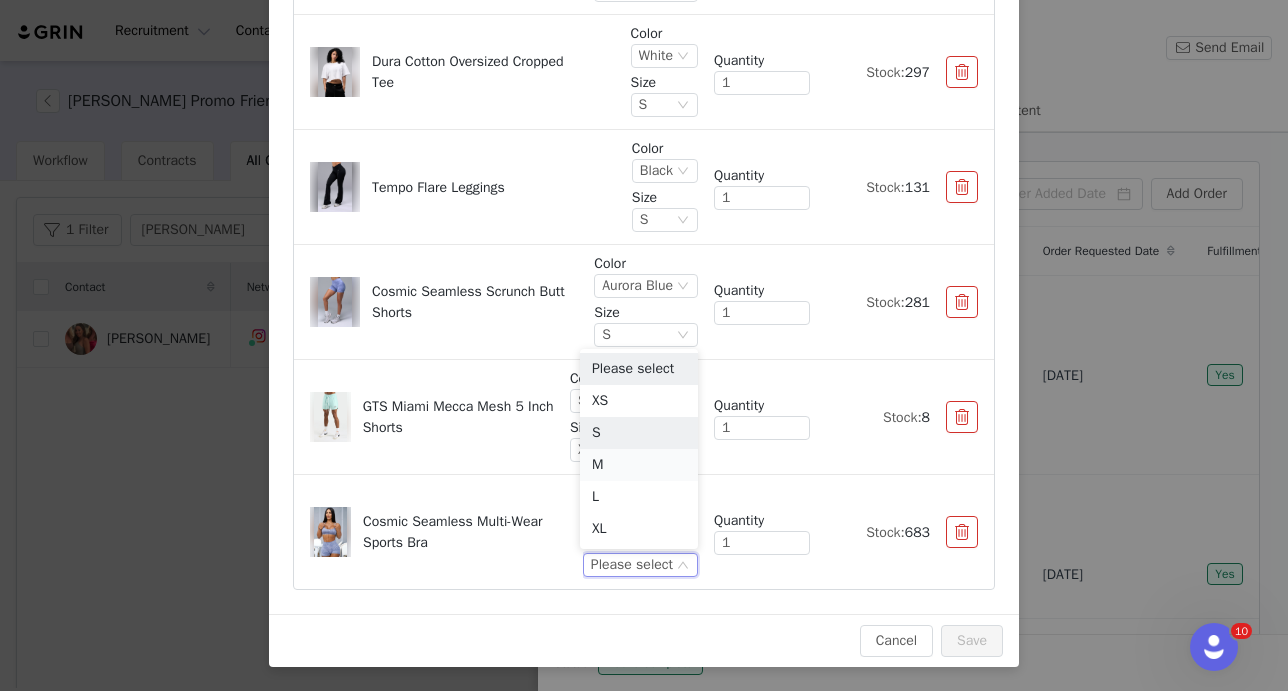 click on "M" at bounding box center (639, 465) 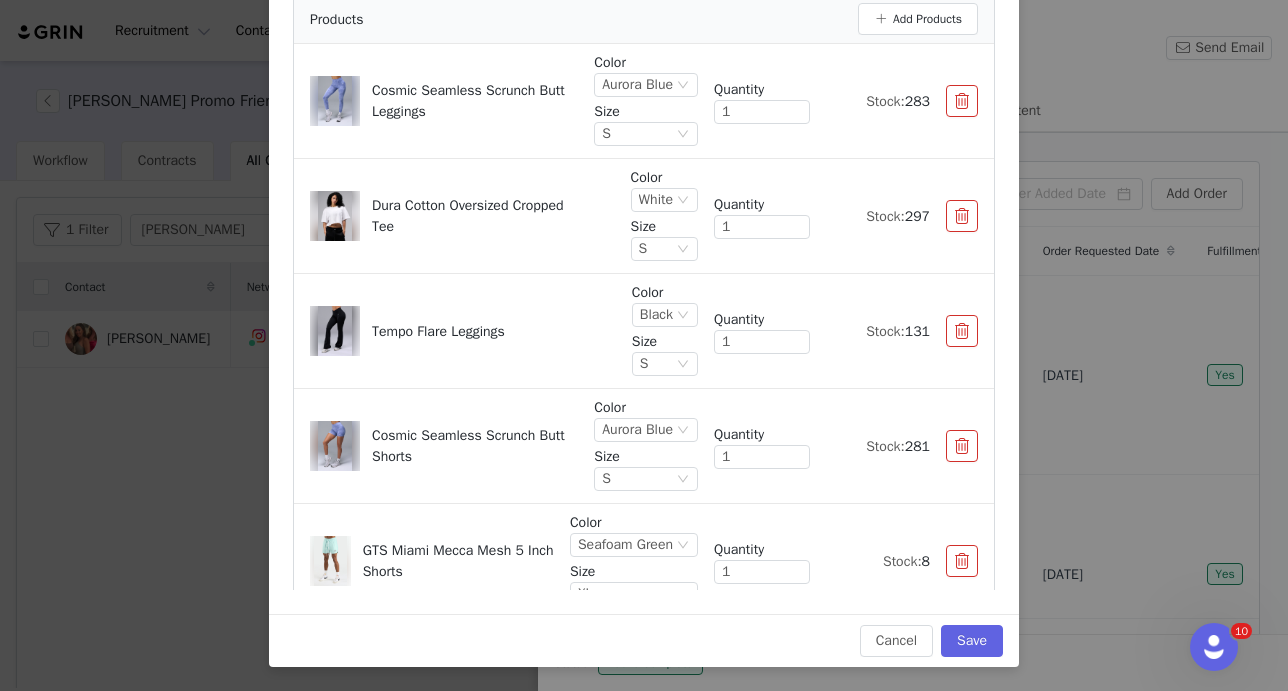 scroll, scrollTop: 170, scrollLeft: 0, axis: vertical 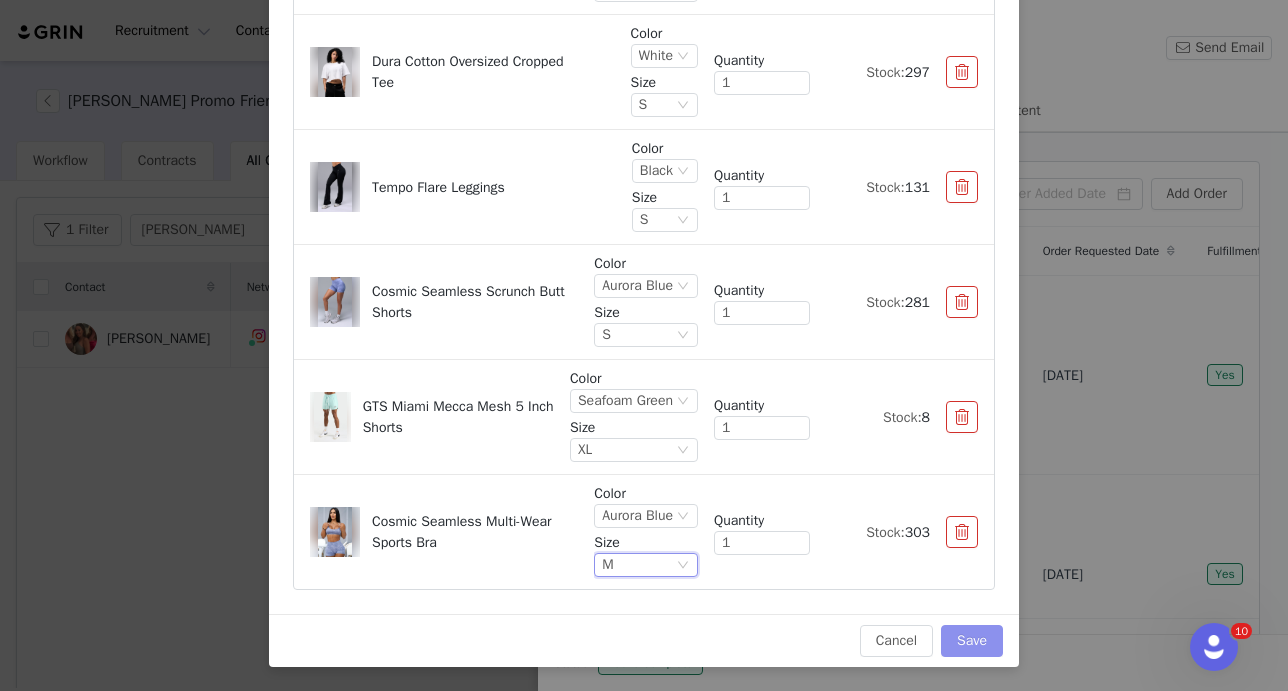 click on "Save" at bounding box center (972, 641) 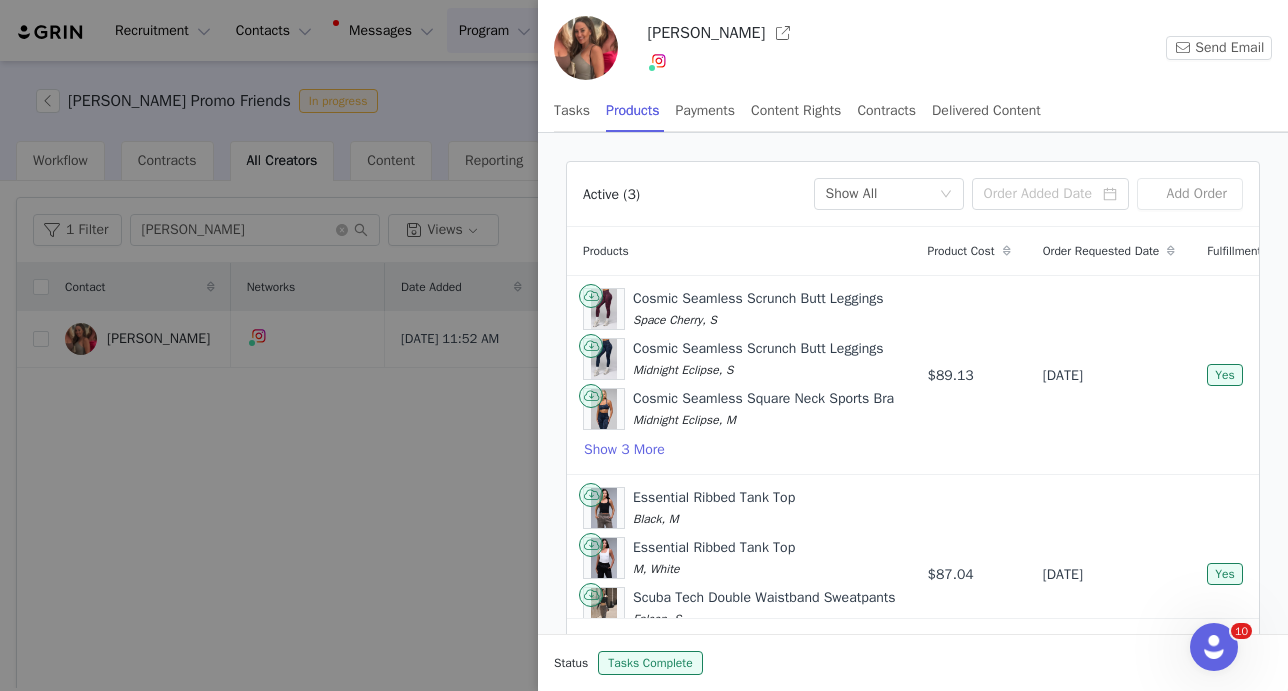 click at bounding box center (644, 345) 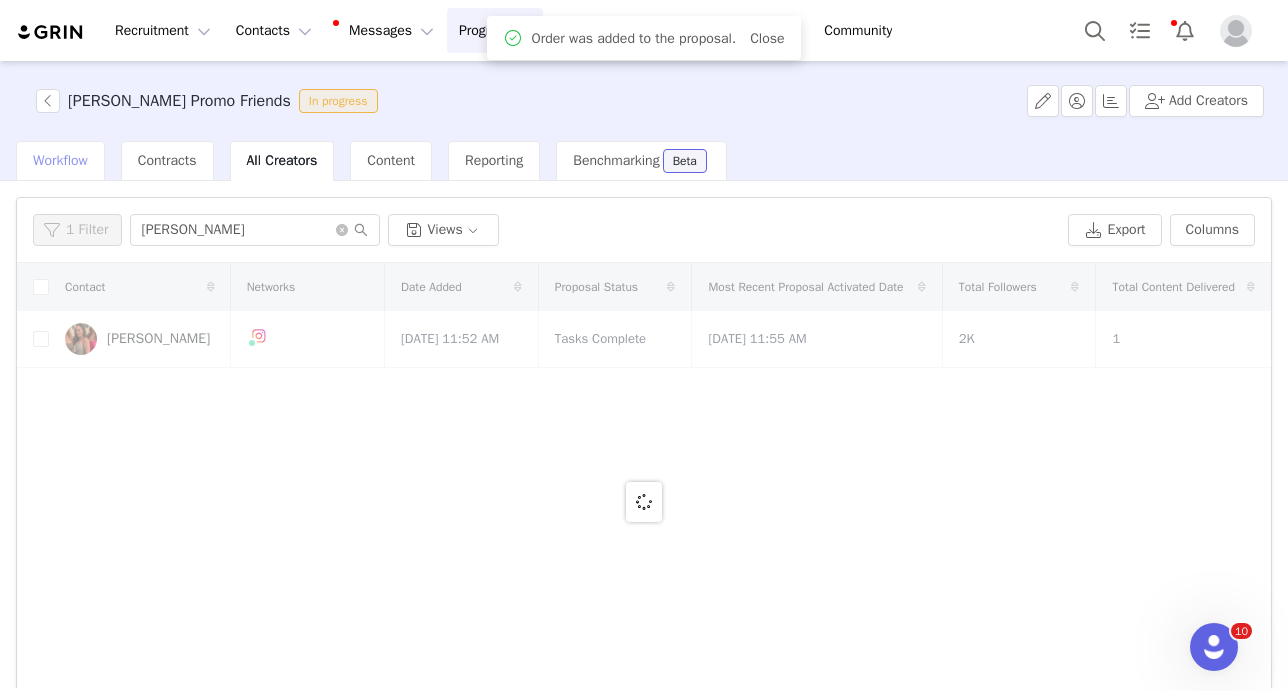 click on "Workflow" at bounding box center [60, 160] 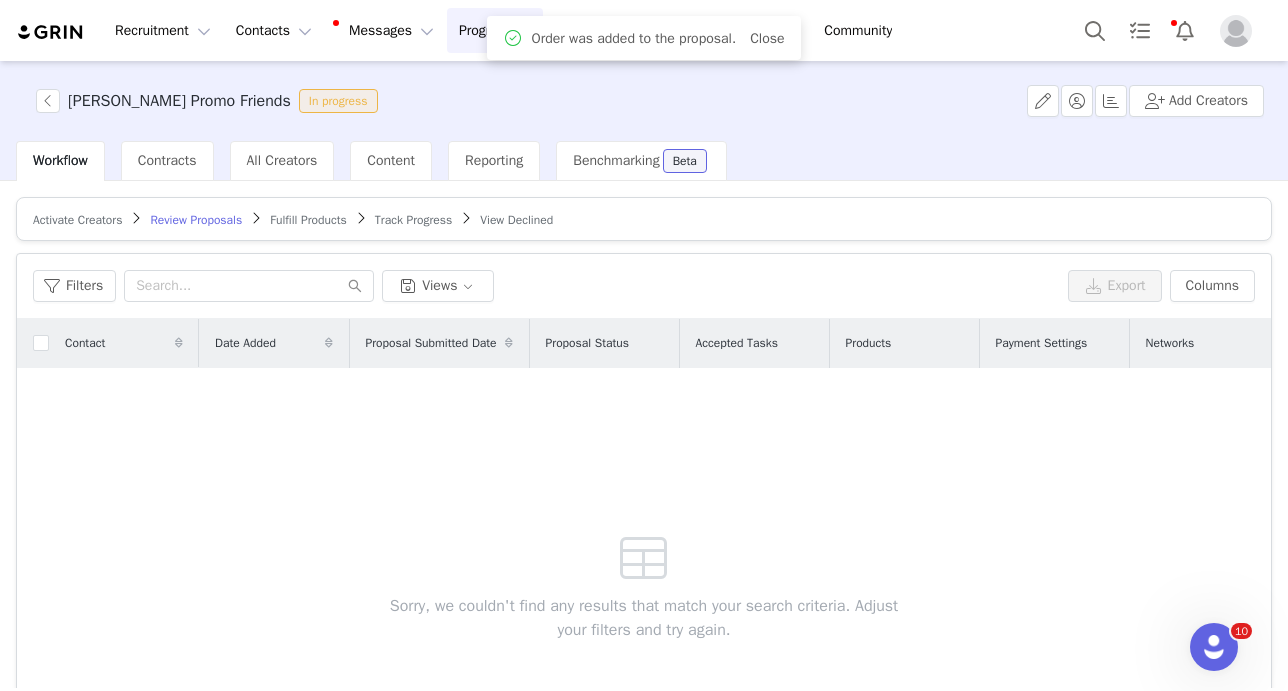 click on "Fulfill Products" at bounding box center [308, 220] 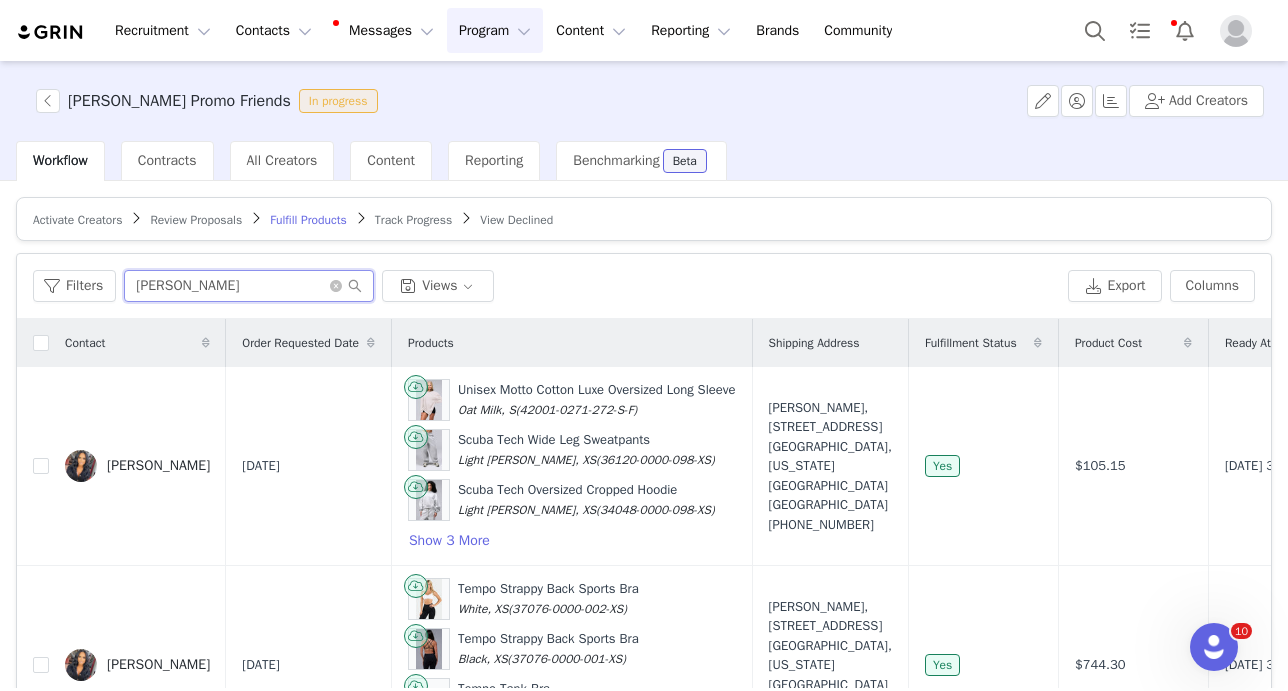 click on "angie" at bounding box center (249, 286) 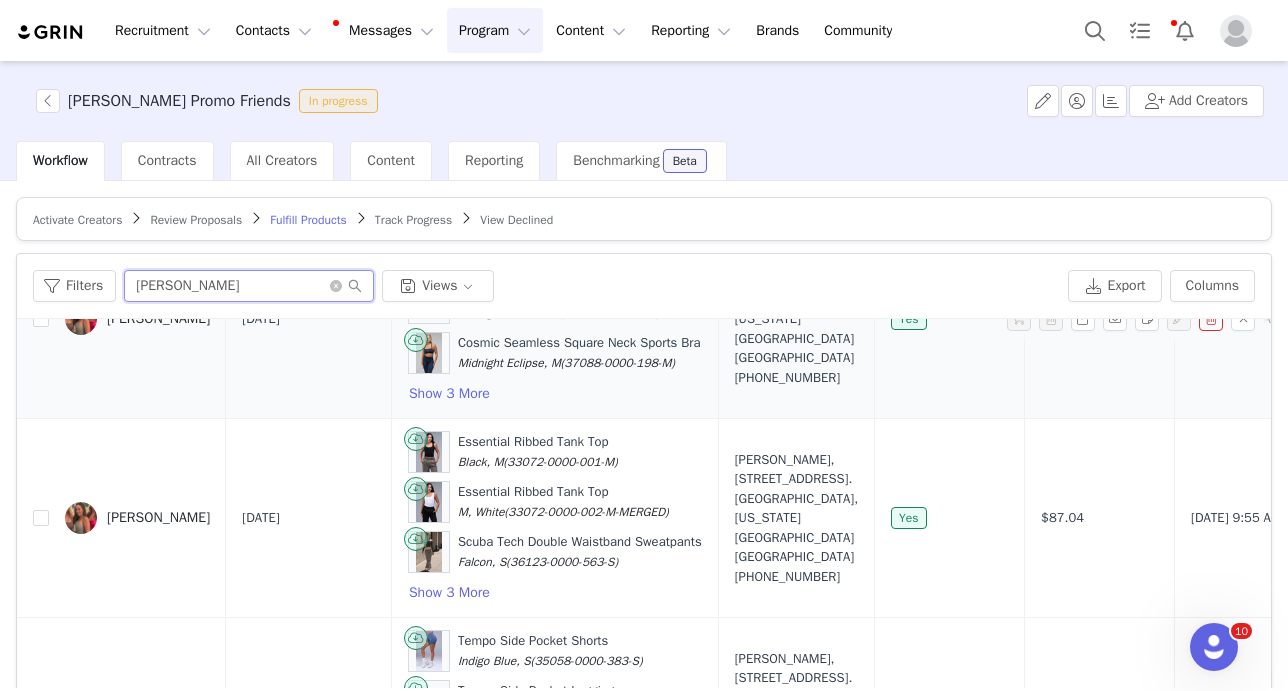 scroll, scrollTop: 367, scrollLeft: 0, axis: vertical 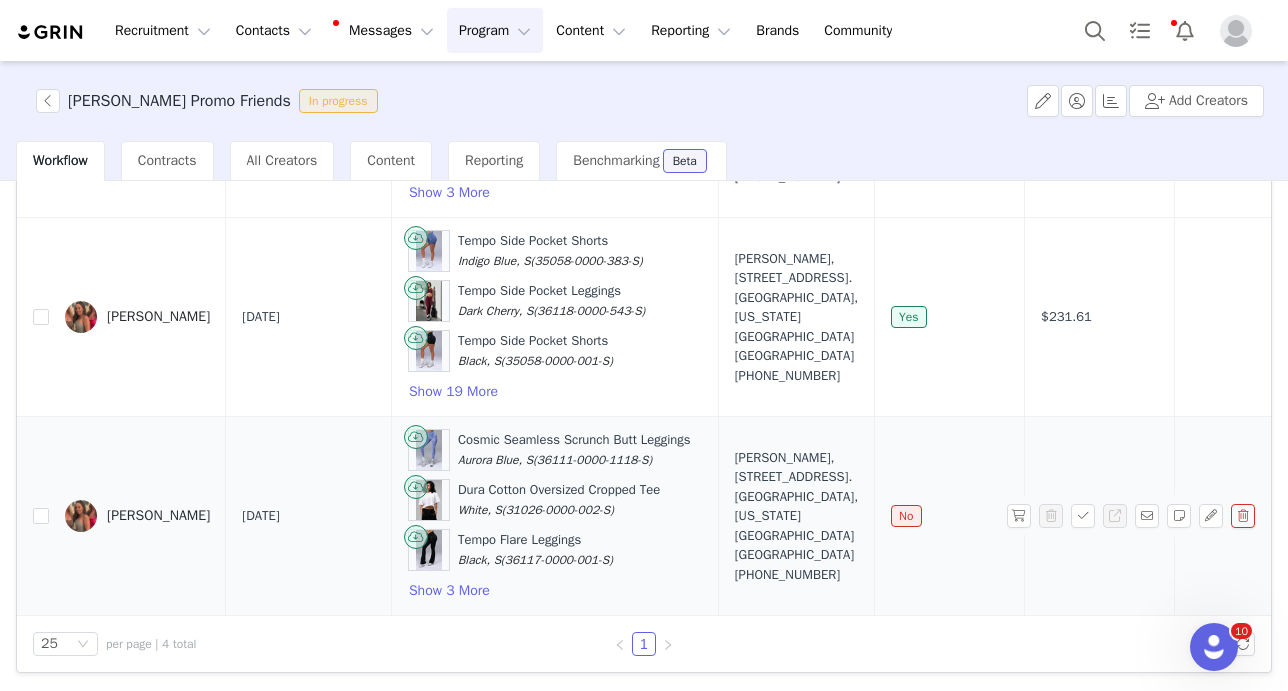 type on "denise" 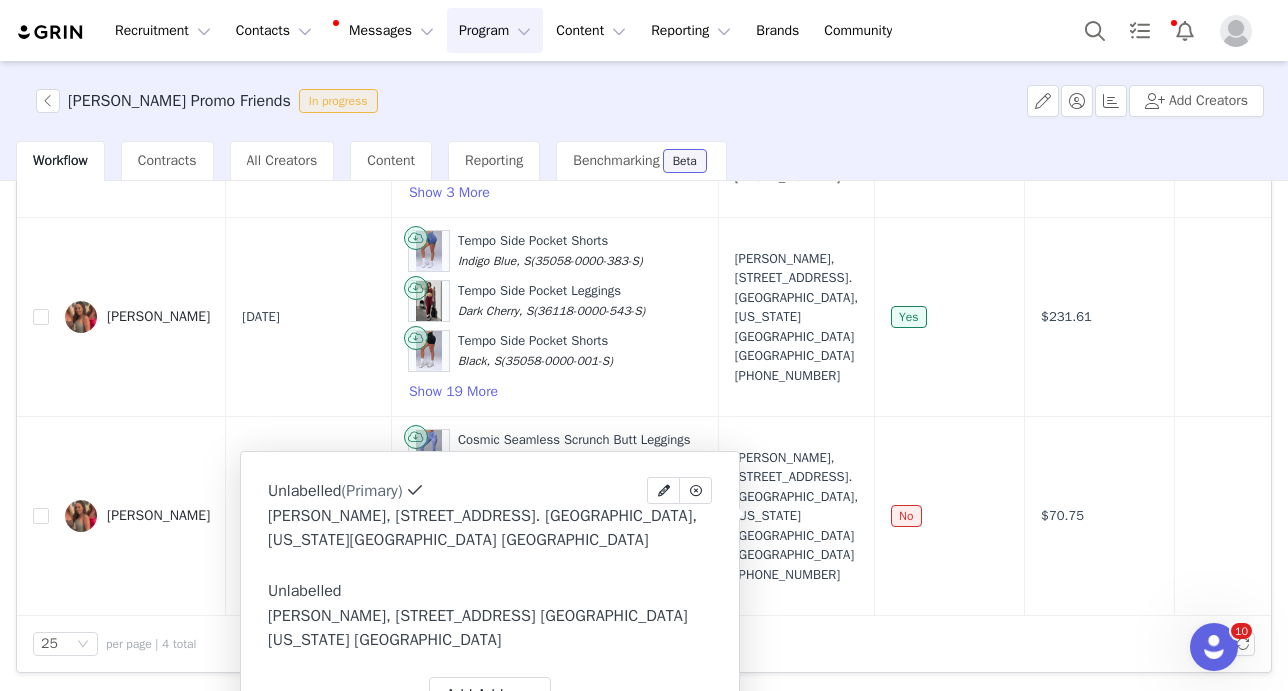 type on "Denise" 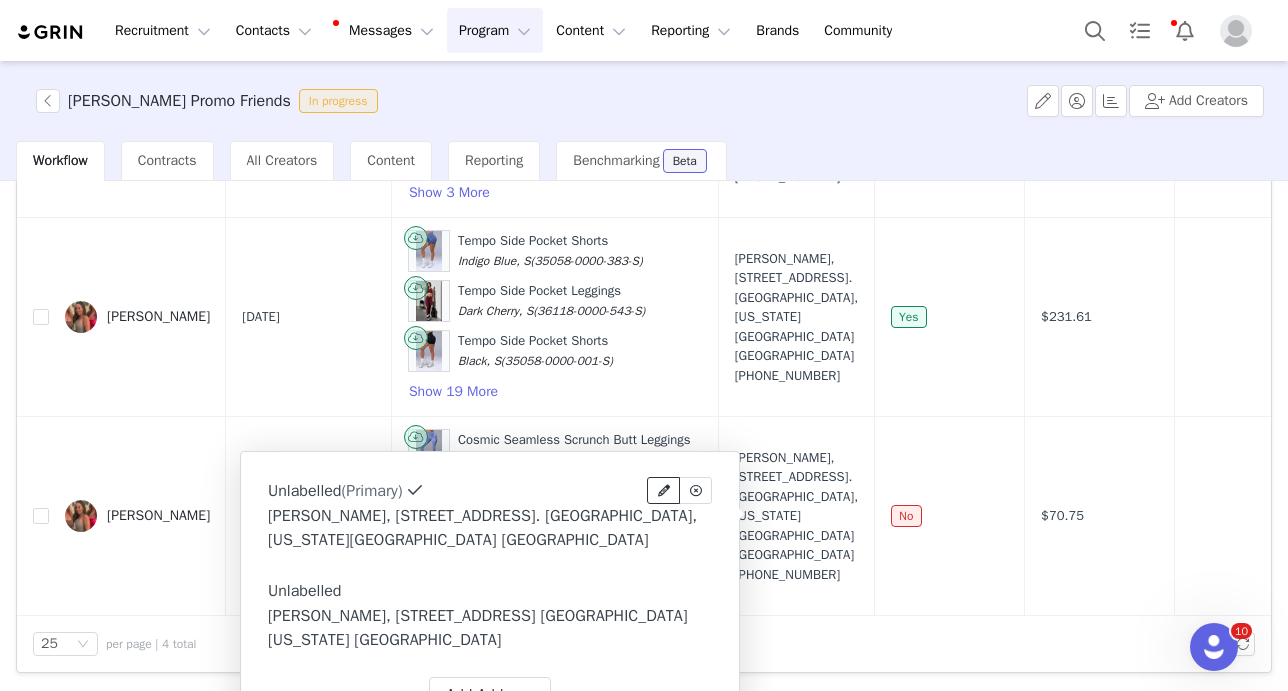 click at bounding box center (664, 491) 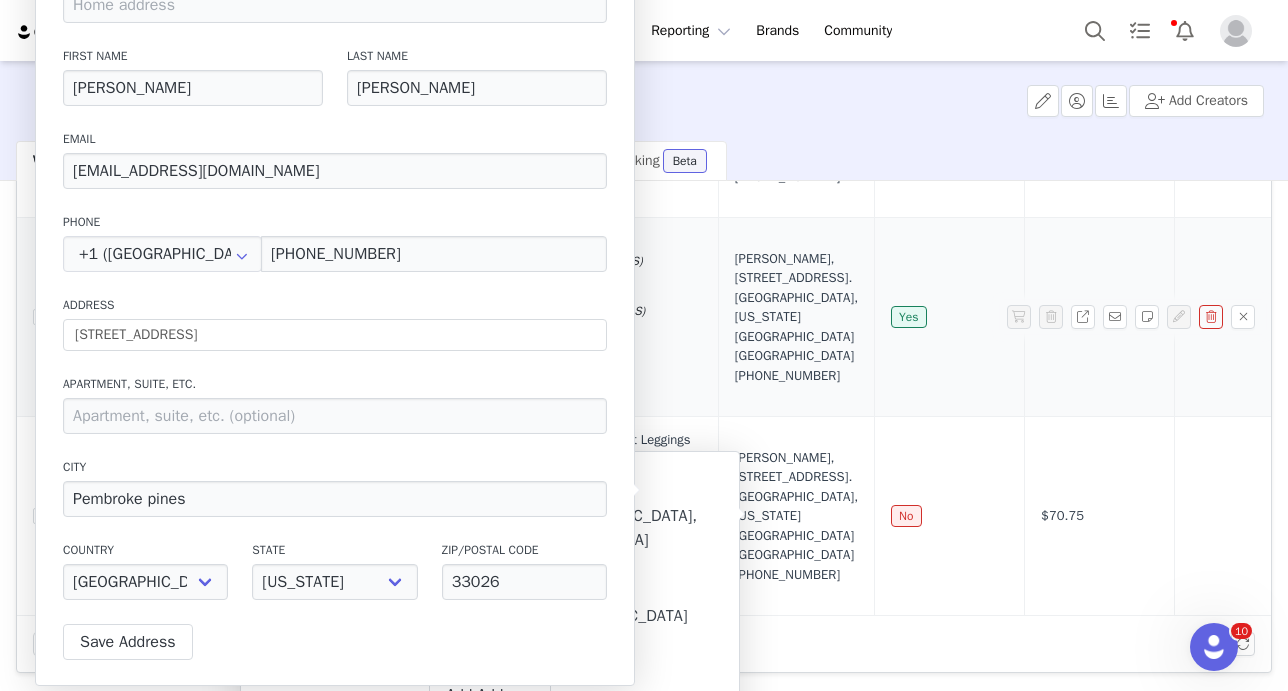 click on "Yes" at bounding box center (950, 317) 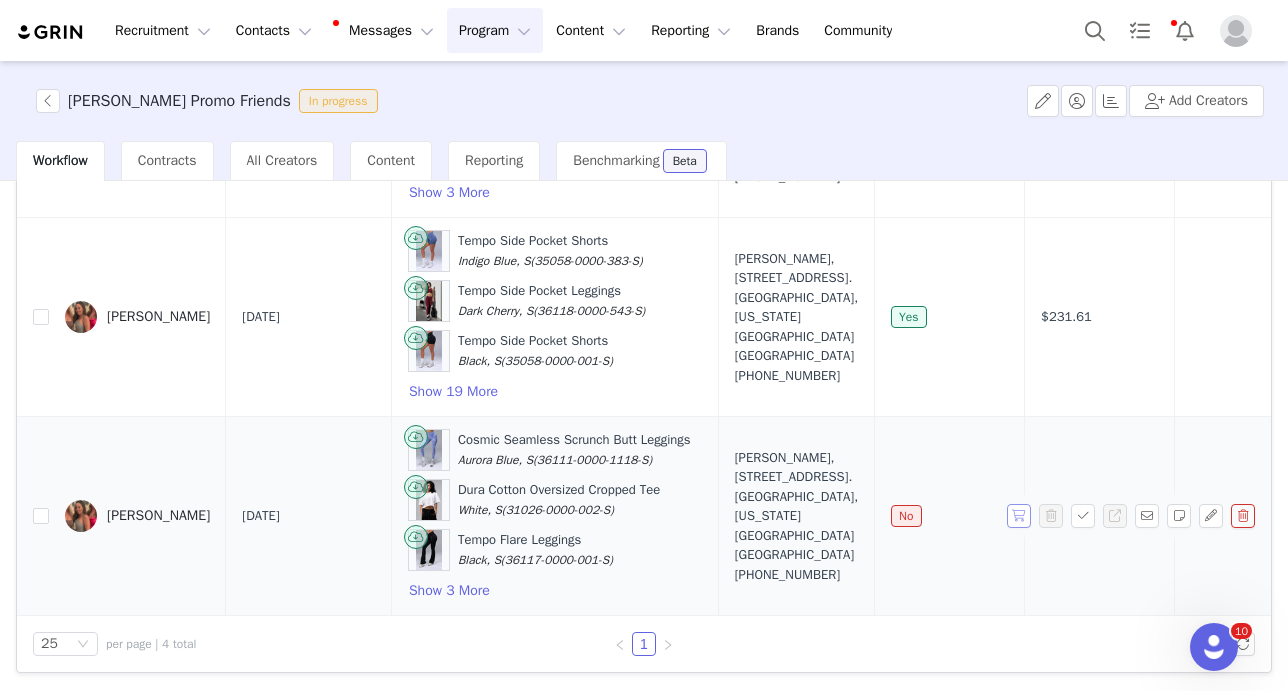 click at bounding box center [1019, 516] 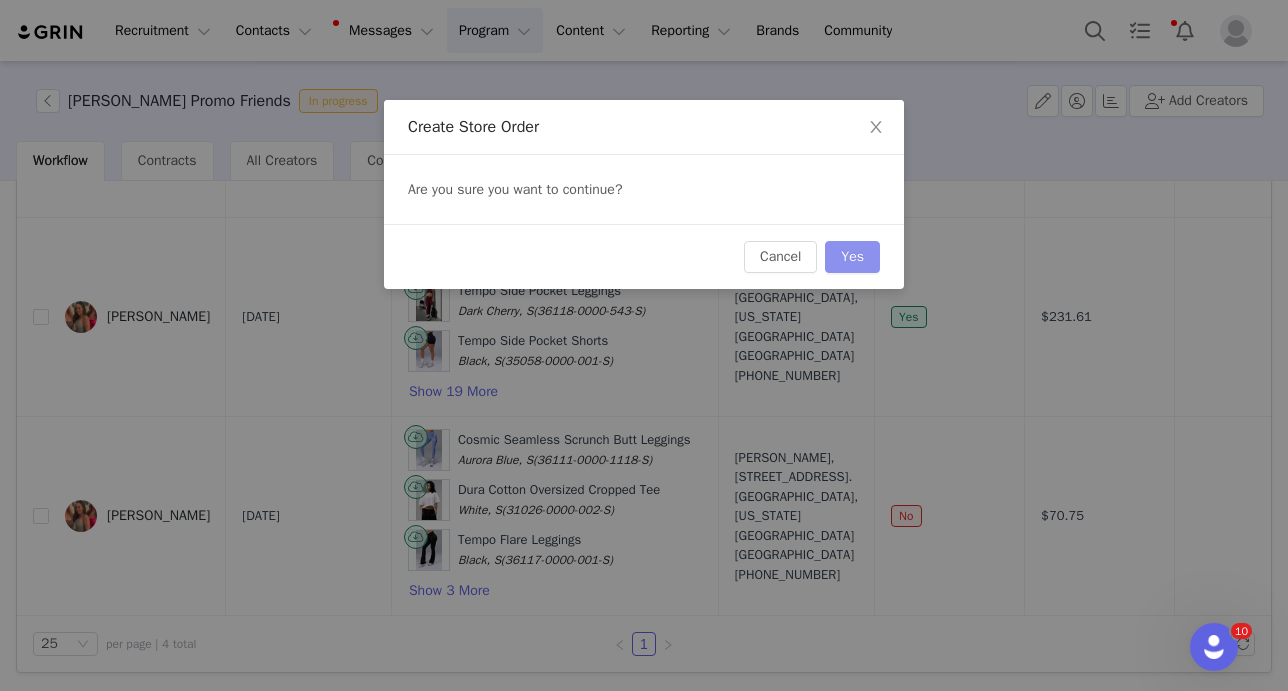 click on "Yes" at bounding box center [852, 257] 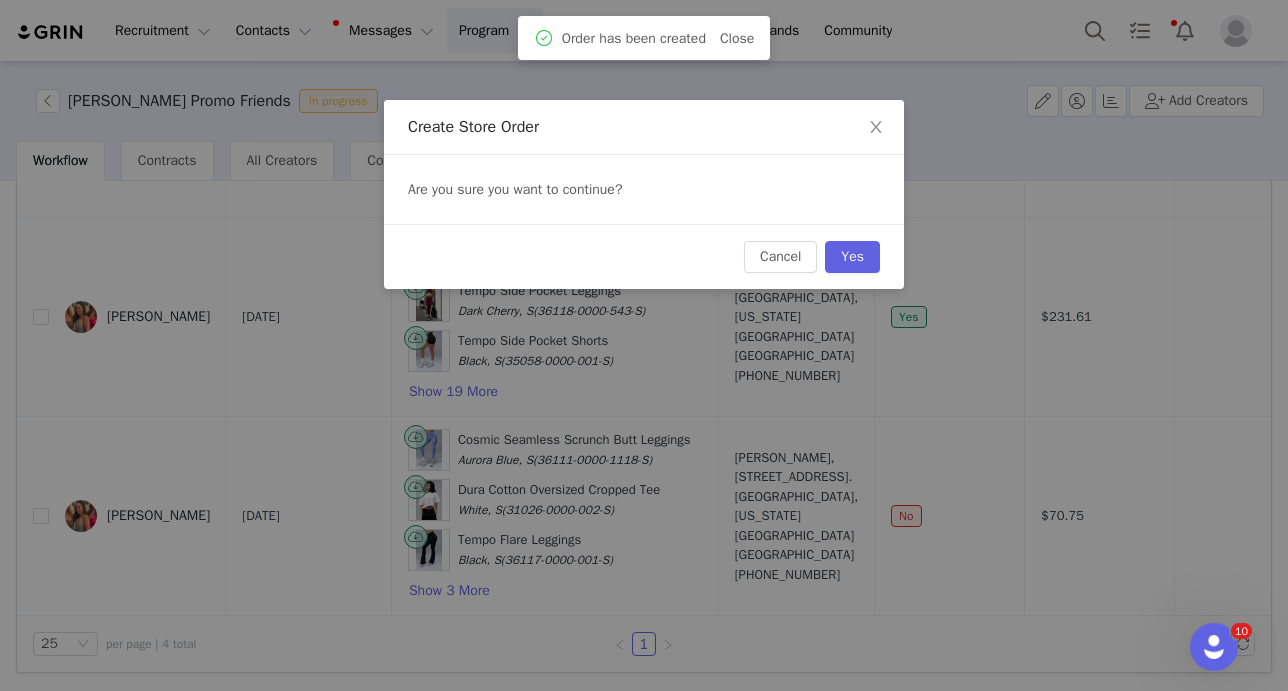 scroll, scrollTop: 0, scrollLeft: 0, axis: both 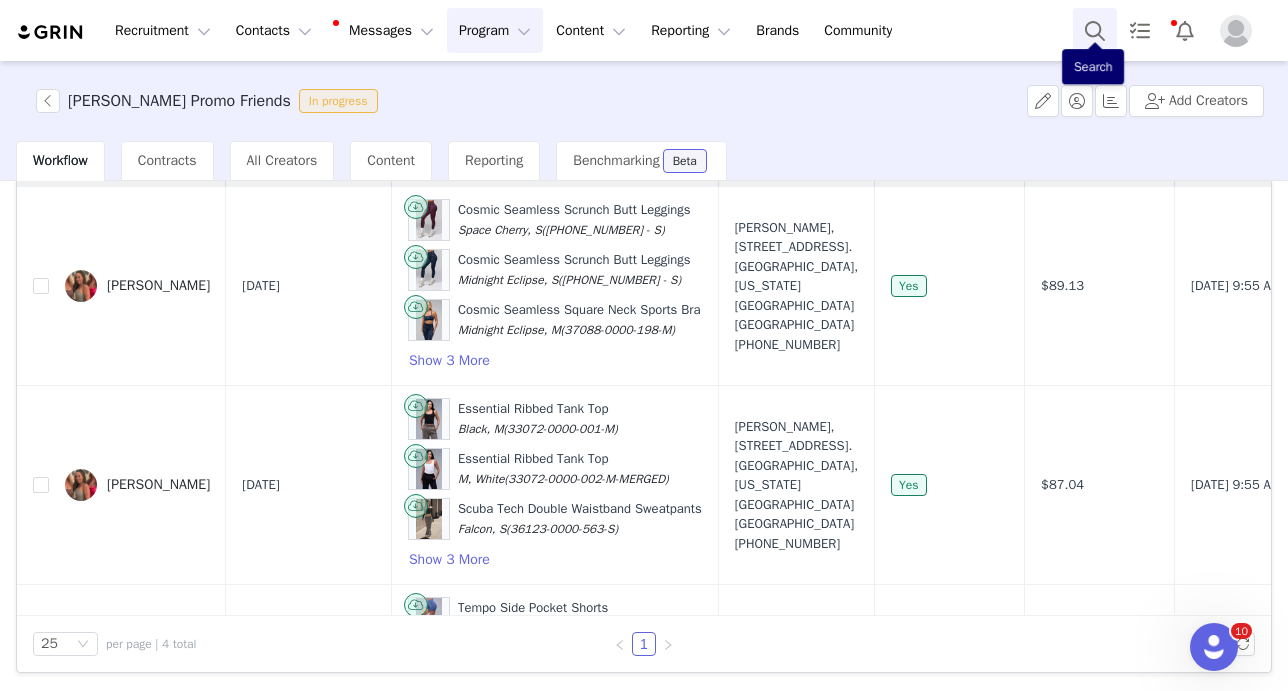 click at bounding box center (1095, 30) 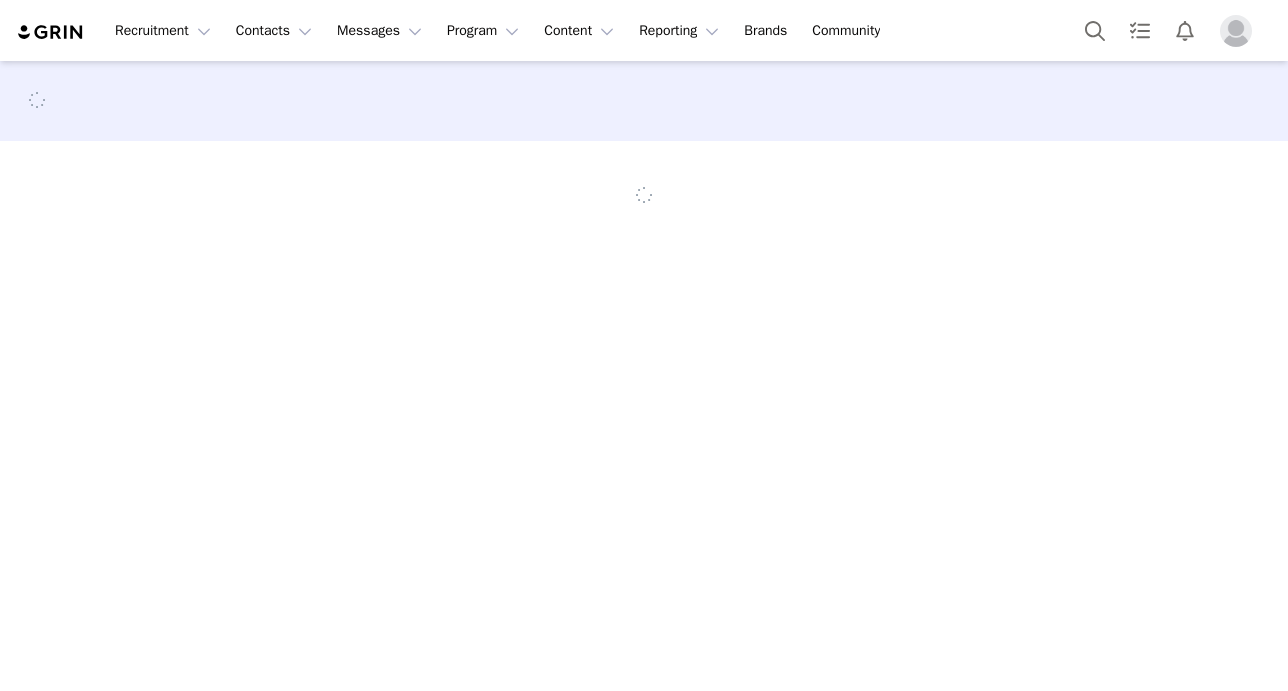scroll, scrollTop: 0, scrollLeft: 0, axis: both 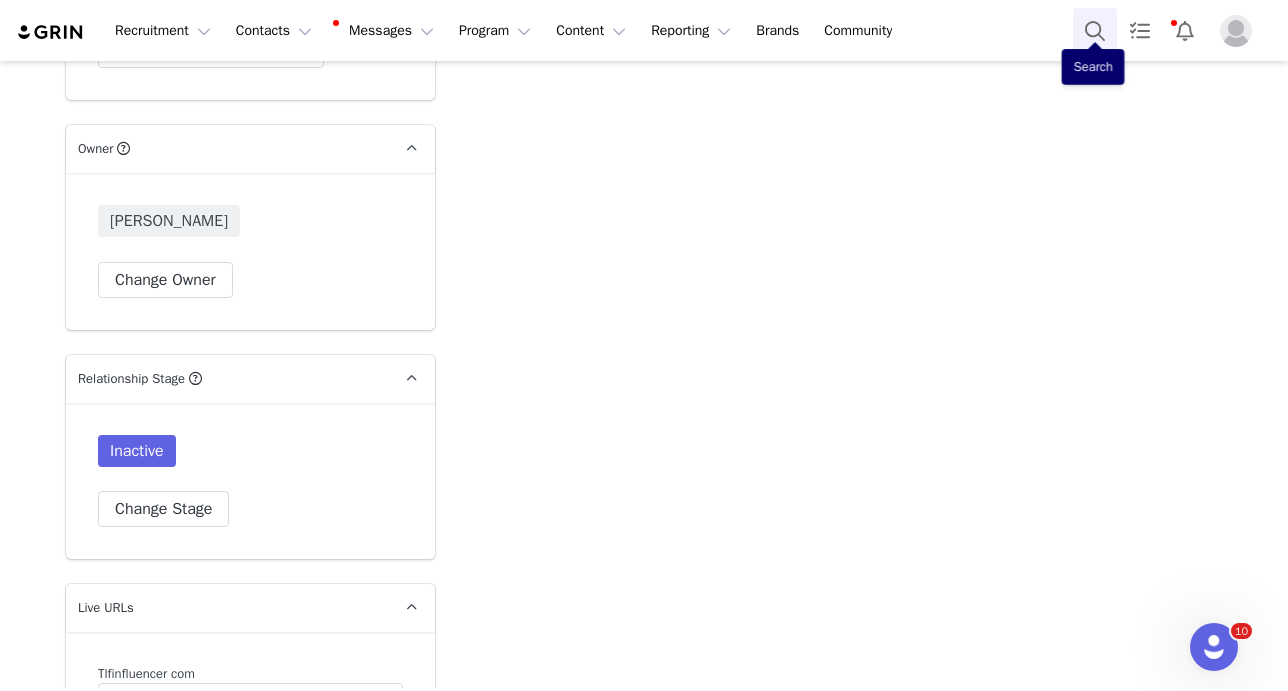 click at bounding box center (1095, 30) 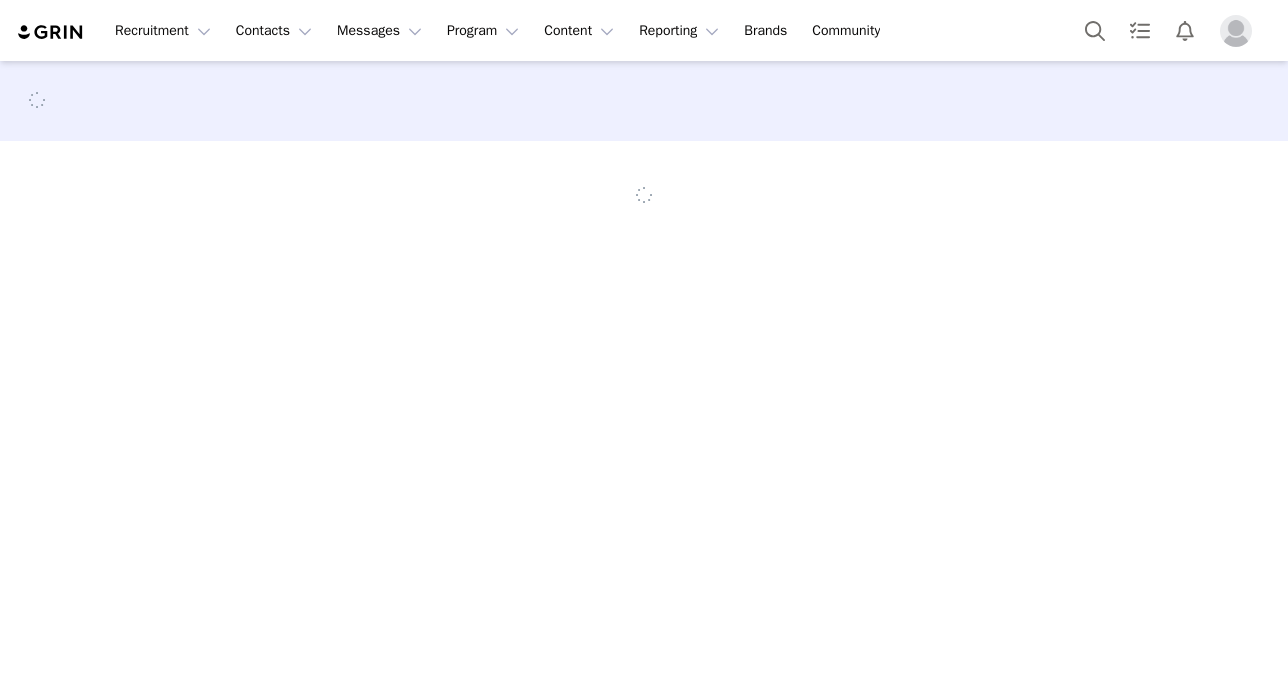scroll, scrollTop: 0, scrollLeft: 0, axis: both 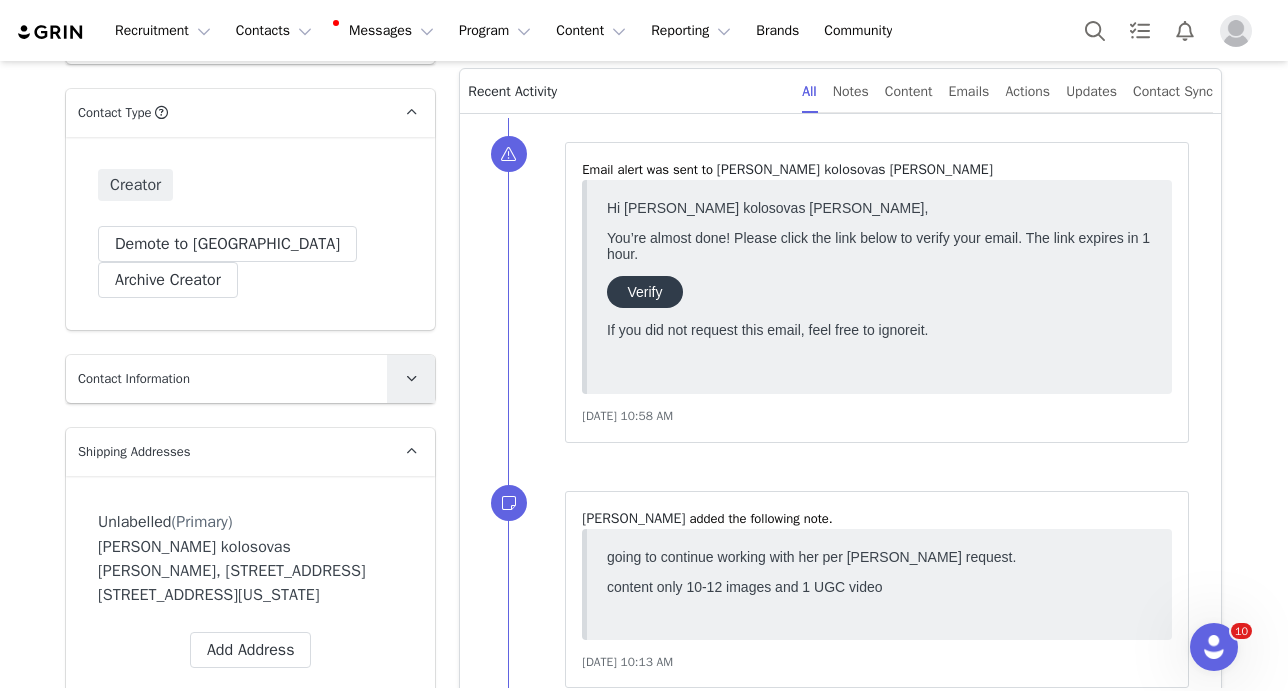 click at bounding box center [411, 379] 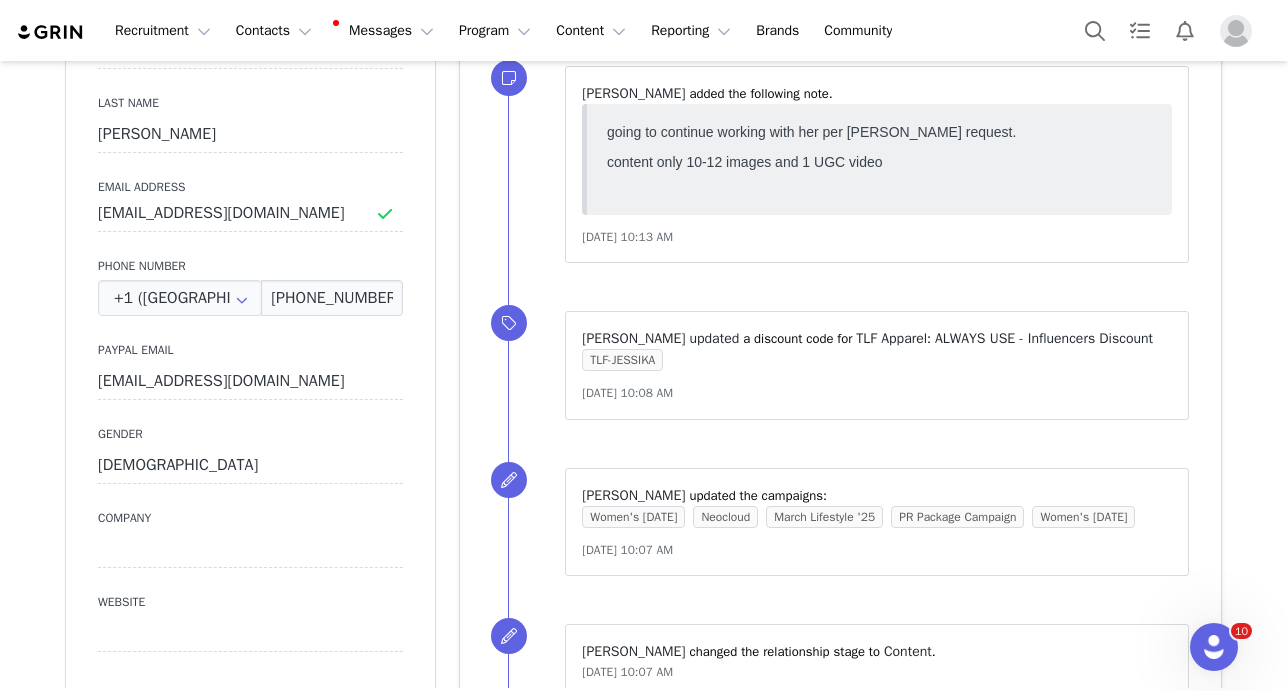 scroll, scrollTop: 938, scrollLeft: 0, axis: vertical 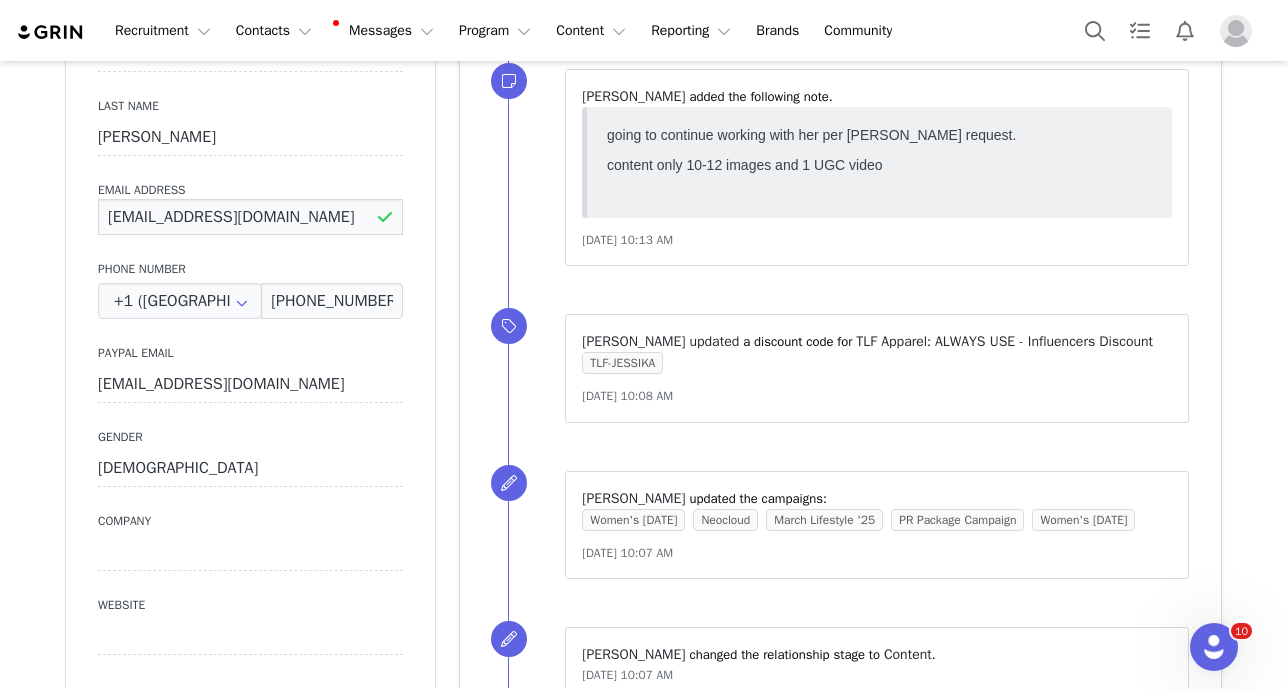 click on "jessxomgmt@gmail.com" at bounding box center [250, 217] 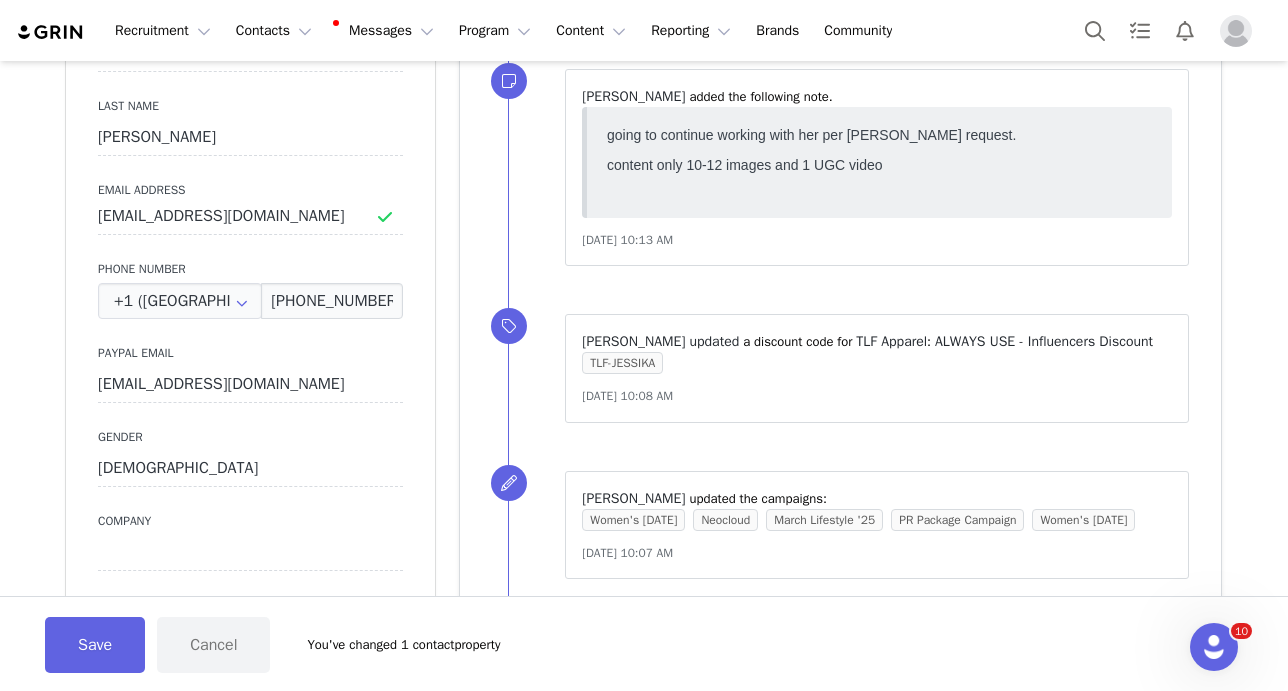 click on "First Name  Jessika kolosovas De  Last Name  Souza Email Address jessikatalent@ml-agency.co  Phone Number  +1 (United States) +93 (Afghanistan) +358 (Aland Islands) +355 (Albania) +213 (Algeria) +376 (Andorra) +244 (Angola) +1264 (Anguilla) +1268 (Antigua And Barbuda) +54 (Argentina) +374 (Armenia) +297 (Aruba) +61 (Australia) +43 (Austria) +994 (Azerbaijan) +1242 (Bahamas) +973 (Bahrain) +880 (Bangladesh) +1246 (Barbados) +375 (Belarus) +32 (Belgium) +501 (Belize) +229 (Benin) +1441 (Bermuda) +975 (Bhutan) +591 (Bolivia) +599 (Bonaire, Sint Eustatius and Saba) +387 (Bosnia And Herzegovina) +267 (Botswana) +0 (Bouvet Island) +55 (Brazil) +673 (Brunei) +359 (Bulgaria) +226 (Burkina Faso) +257 (Burundi) +855 (Cambodia) +1 (Canada) +238 (Cape Verde) +1345 (Cayman Islands) +236 (Central African Republic) +235 (Chad) +56 (Chile) +86 (China) +61 (Christmas Island) +672 (Cocos (Keeling) Islands) +57 (Colombia) +269 (Comoros) +242 (Congo) +243 (Congo, The Democratic Republic Of The) +682 (Cook Islands) +53 (Cuba)" at bounding box center [250, 346] 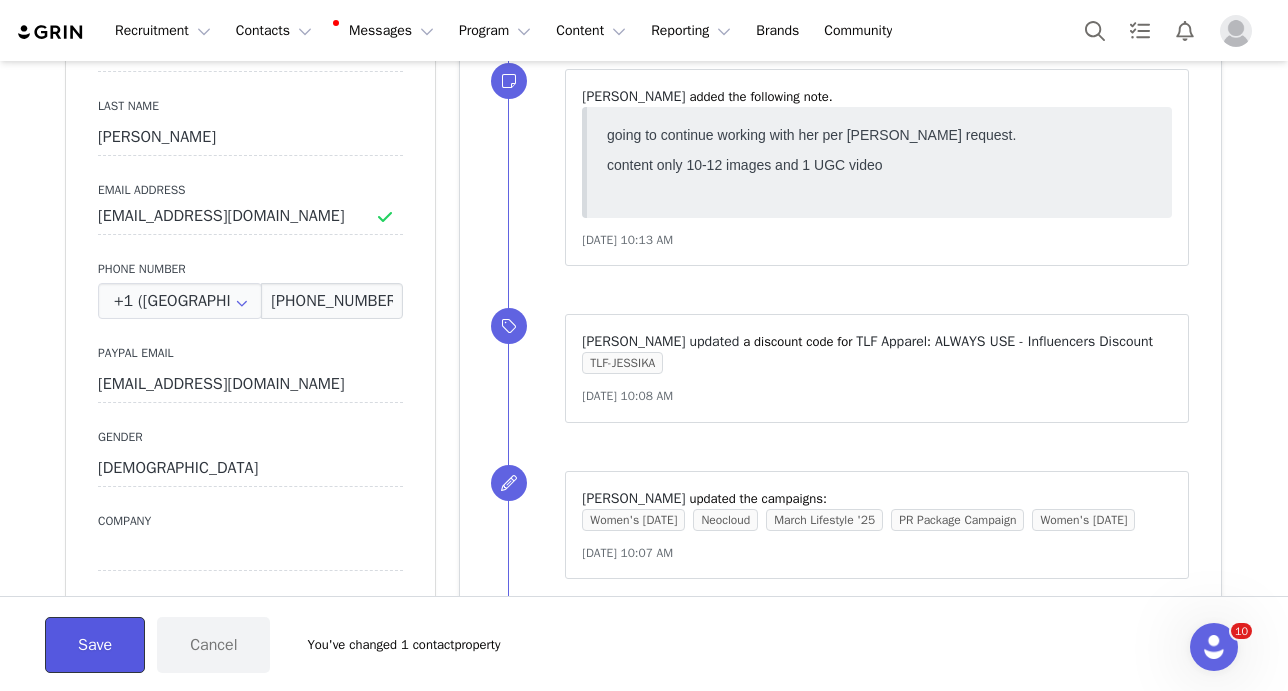 click on "Save" at bounding box center [95, 645] 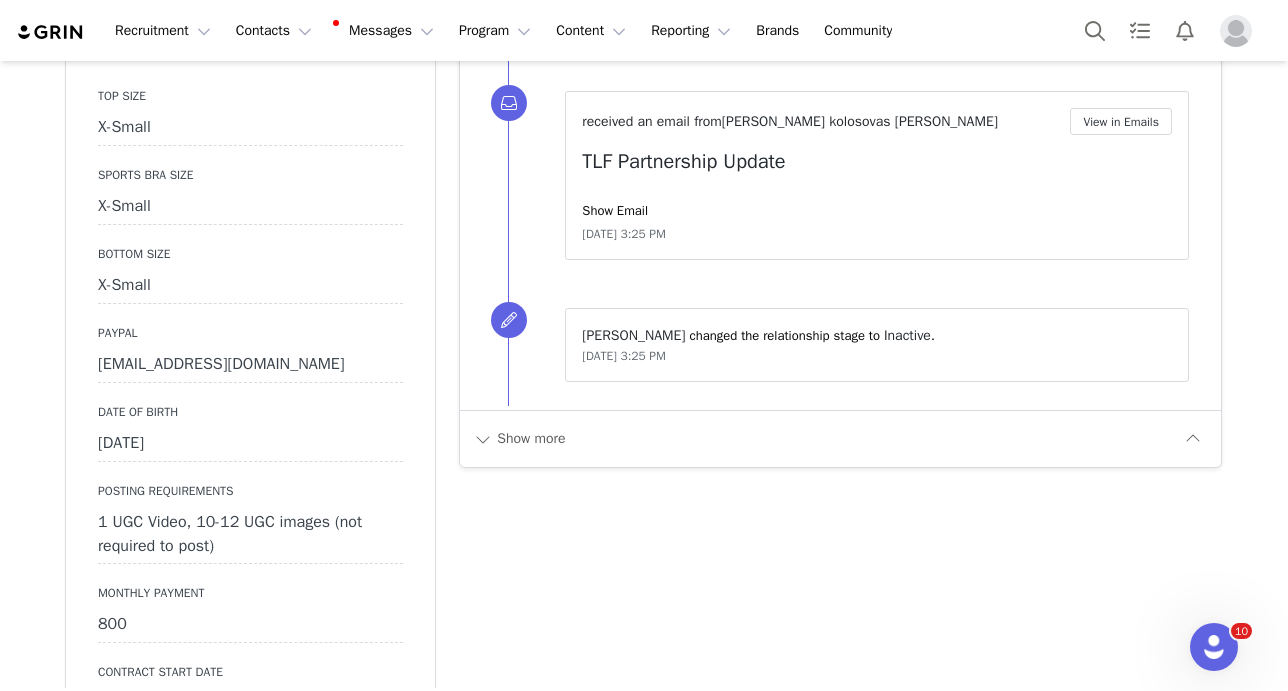 scroll, scrollTop: 2118, scrollLeft: 0, axis: vertical 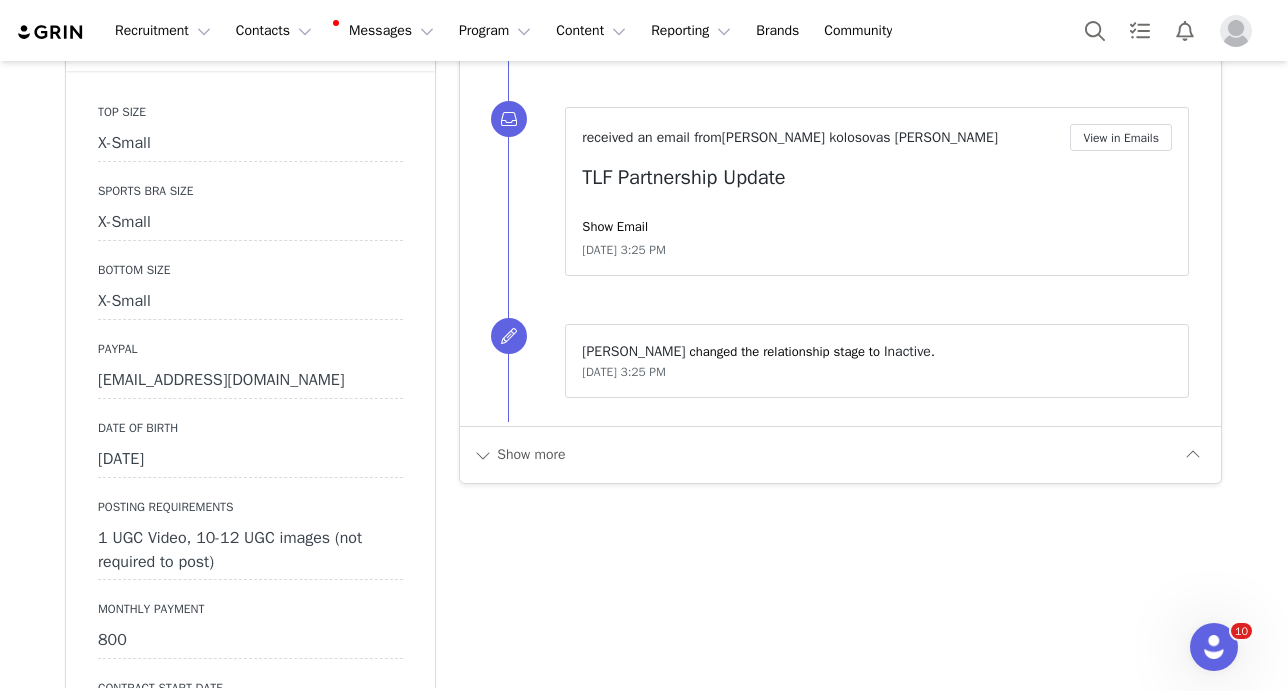 click on "rociokolosovas@gmail.com" at bounding box center (250, 381) 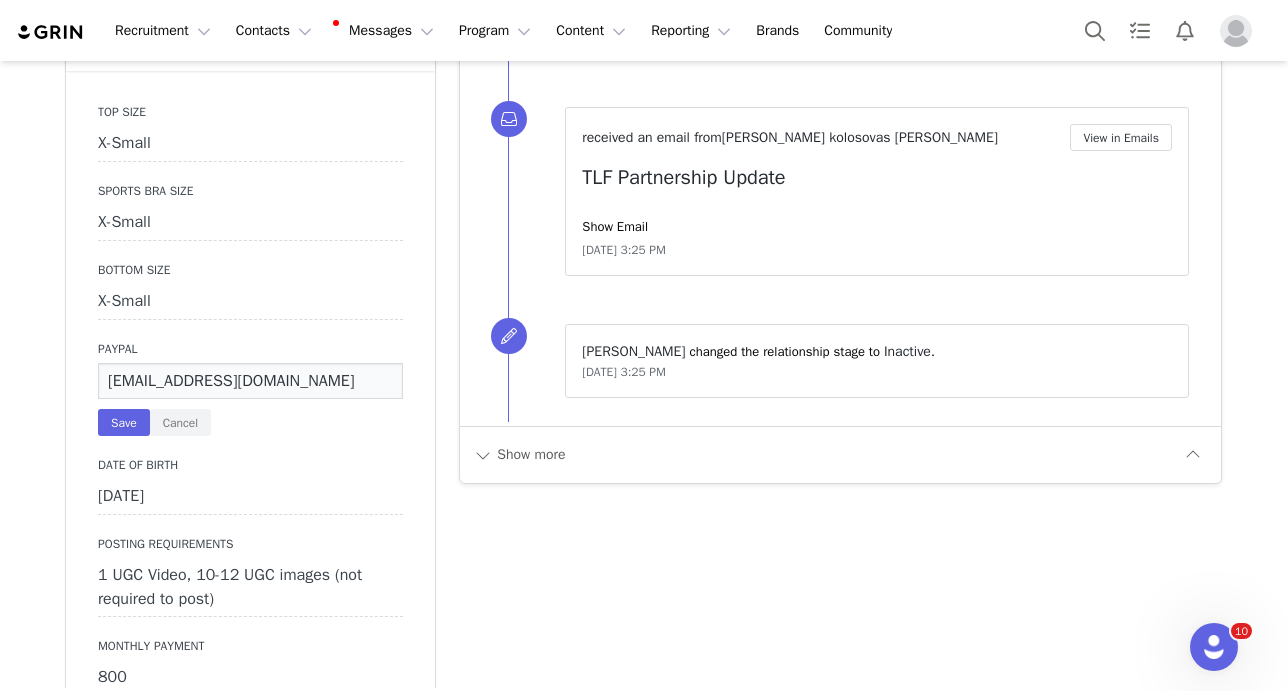 click on "rociokolosovas@gmail.com" at bounding box center (250, 381) 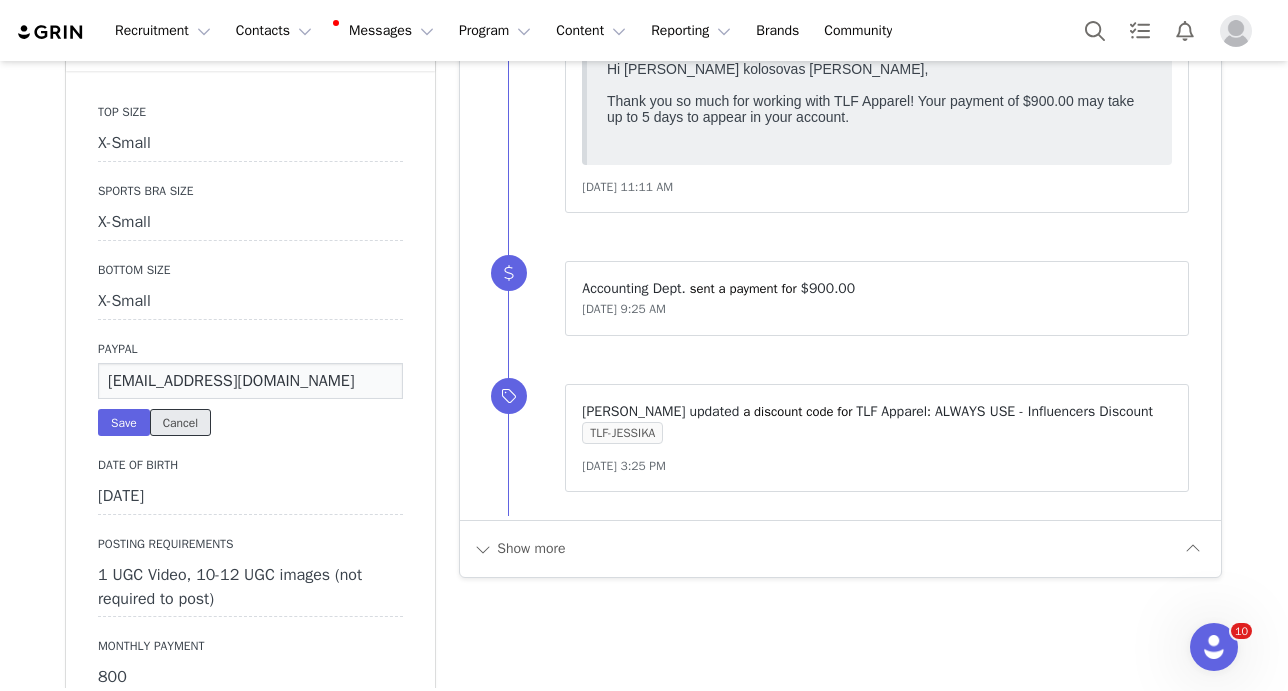click on "Cancel" at bounding box center [180, 422] 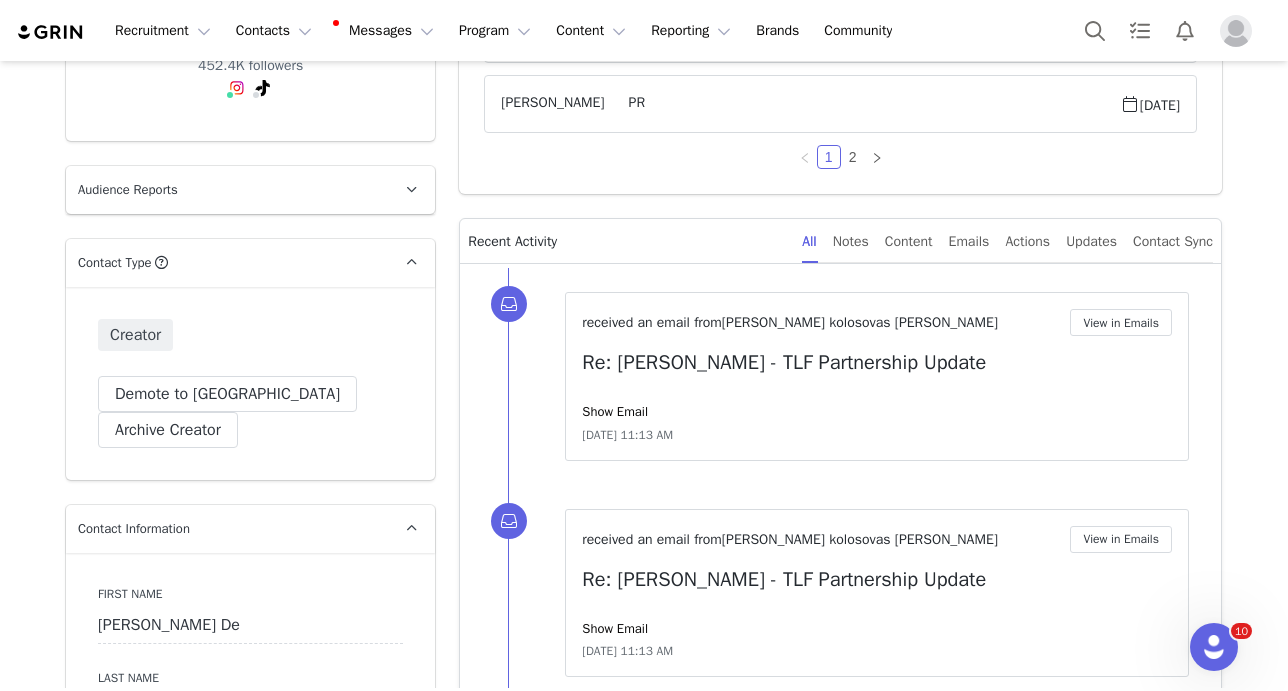 scroll, scrollTop: 384, scrollLeft: 0, axis: vertical 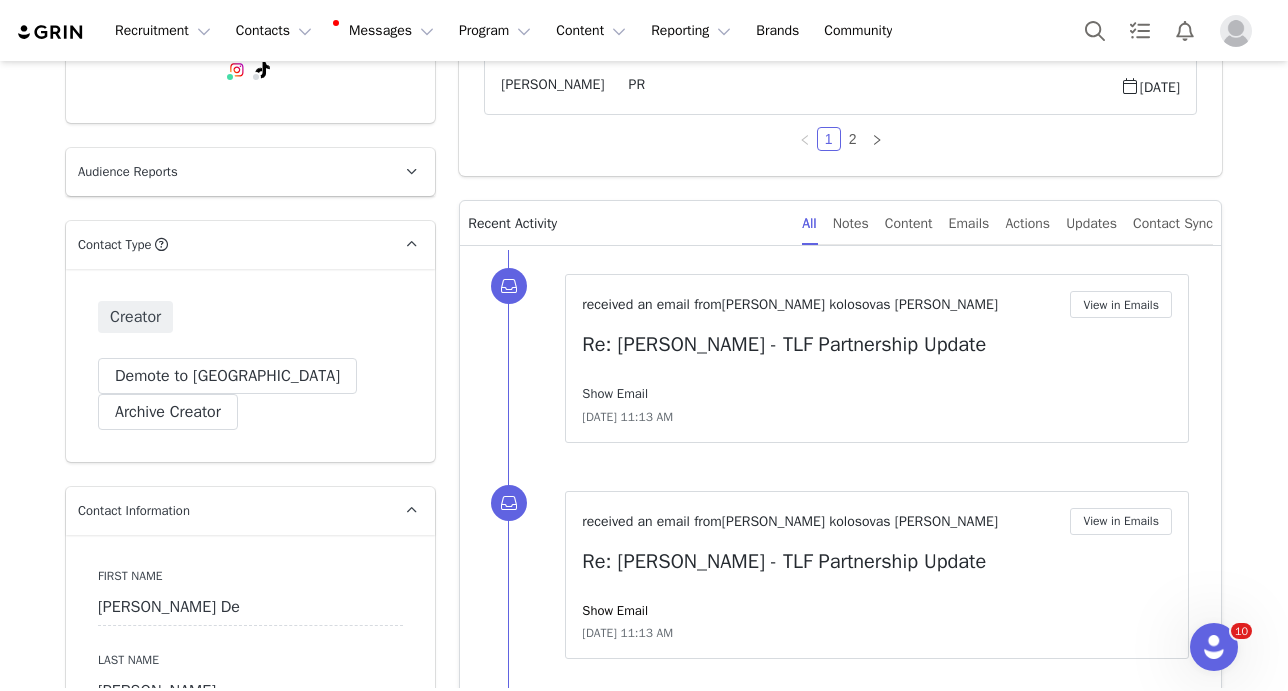 click on "Show Email" at bounding box center (615, 393) 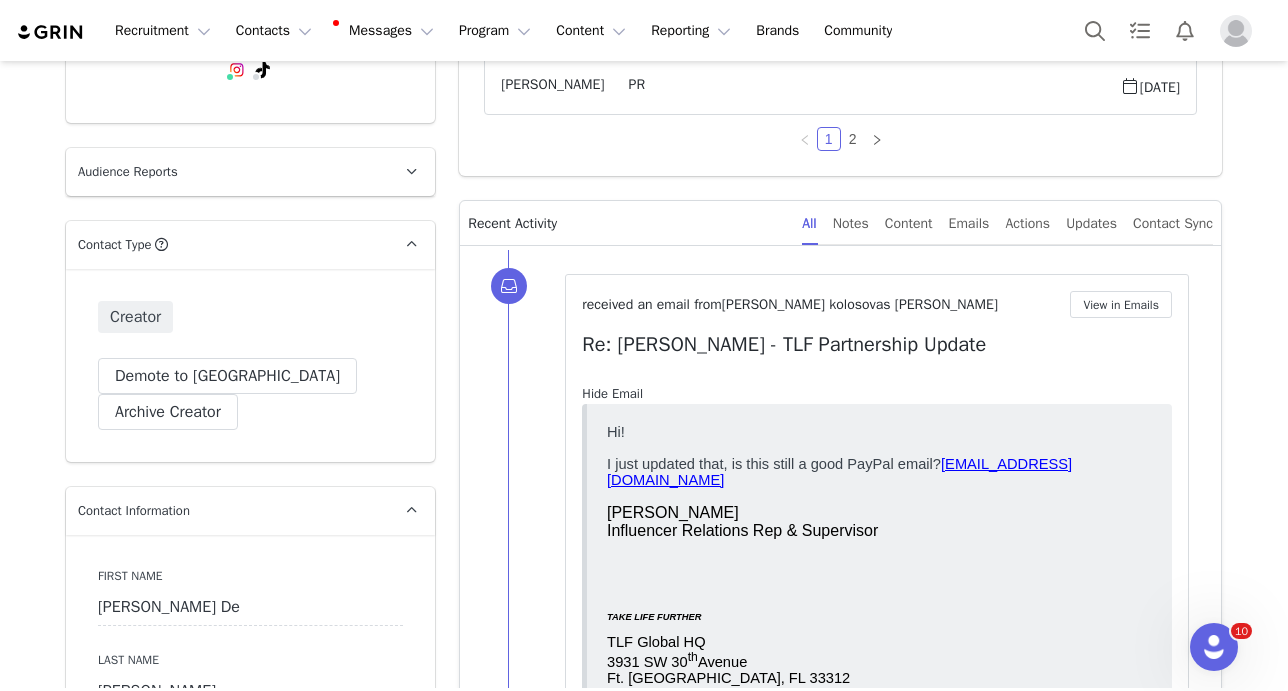 scroll, scrollTop: 0, scrollLeft: 0, axis: both 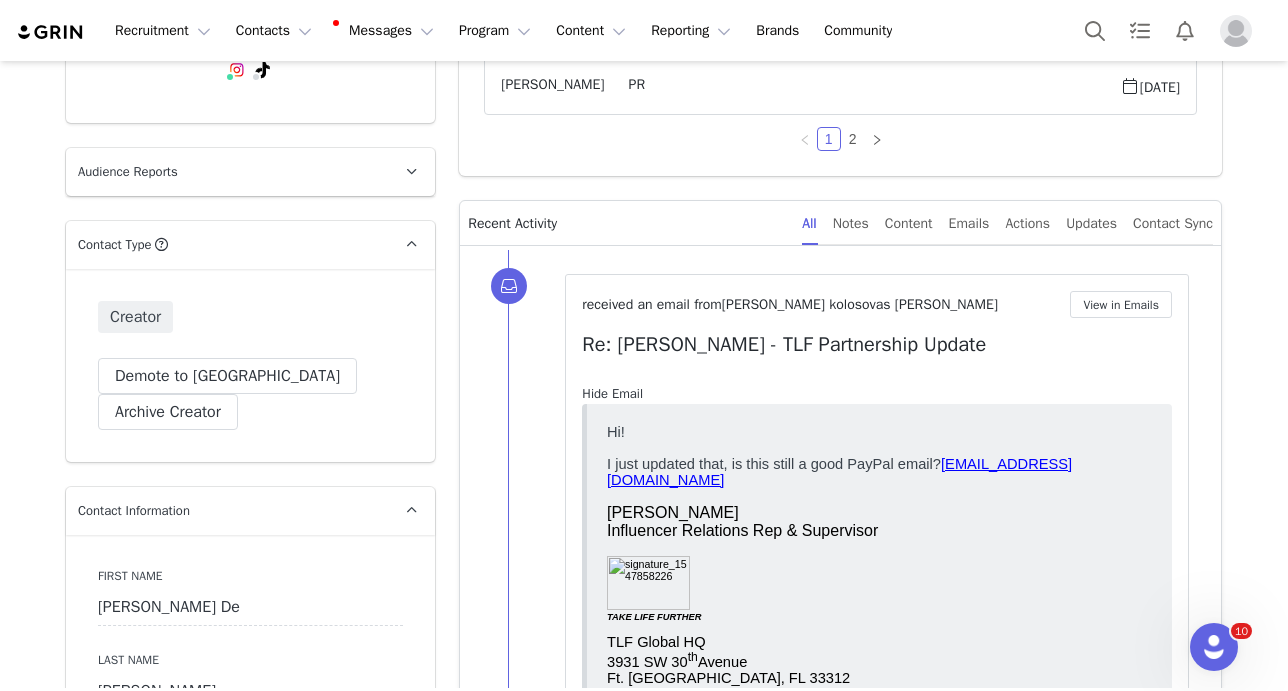 click on "Hide Email" at bounding box center (612, 393) 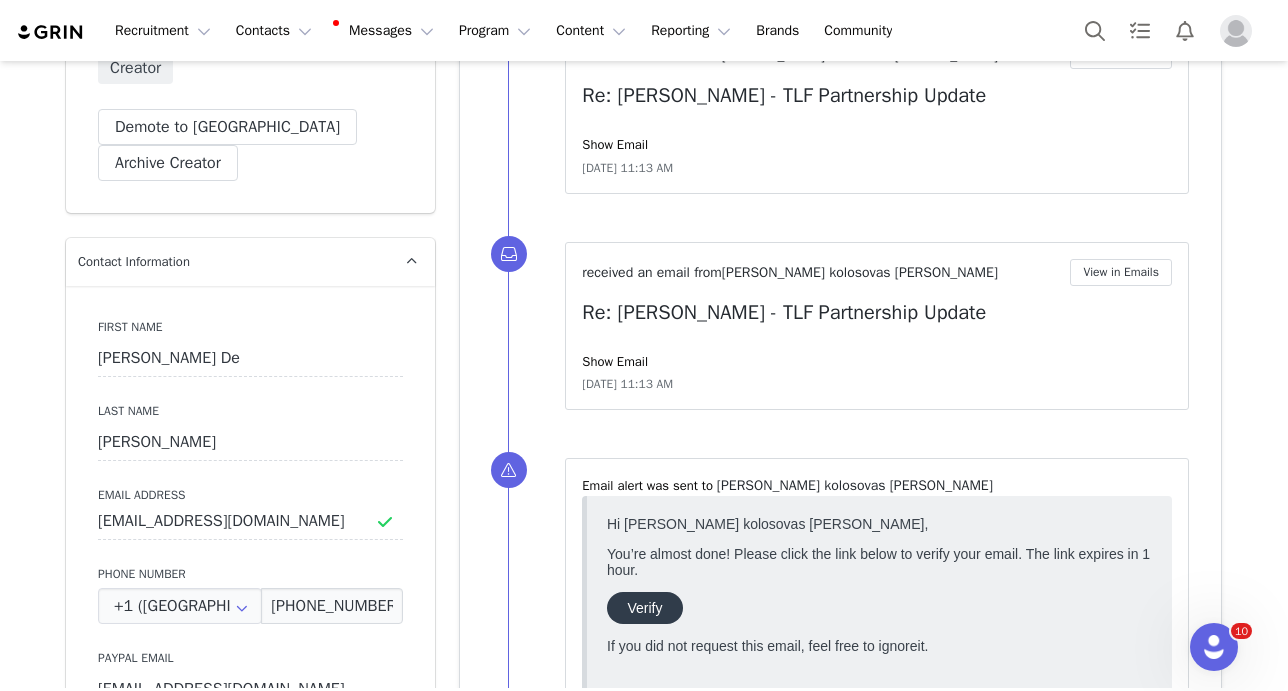 scroll, scrollTop: 632, scrollLeft: 0, axis: vertical 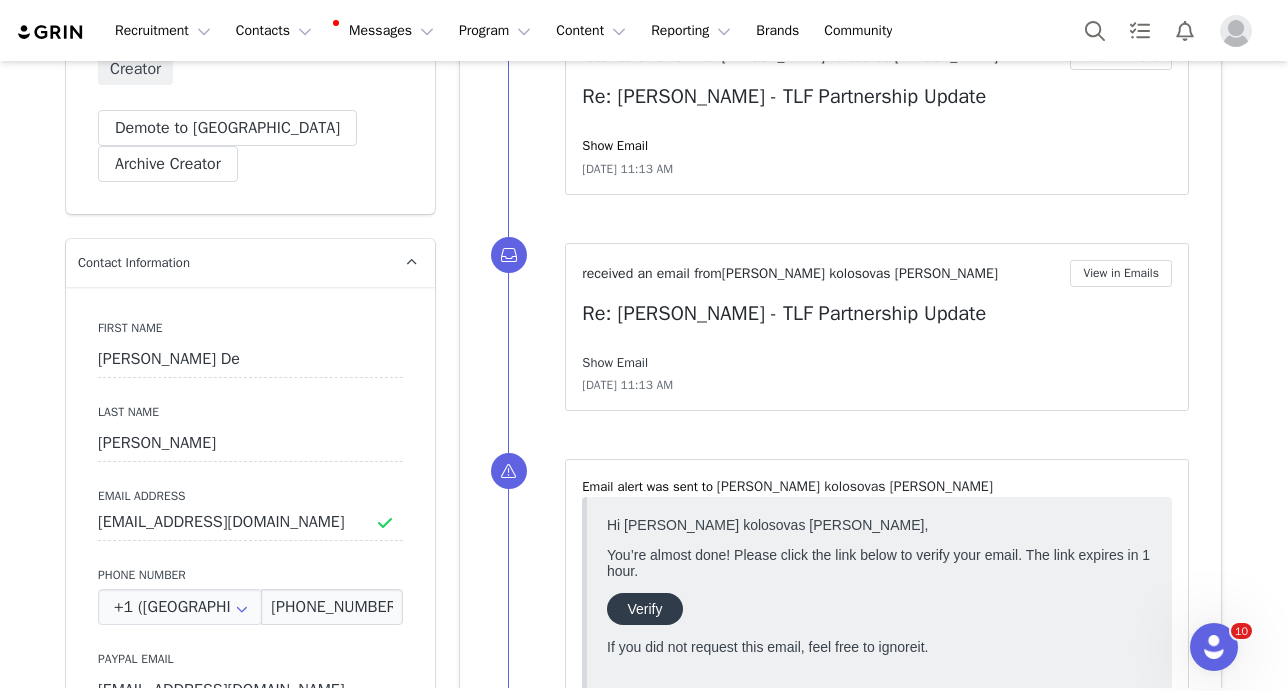 click on "Show Email" at bounding box center [615, 362] 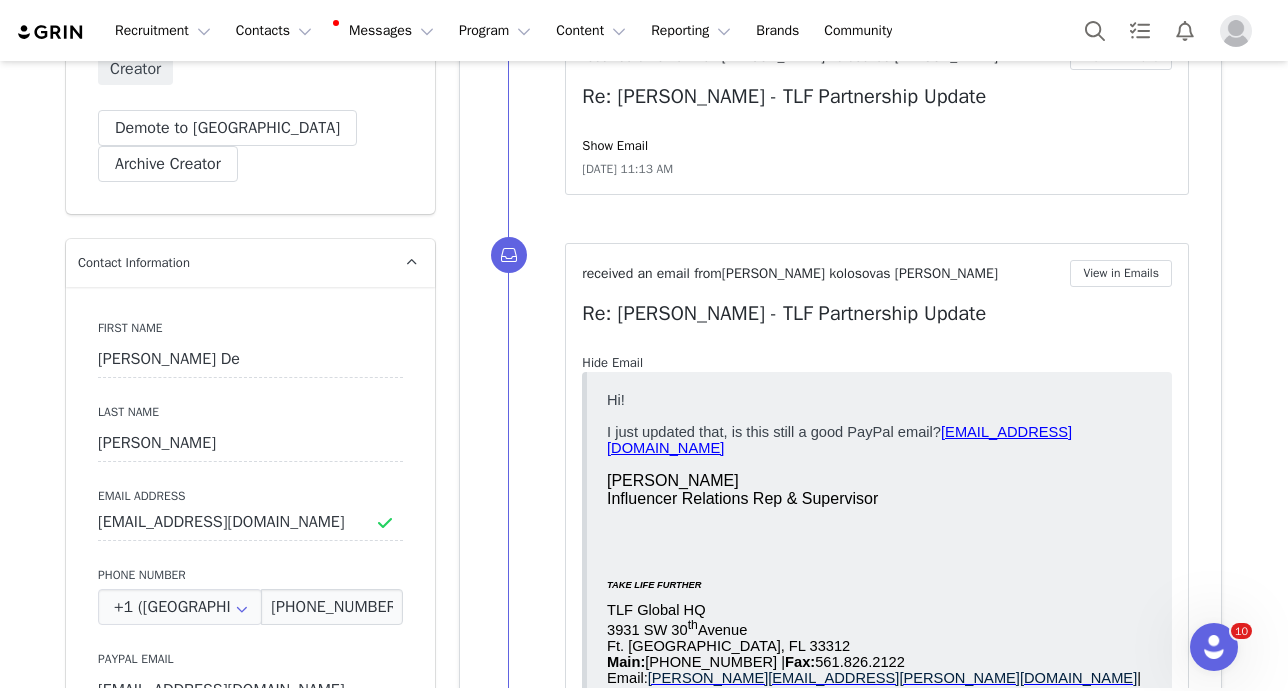 scroll, scrollTop: 0, scrollLeft: 0, axis: both 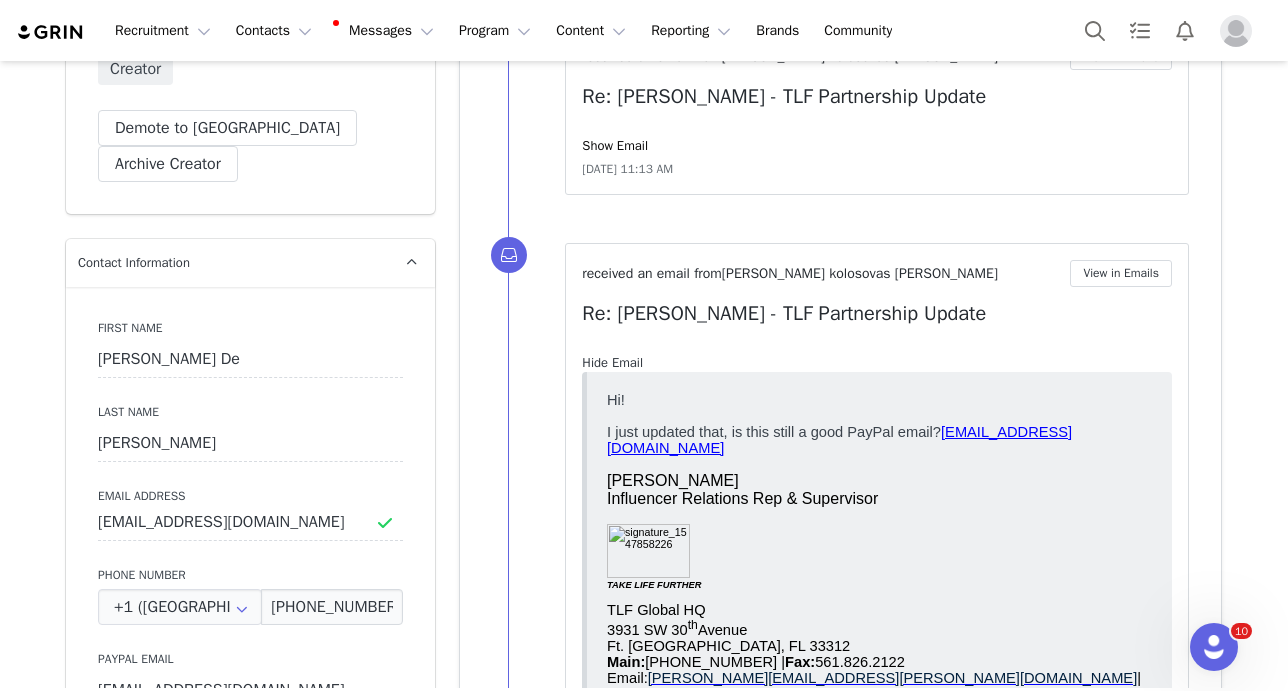 click on "Hide Email" at bounding box center [612, 362] 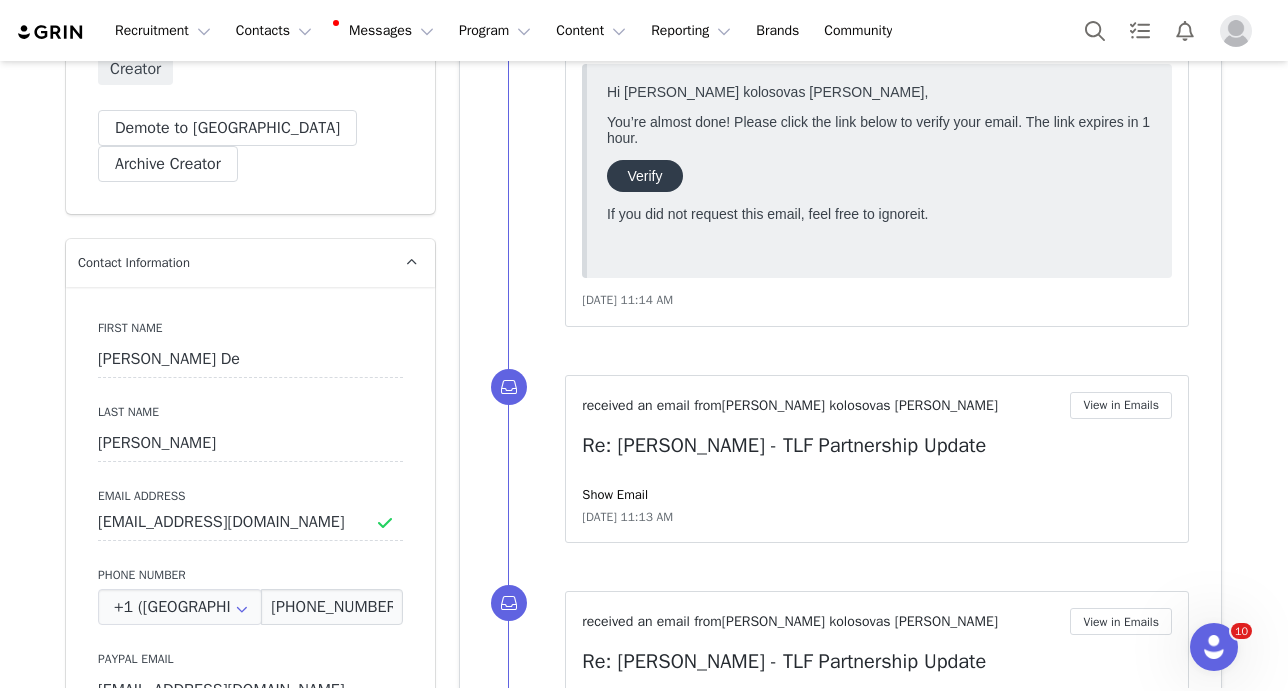 scroll, scrollTop: 0, scrollLeft: 0, axis: both 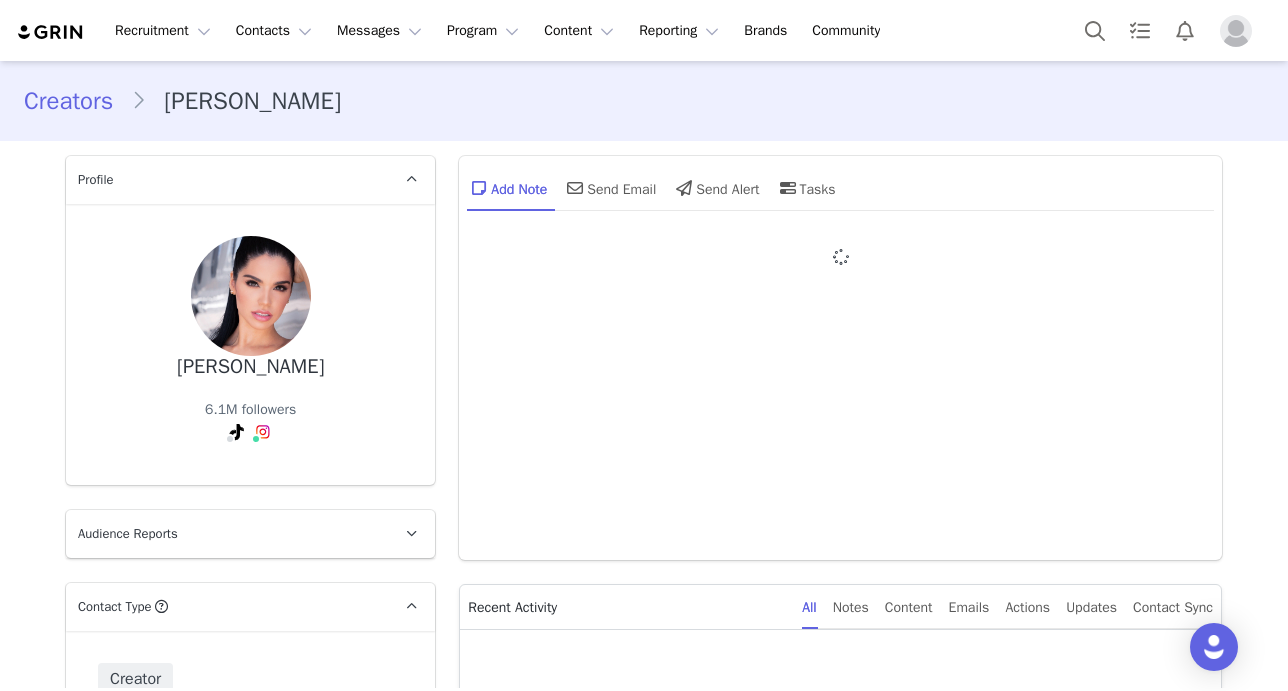 type on "+1 ([GEOGRAPHIC_DATA])" 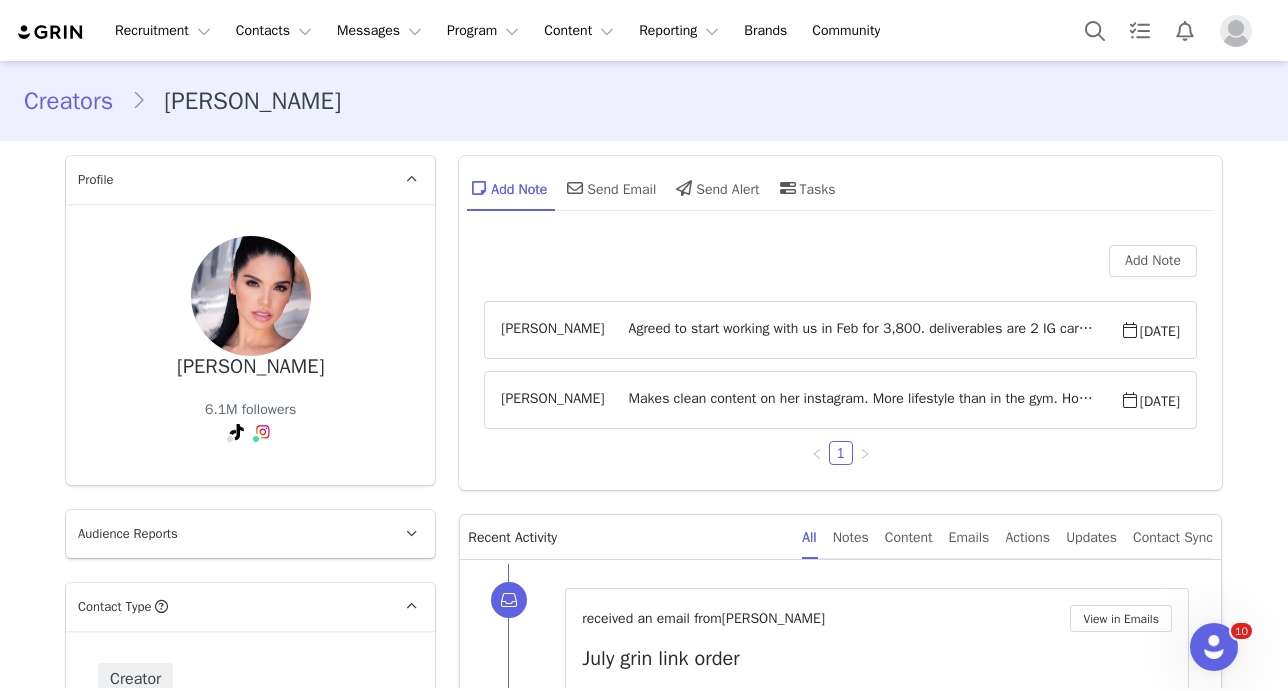 scroll, scrollTop: 0, scrollLeft: 0, axis: both 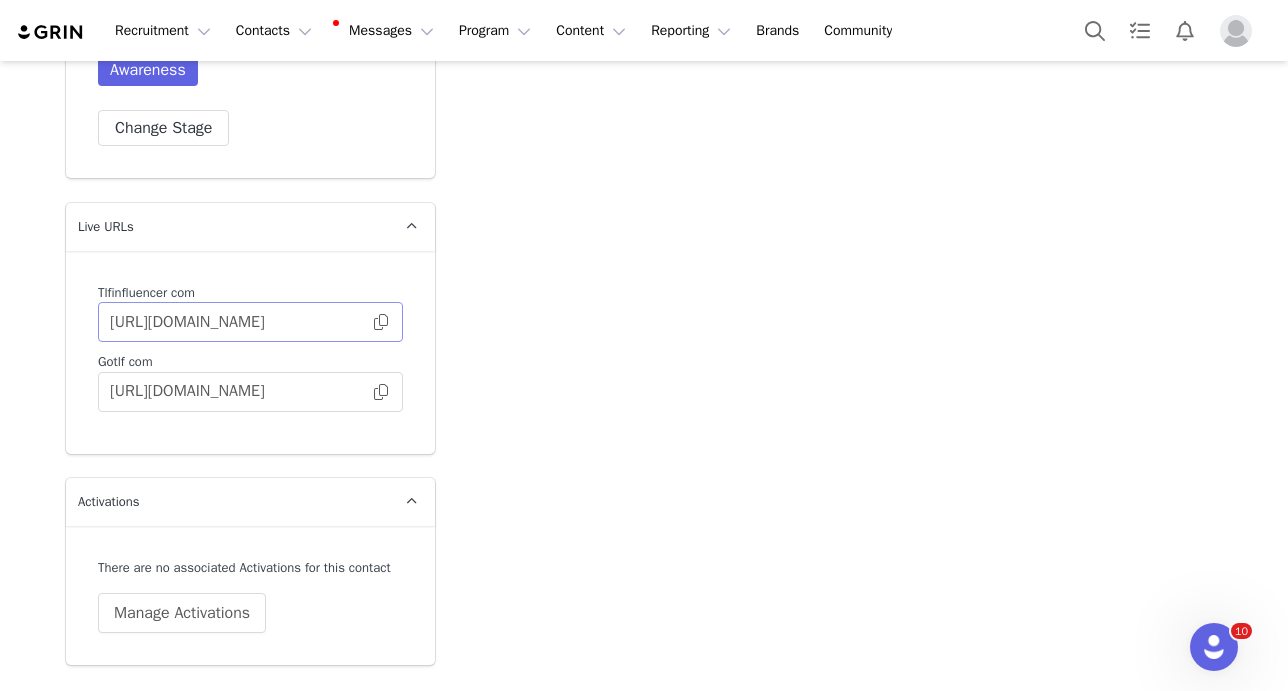 click at bounding box center (381, 322) 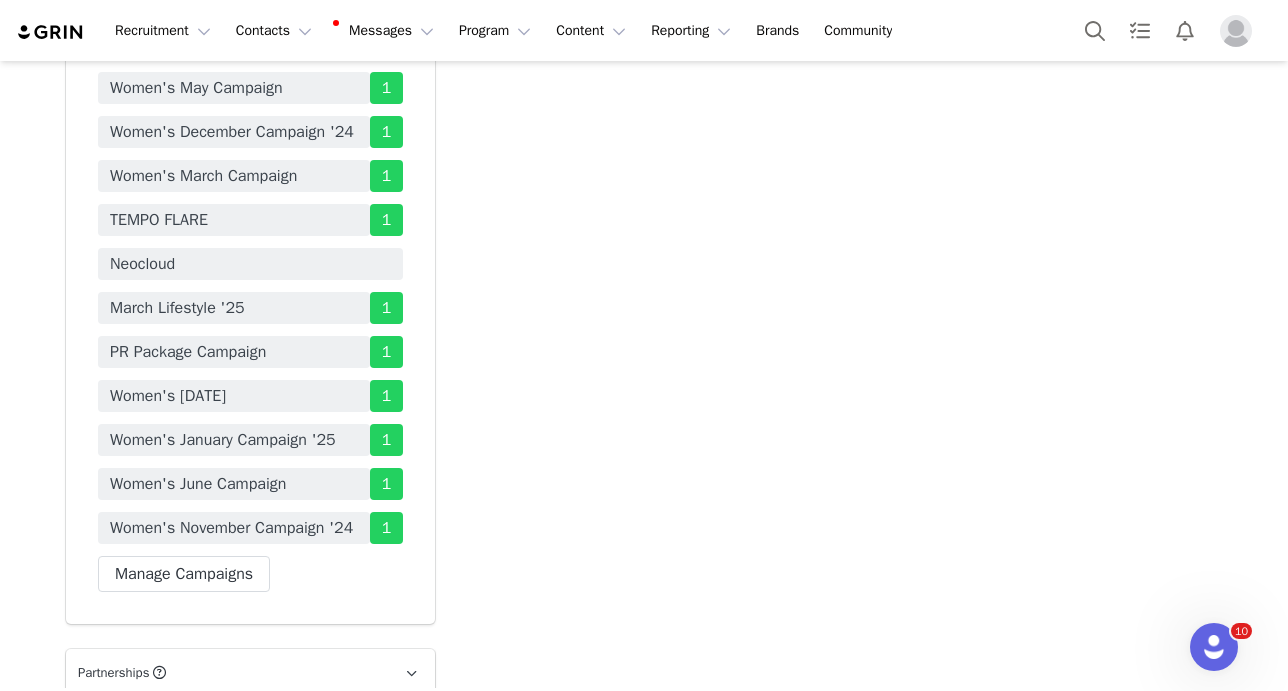 scroll, scrollTop: 5792, scrollLeft: 0, axis: vertical 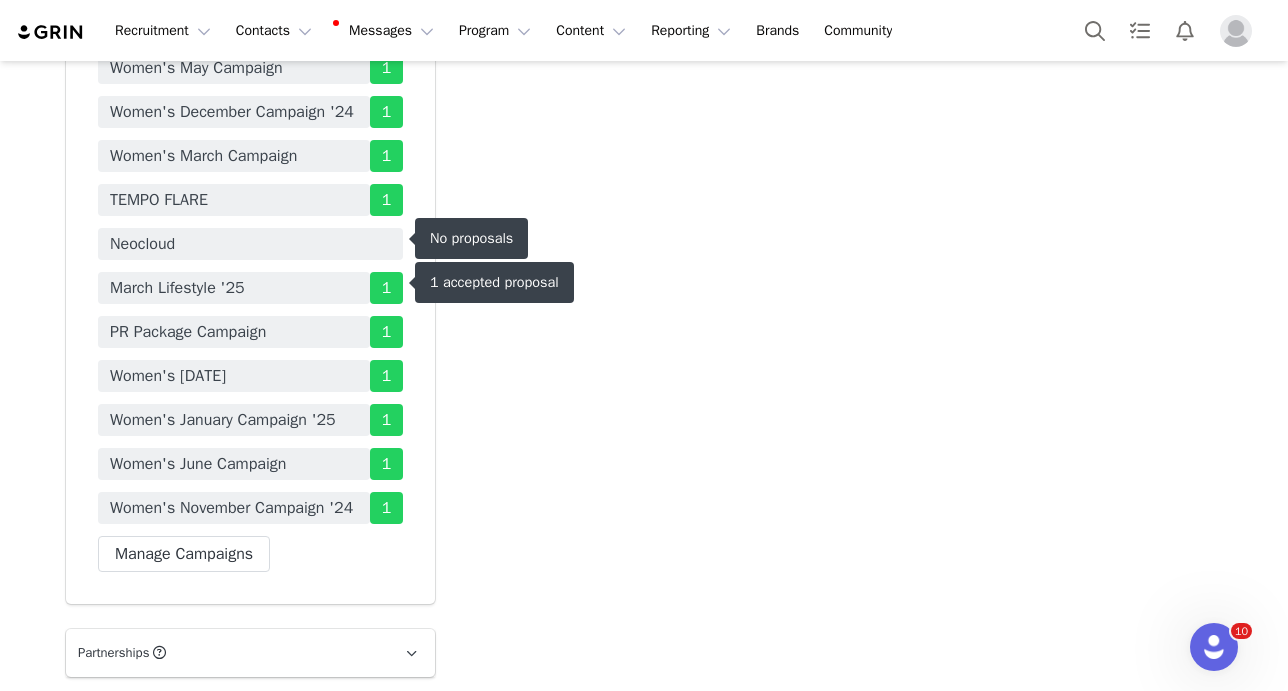 click on "Neocloud" at bounding box center [250, 244] 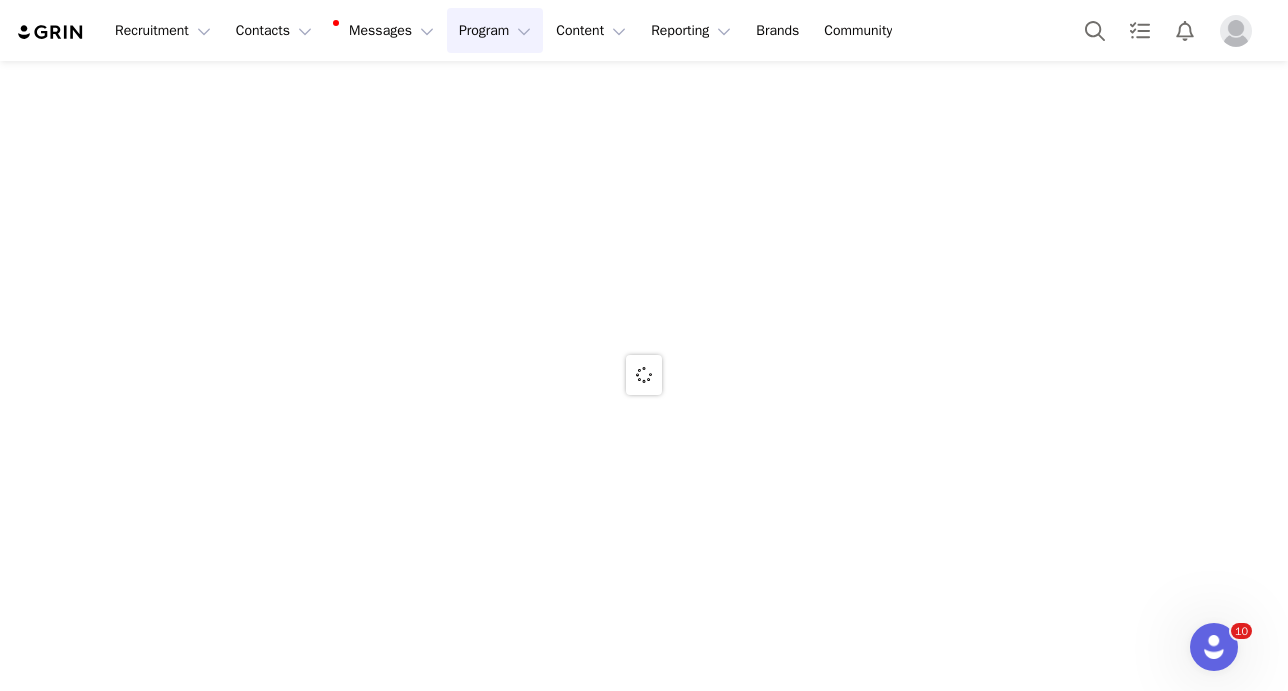 scroll, scrollTop: 0, scrollLeft: 0, axis: both 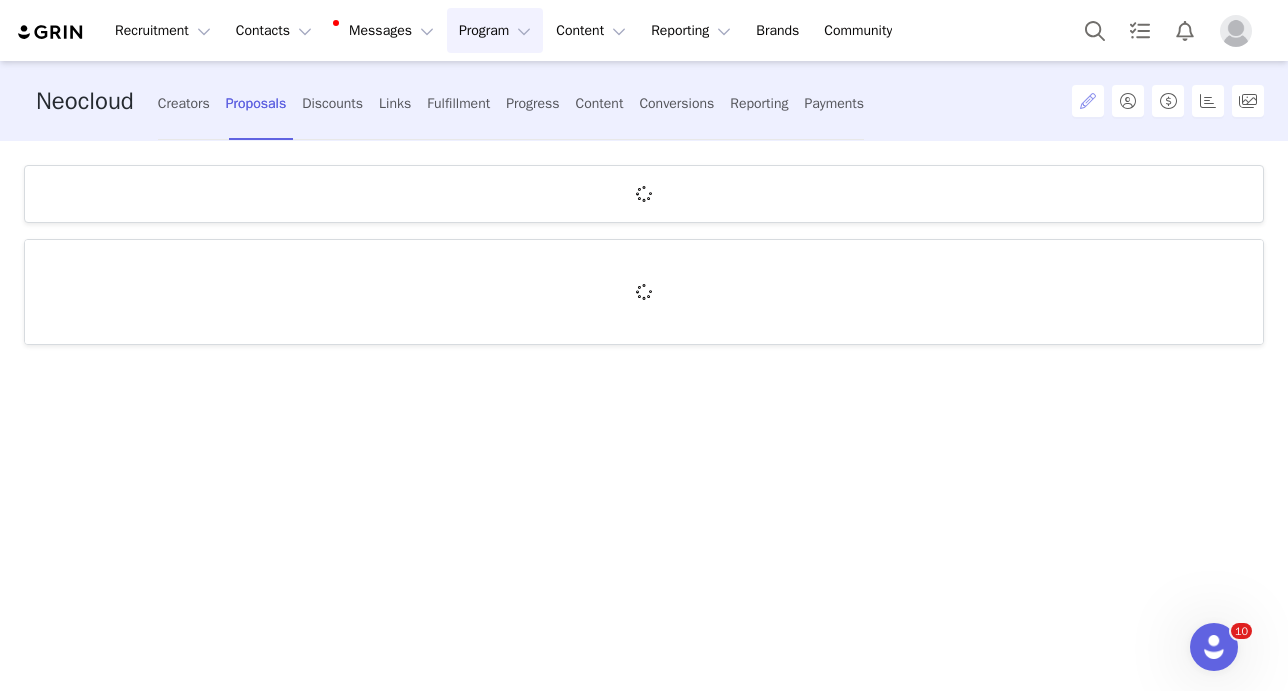 click at bounding box center (1088, 101) 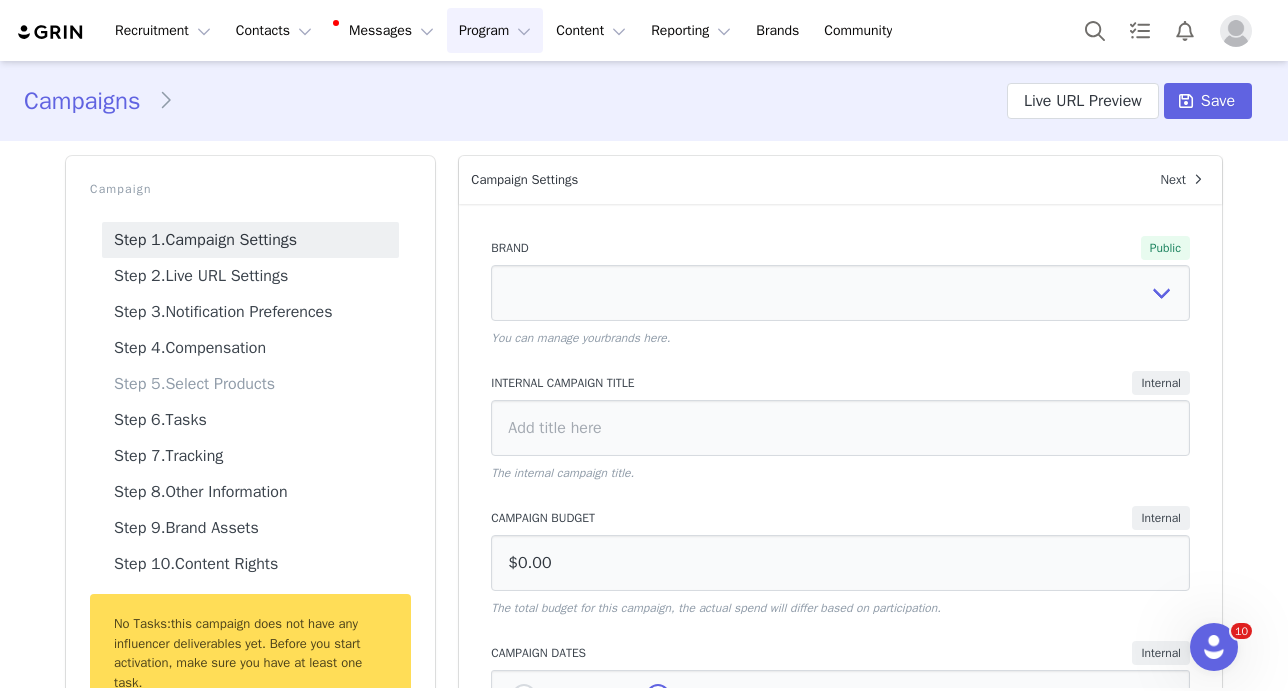 scroll, scrollTop: 0, scrollLeft: 0, axis: both 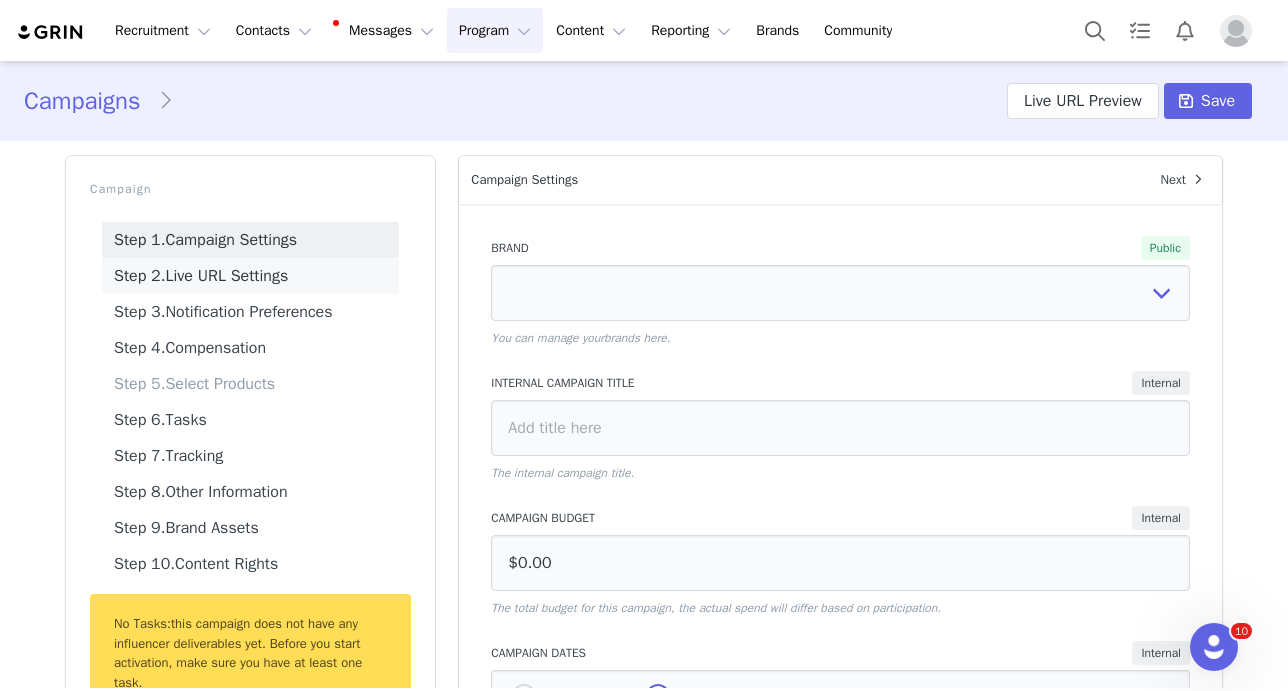 select on "ab79ed3d-847b-42eb-804d-fb5b07df16d4" 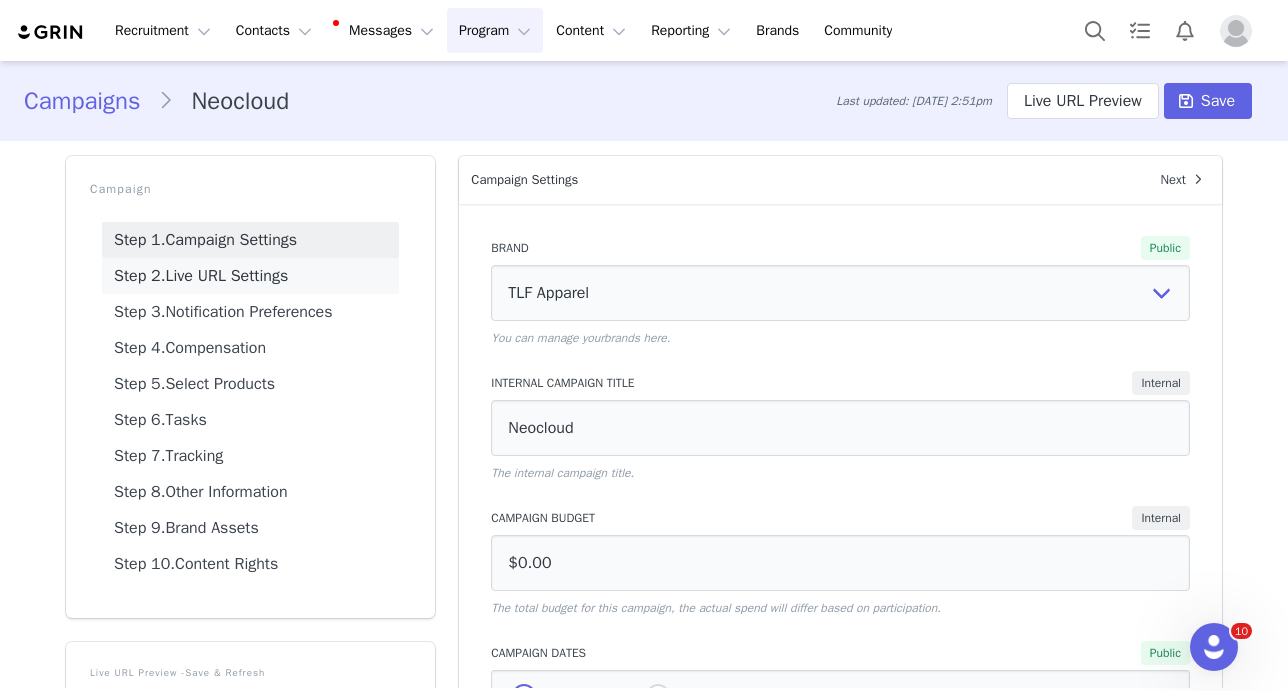 click on "Step 2.  Live URL Settings" at bounding box center (250, 276) 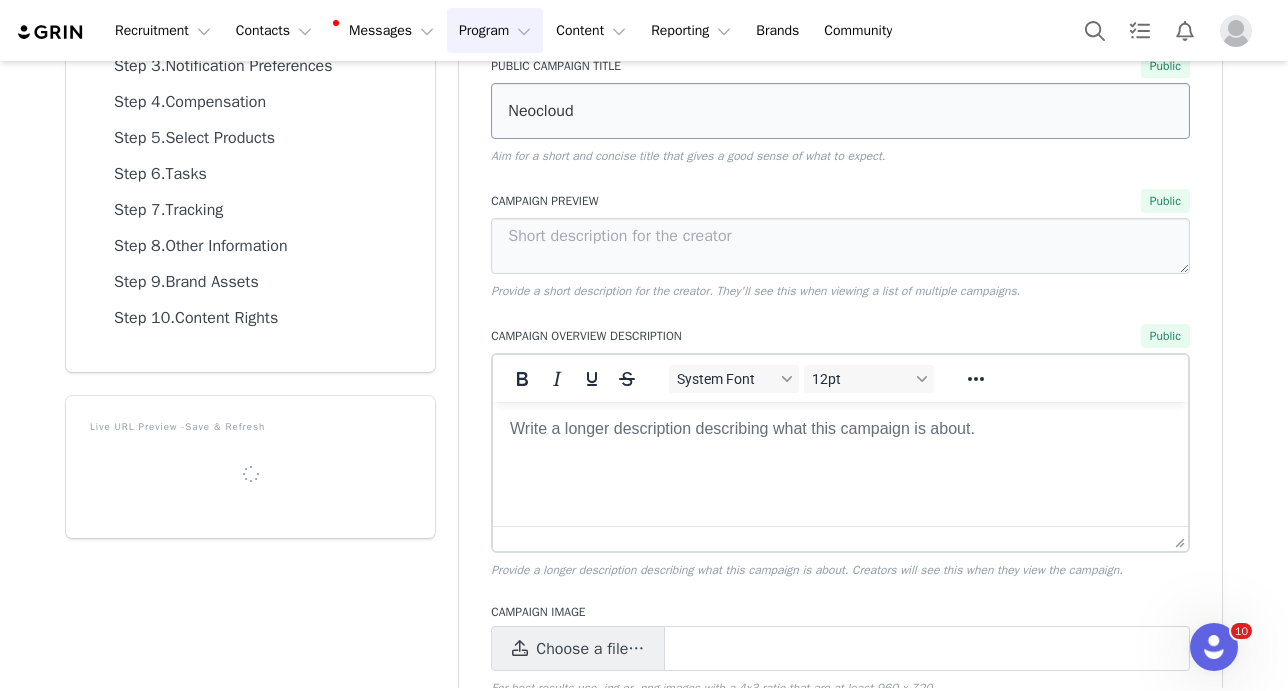 scroll, scrollTop: 0, scrollLeft: 0, axis: both 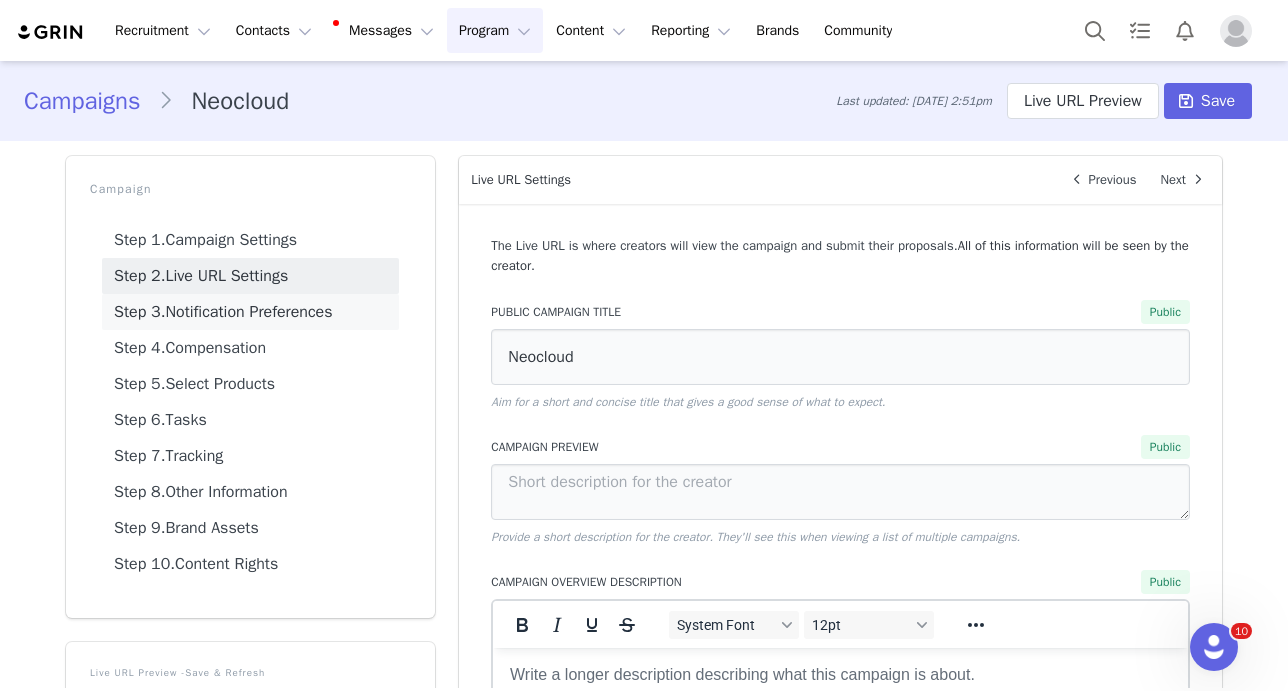 click on "Step 3.  Notification Preferences" at bounding box center [250, 312] 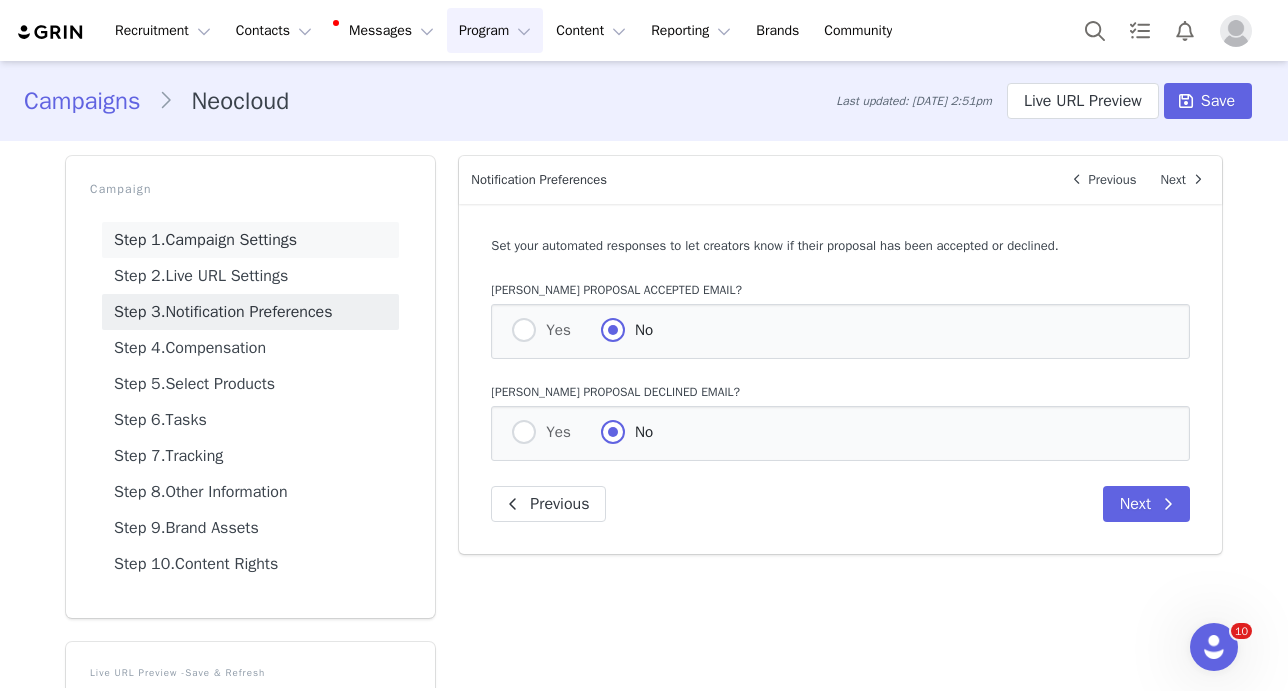 click on "Step 1.  Campaign Settings" at bounding box center [250, 240] 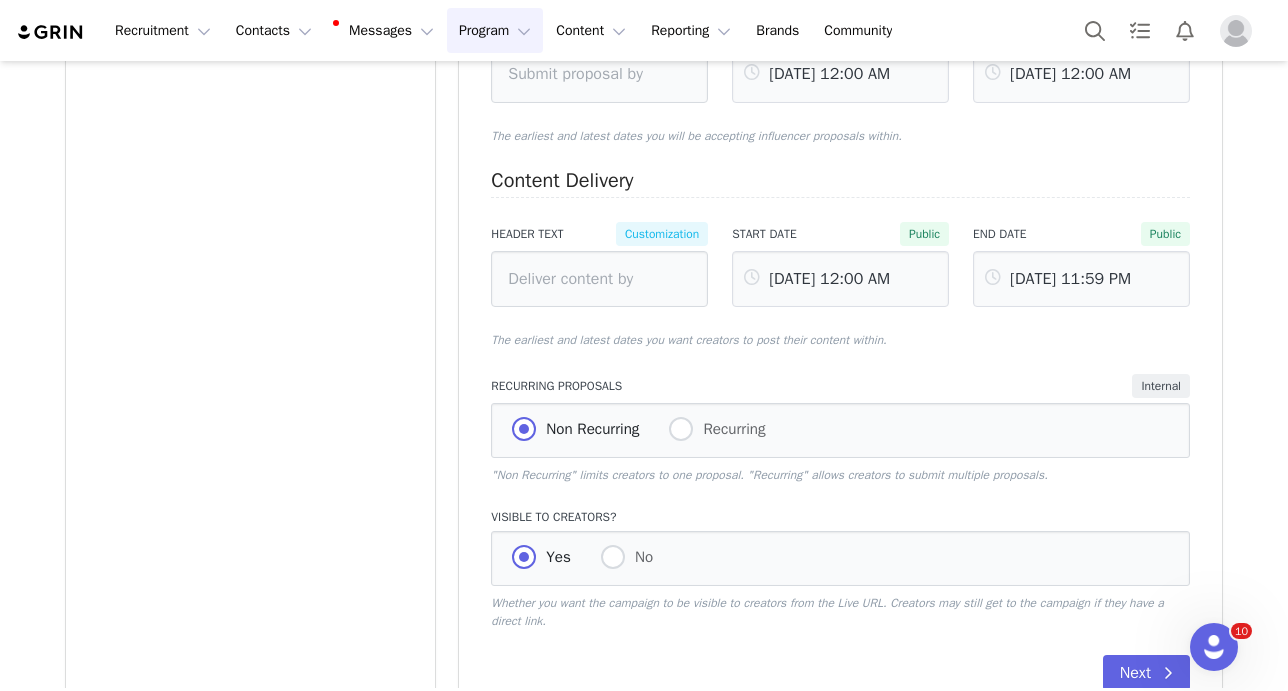 scroll, scrollTop: 690, scrollLeft: 0, axis: vertical 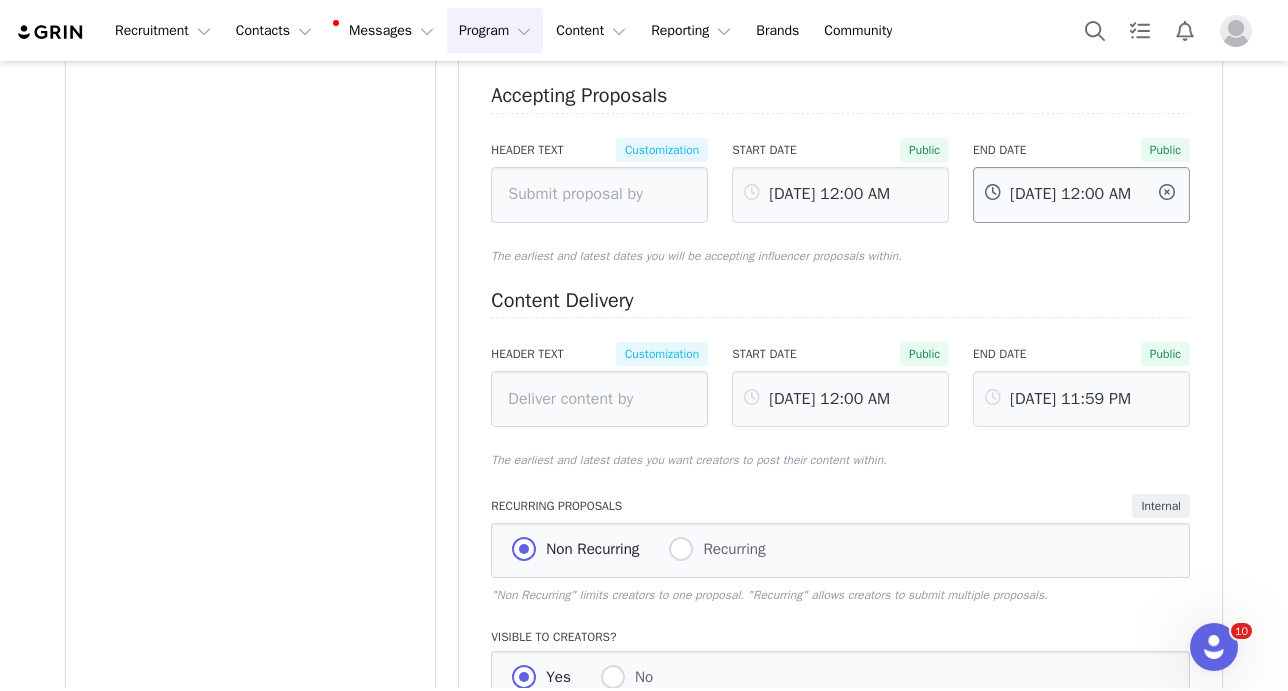click on "[DATE] 12:00 AM" at bounding box center (1081, 195) 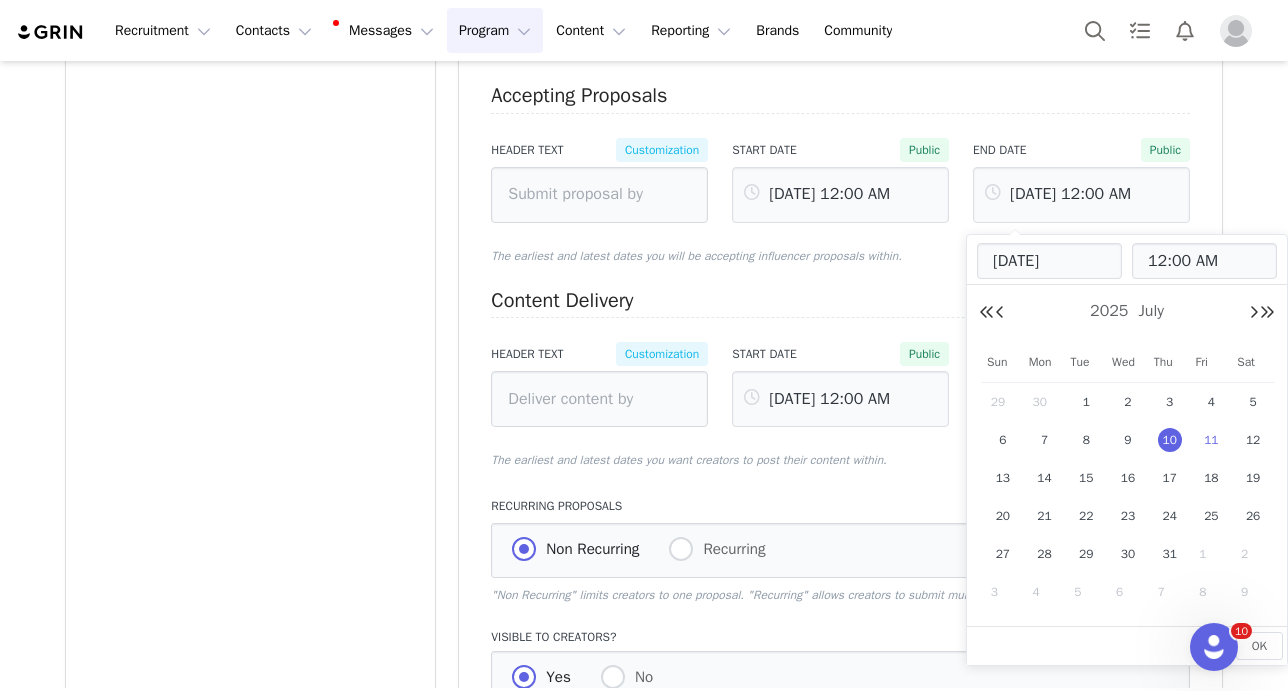click on "11" at bounding box center (1211, 440) 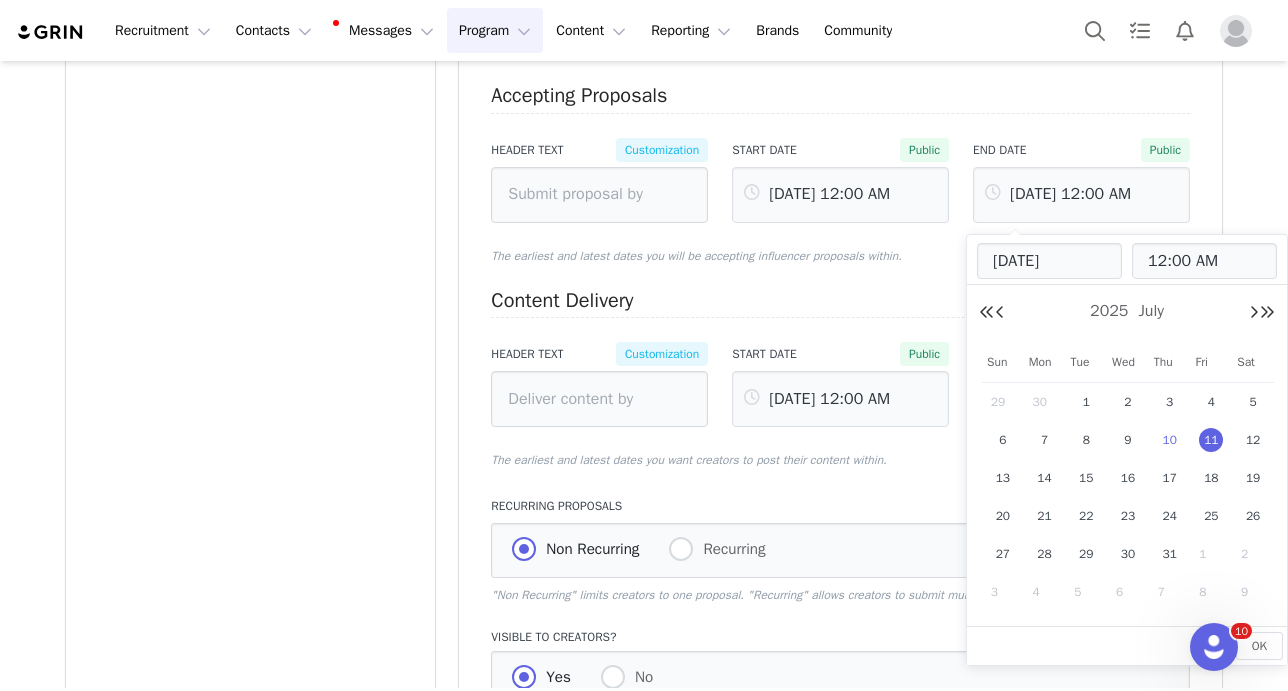 click on "Content Delivery" at bounding box center [840, 301] 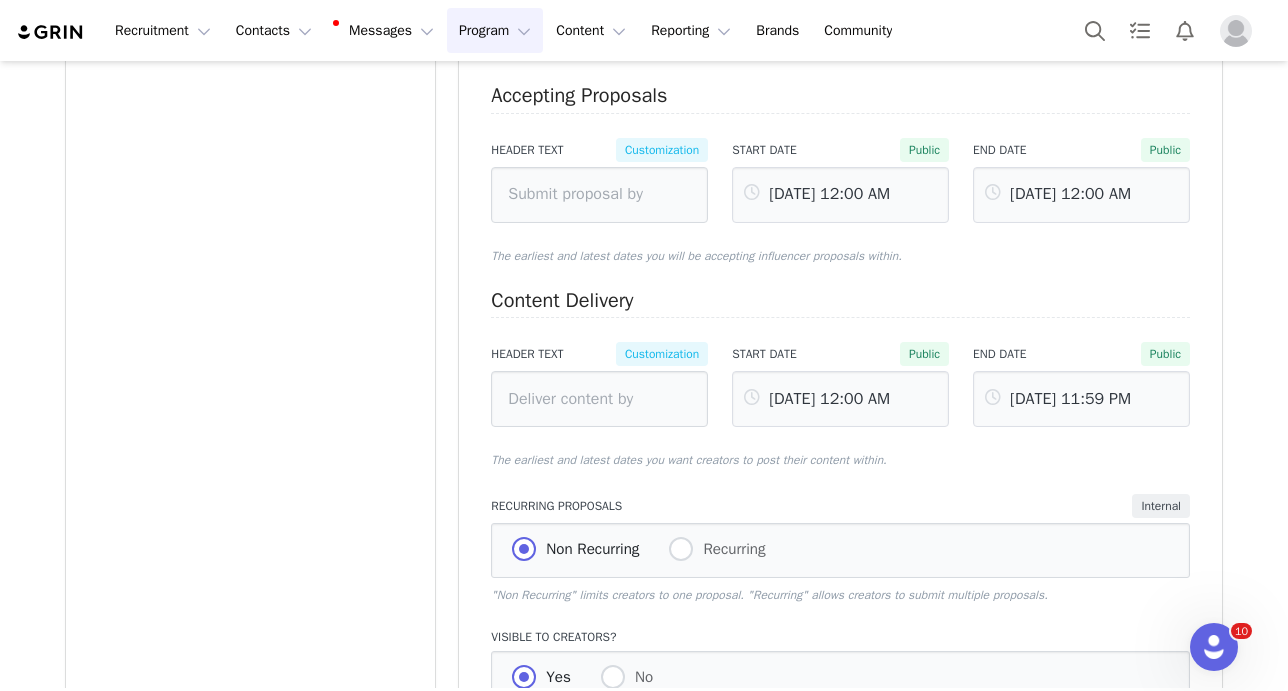 scroll, scrollTop: 0, scrollLeft: 0, axis: both 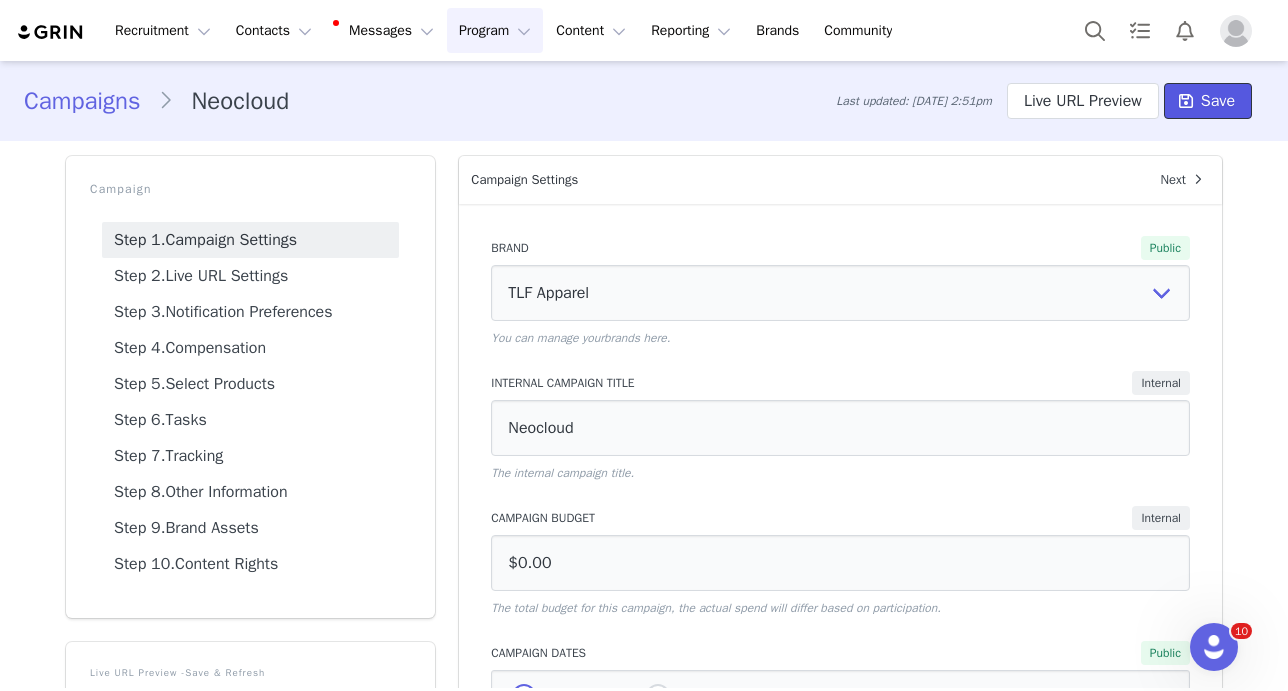 click on "Save" at bounding box center (1208, 101) 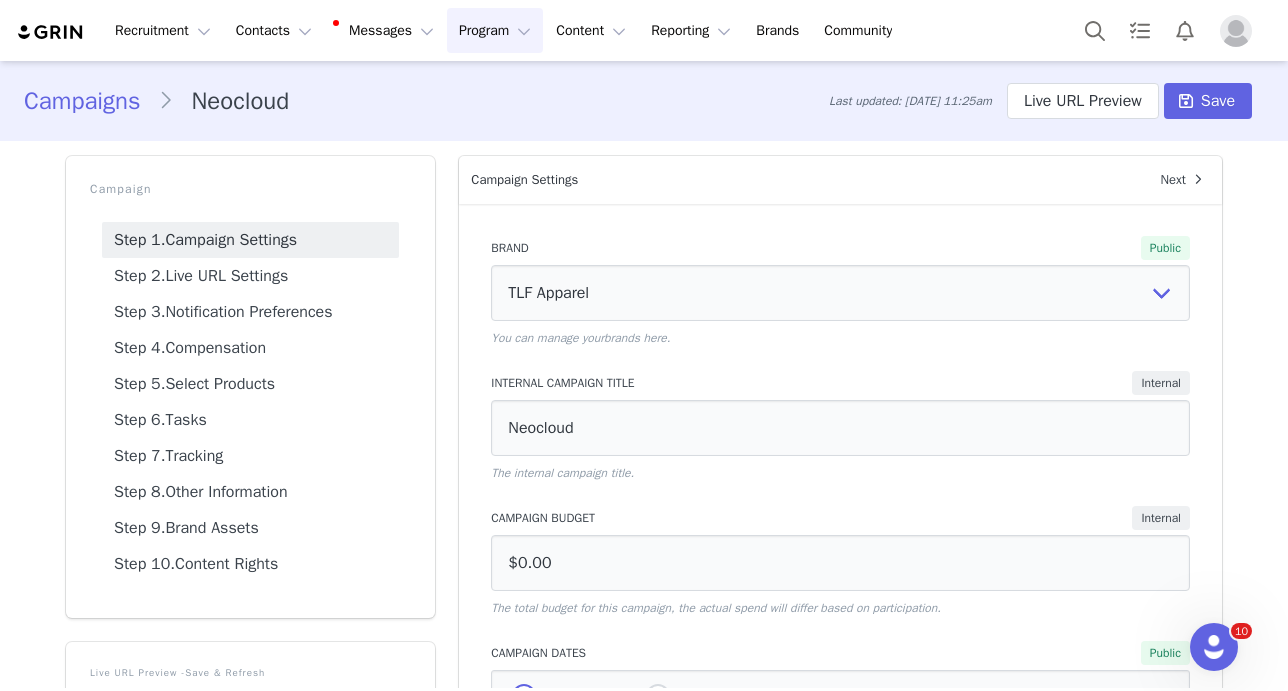 click on "Campaigns" at bounding box center (91, 101) 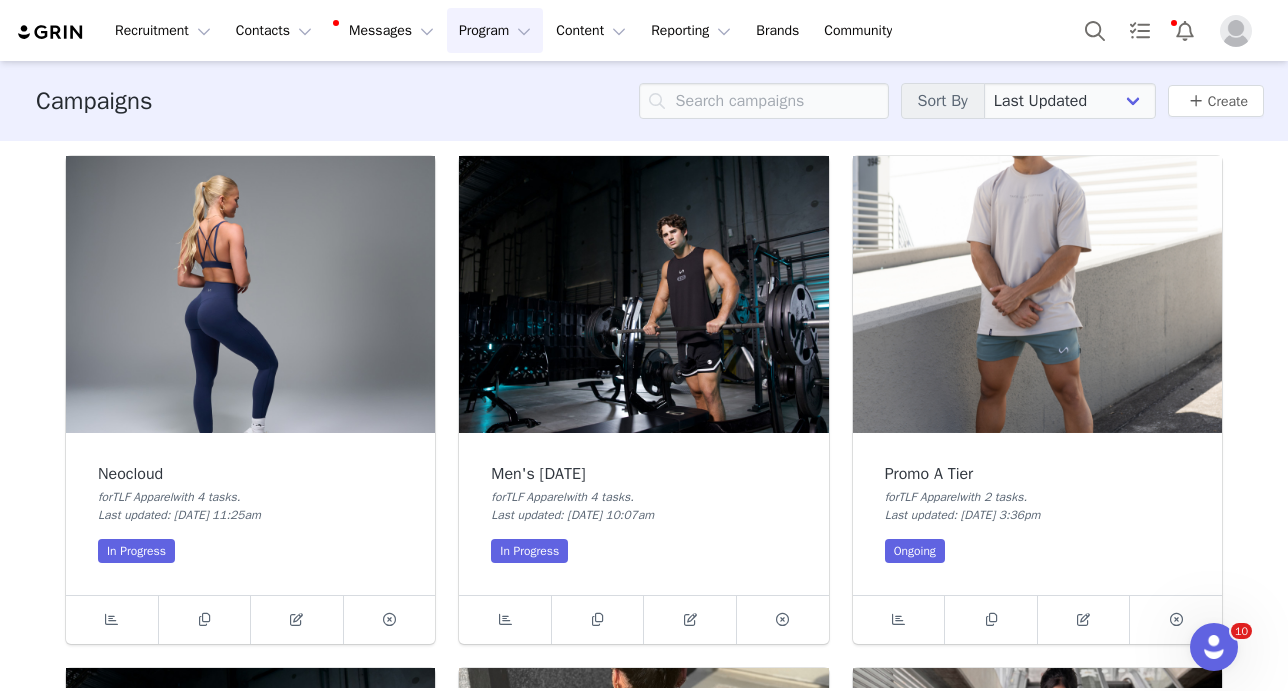 click at bounding box center (250, 294) 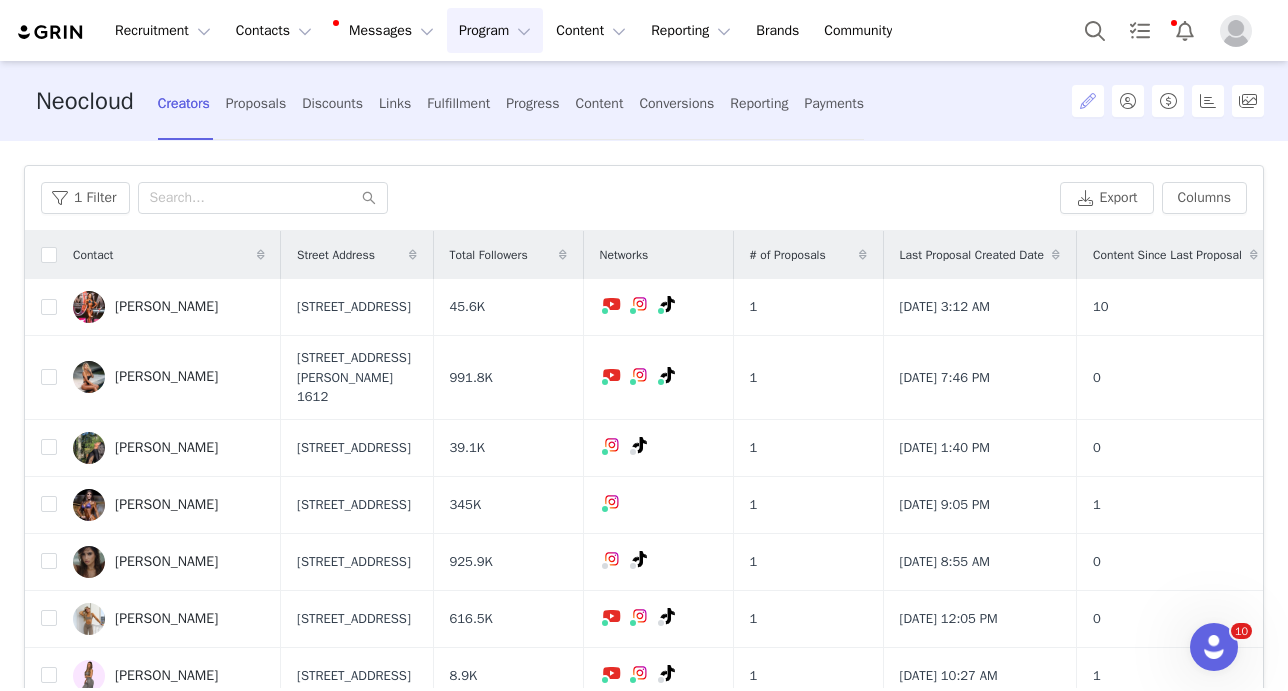 click at bounding box center [1088, 101] 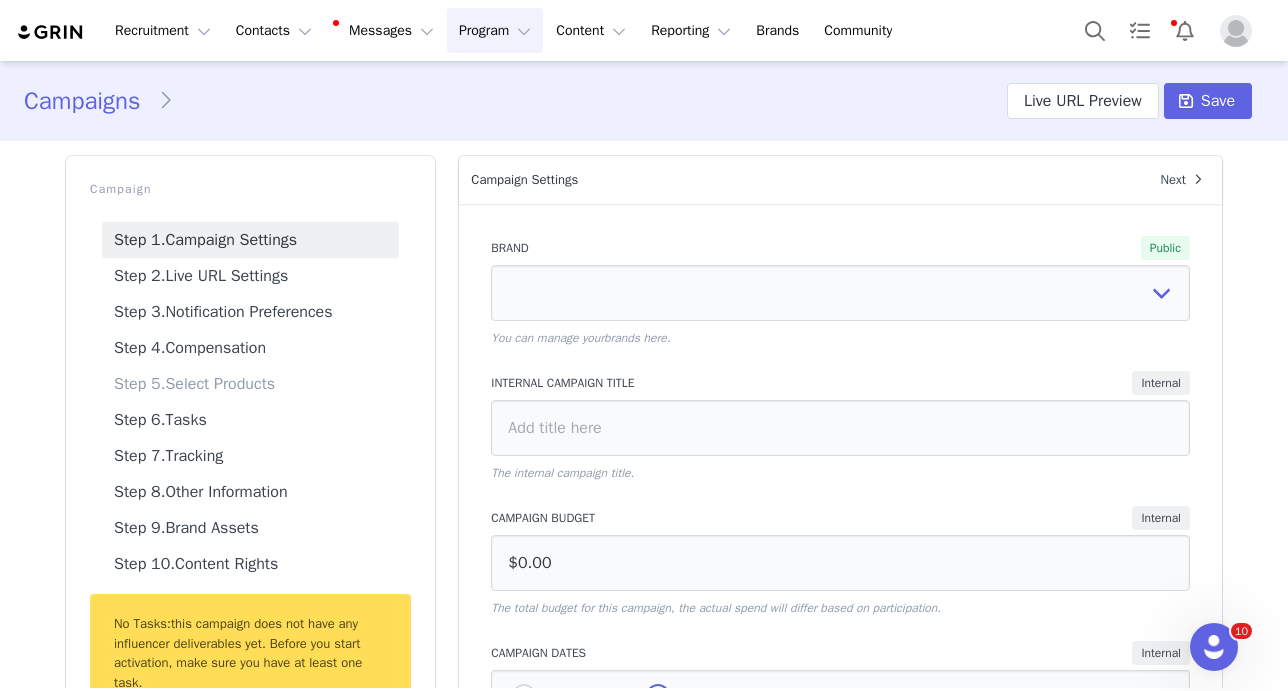 select on "ab79ed3d-847b-42eb-804d-fb5b07df16d4" 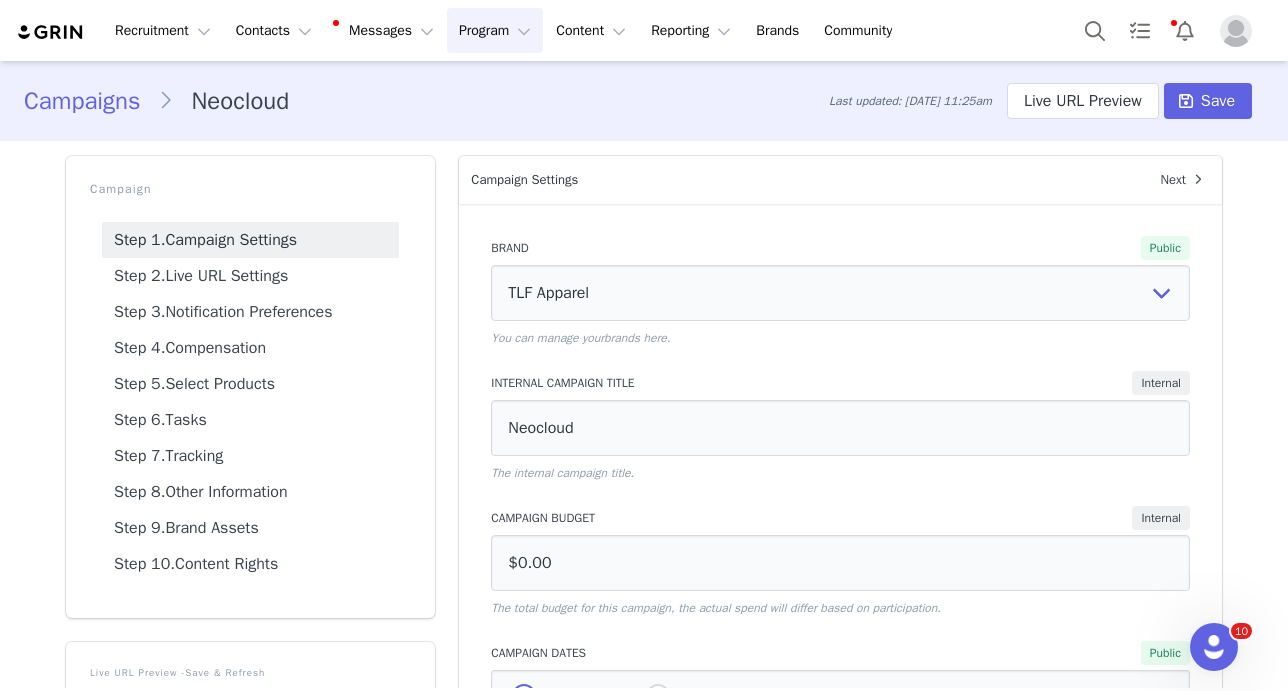 scroll, scrollTop: 0, scrollLeft: 0, axis: both 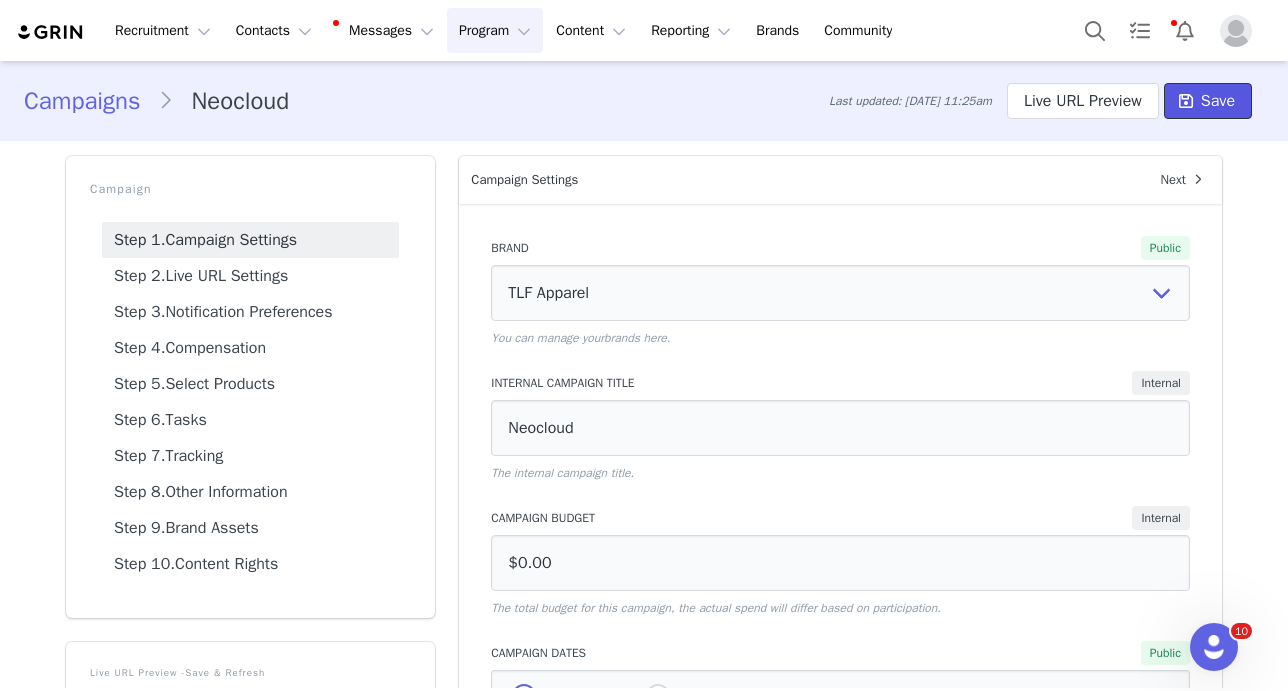 click at bounding box center [1186, 101] 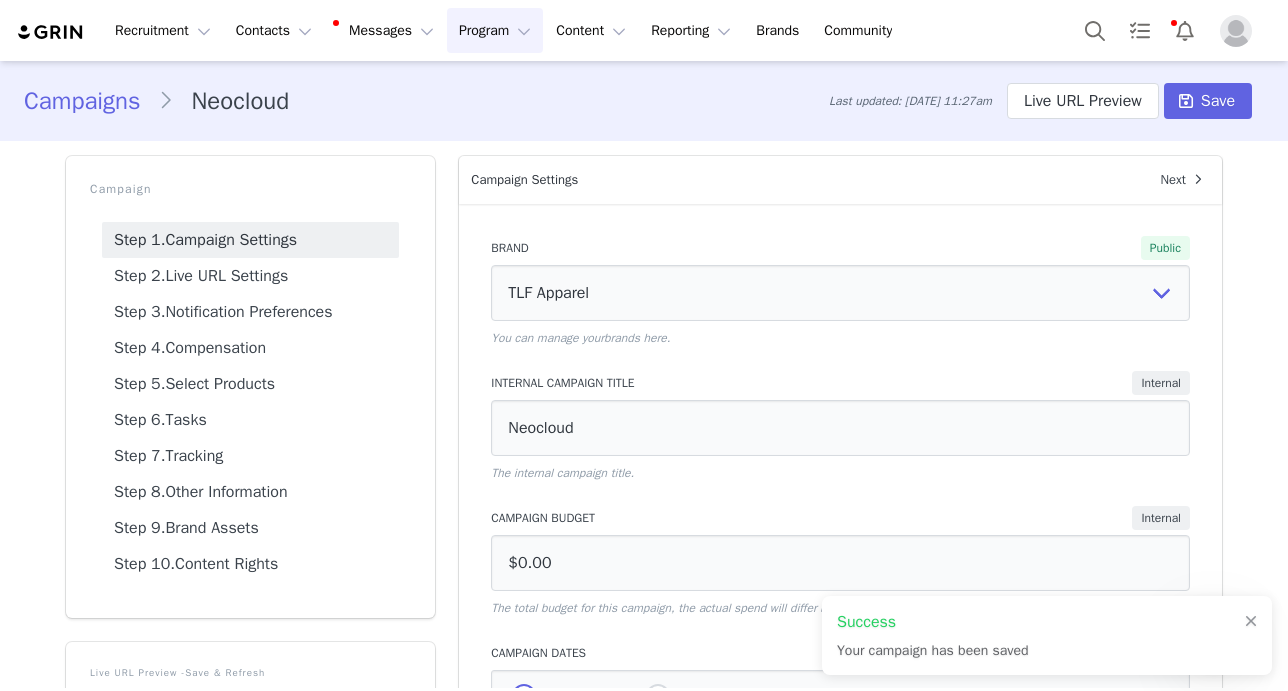 click on "Campaigns" at bounding box center [91, 101] 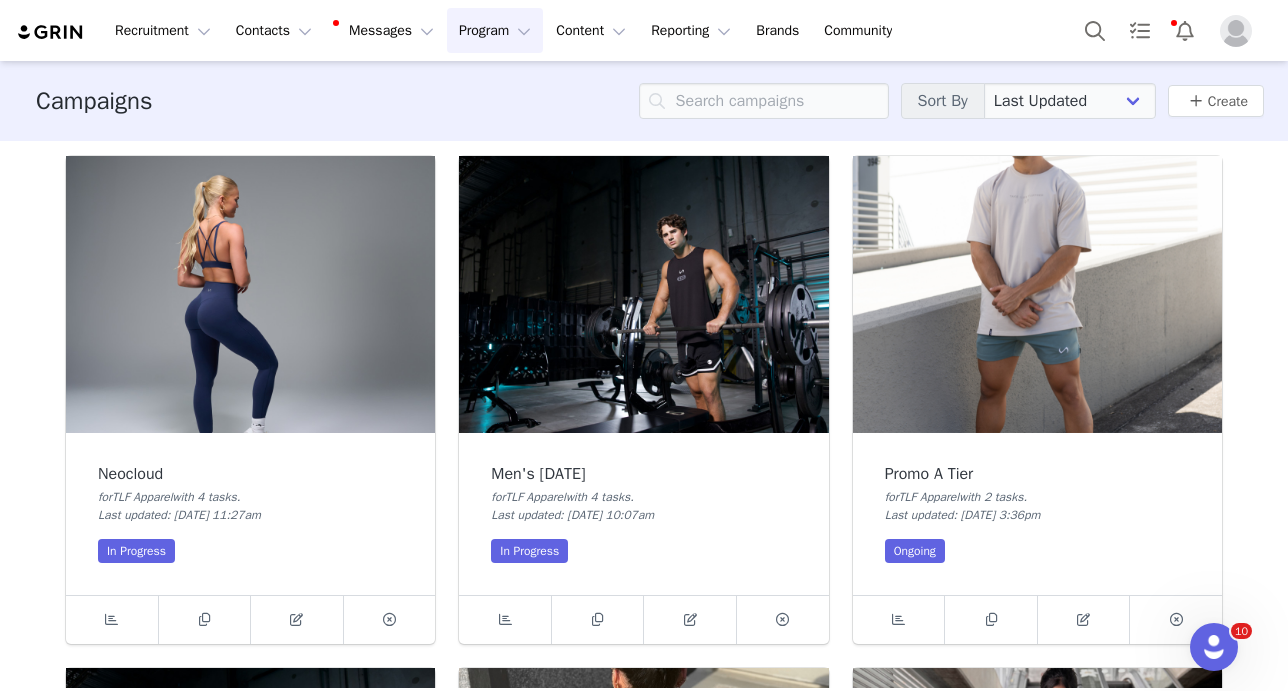 click at bounding box center [250, 294] 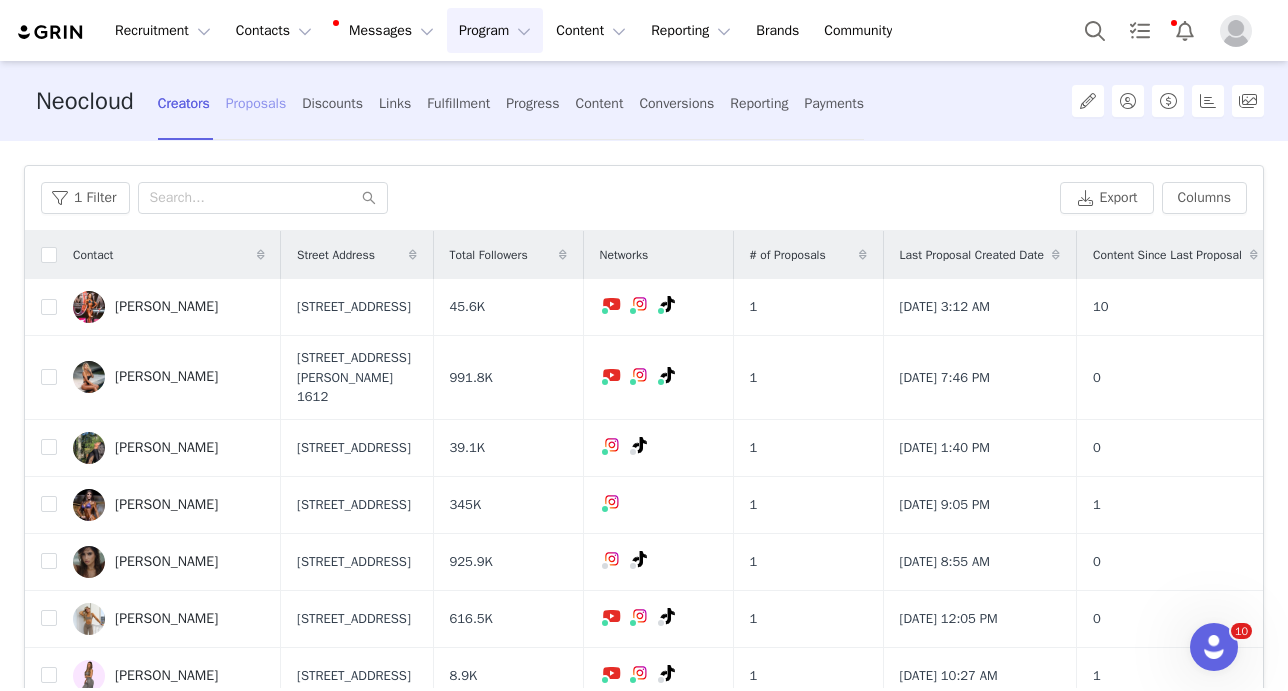 click on "Proposals" at bounding box center [256, 103] 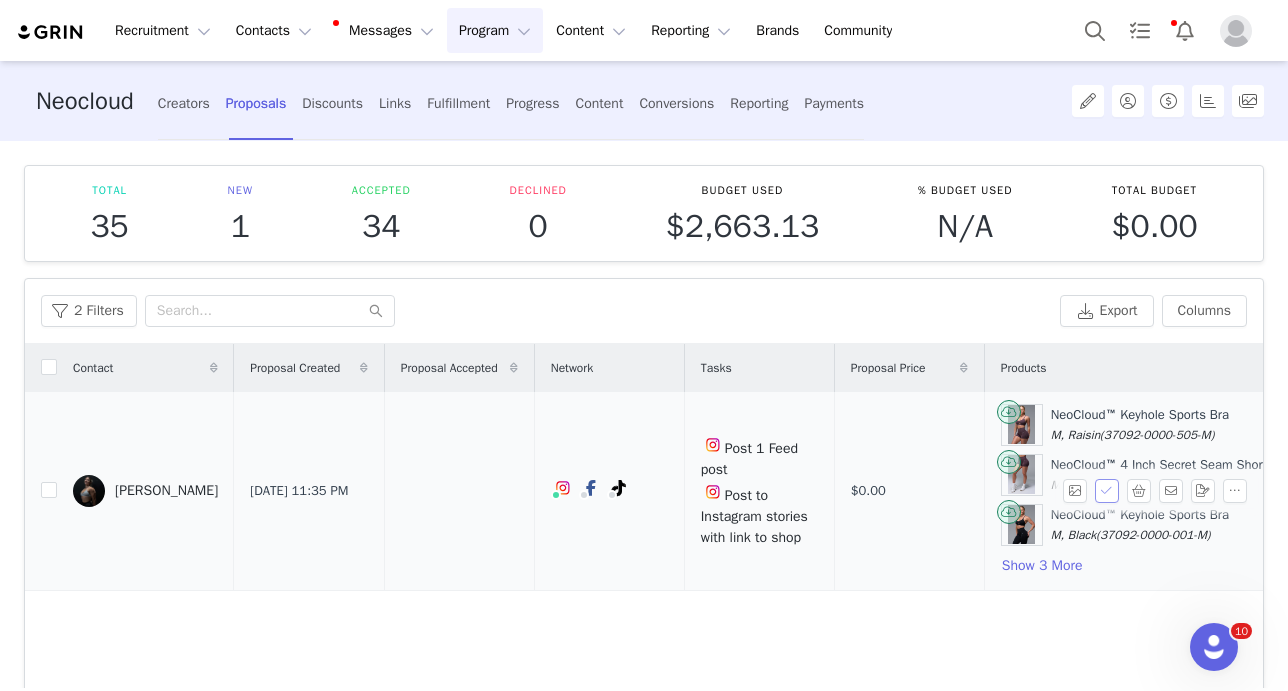 click at bounding box center (1107, 491) 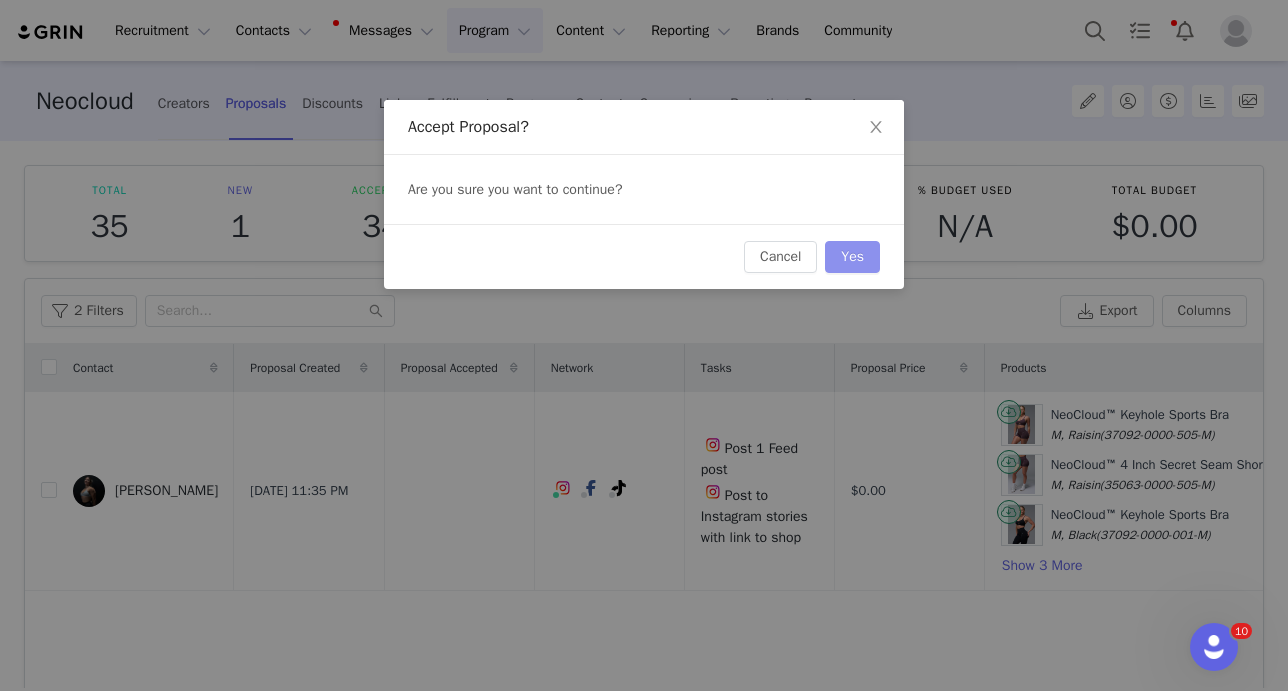 click on "Yes" at bounding box center (852, 257) 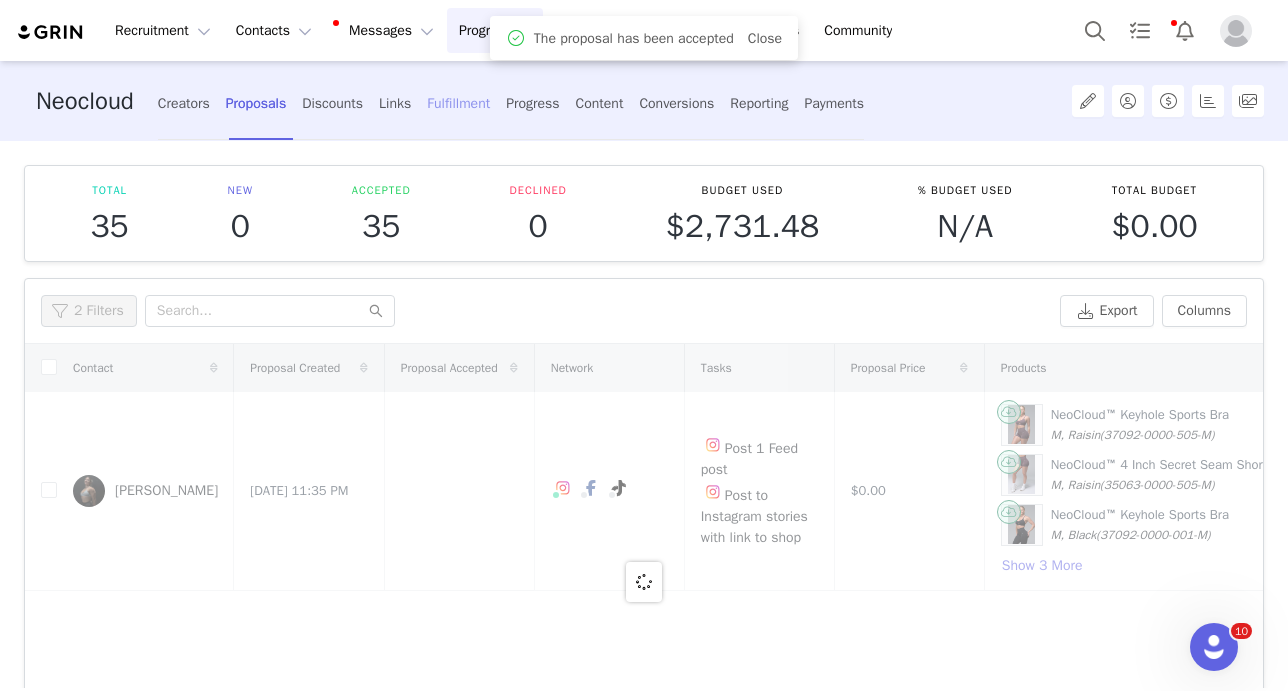 click on "Fulfillment" at bounding box center [458, 103] 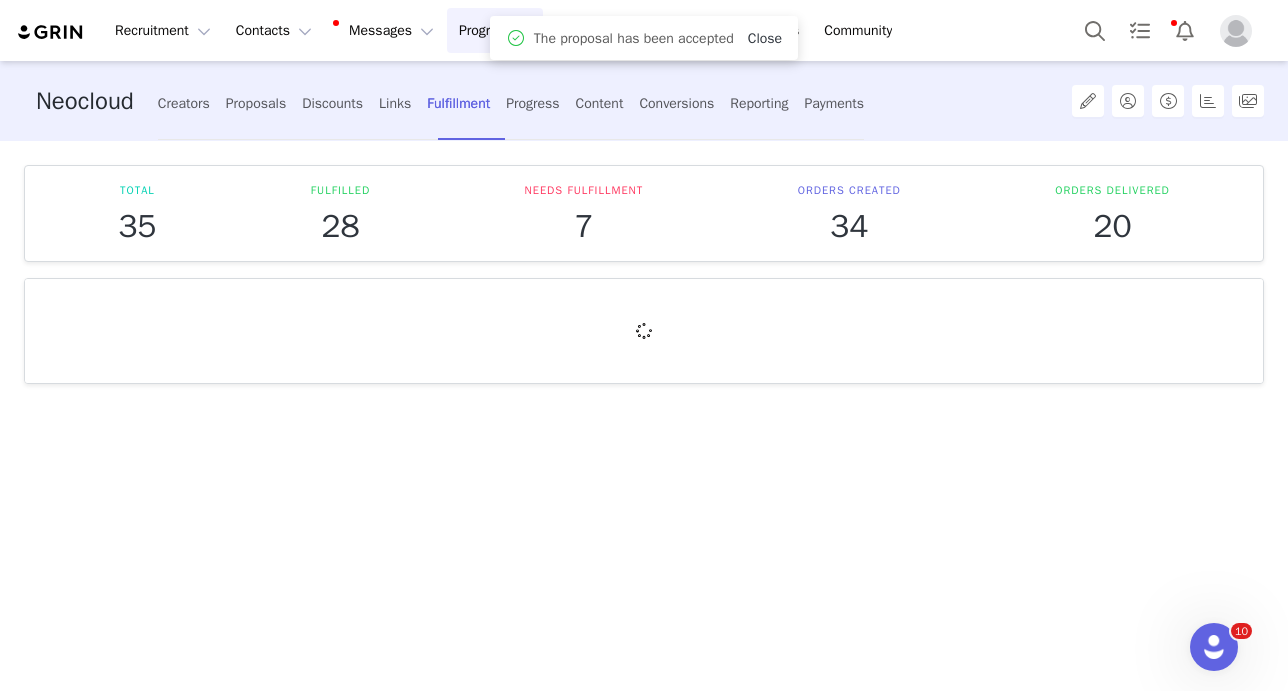 click on "Close" at bounding box center (765, 38) 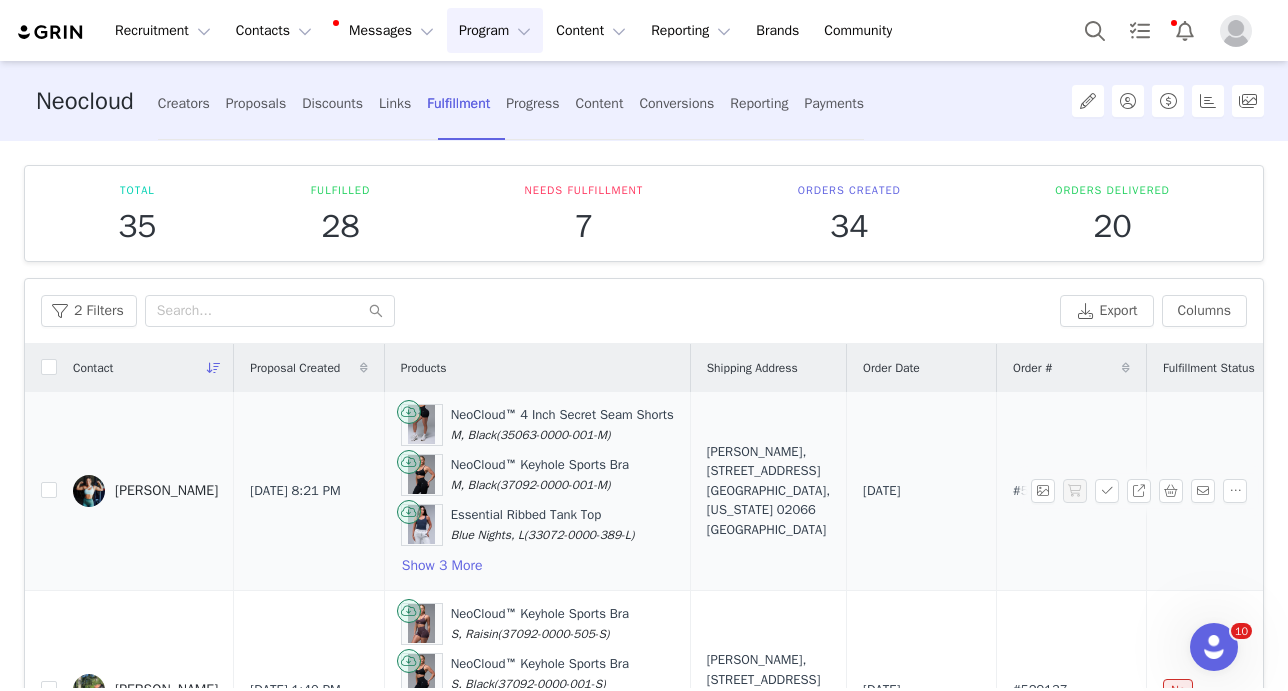 scroll, scrollTop: 168, scrollLeft: 0, axis: vertical 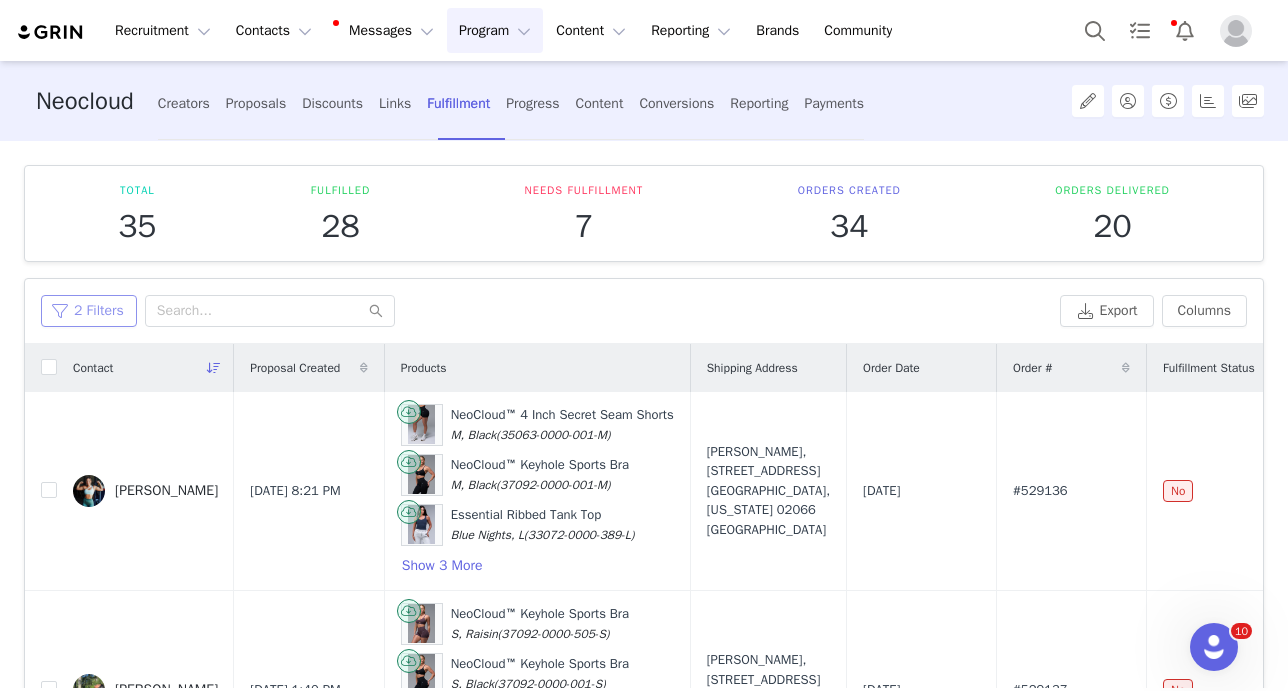 click on "2 Filters" at bounding box center (89, 311) 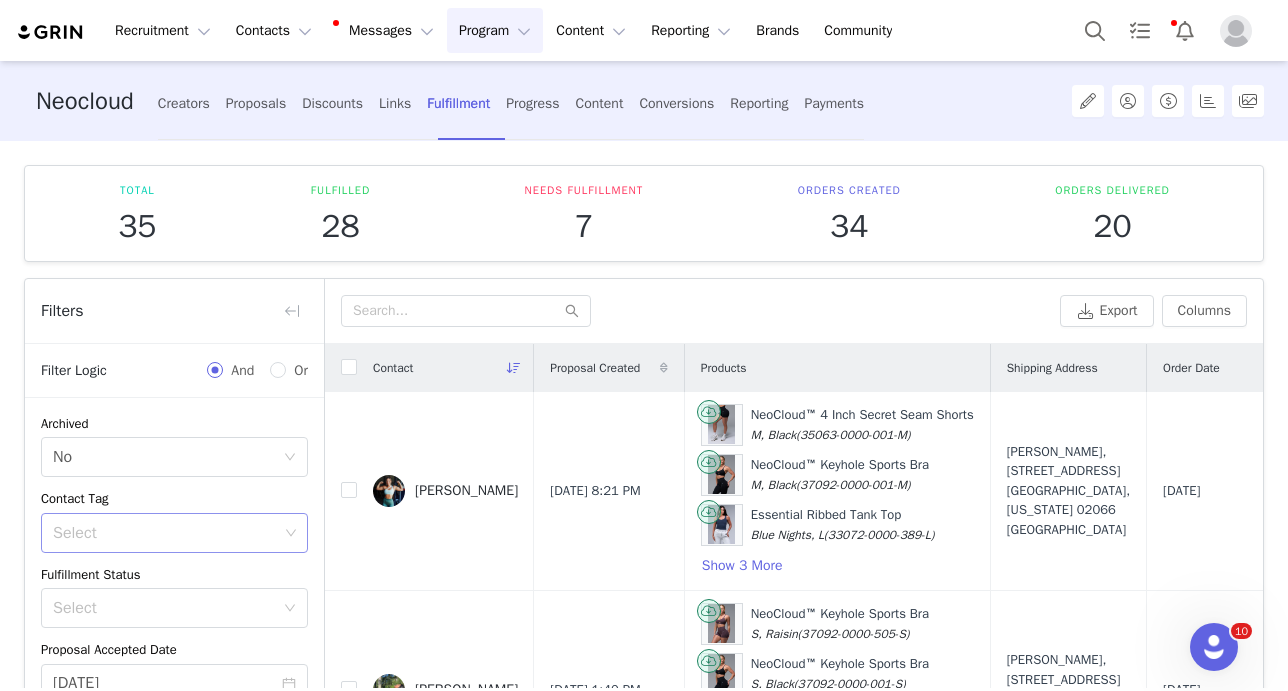 scroll, scrollTop: 132, scrollLeft: 0, axis: vertical 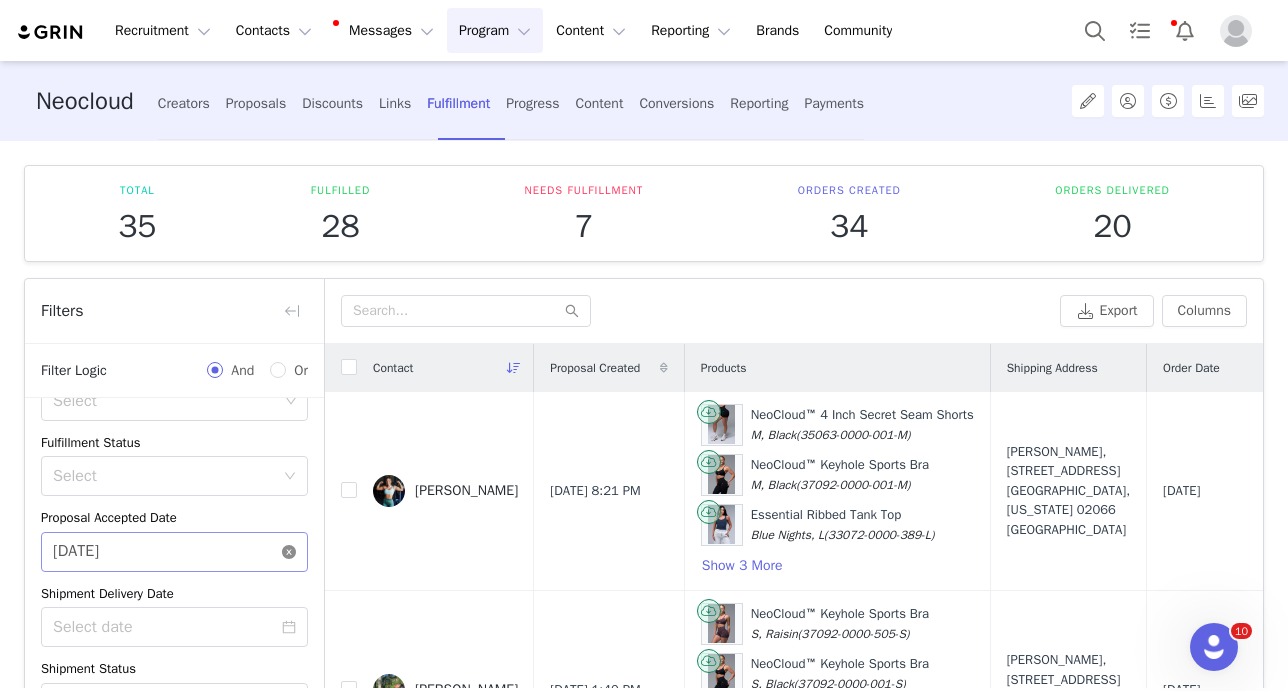 click 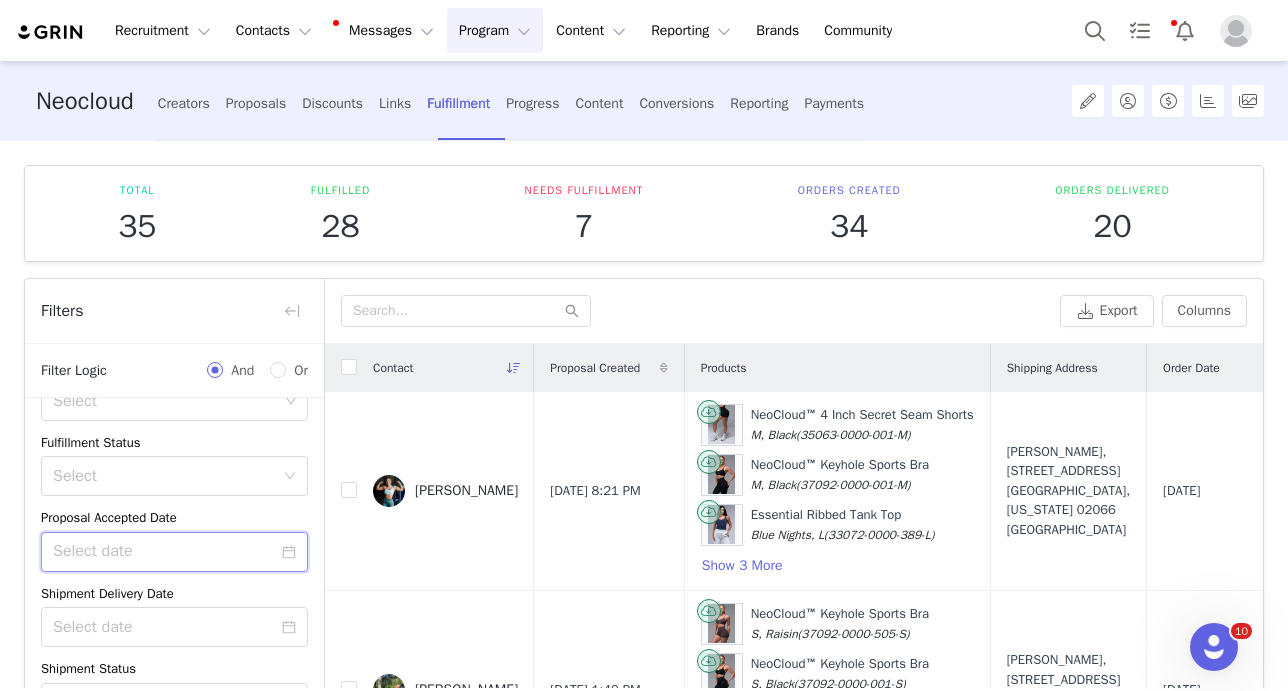 click at bounding box center (174, 552) 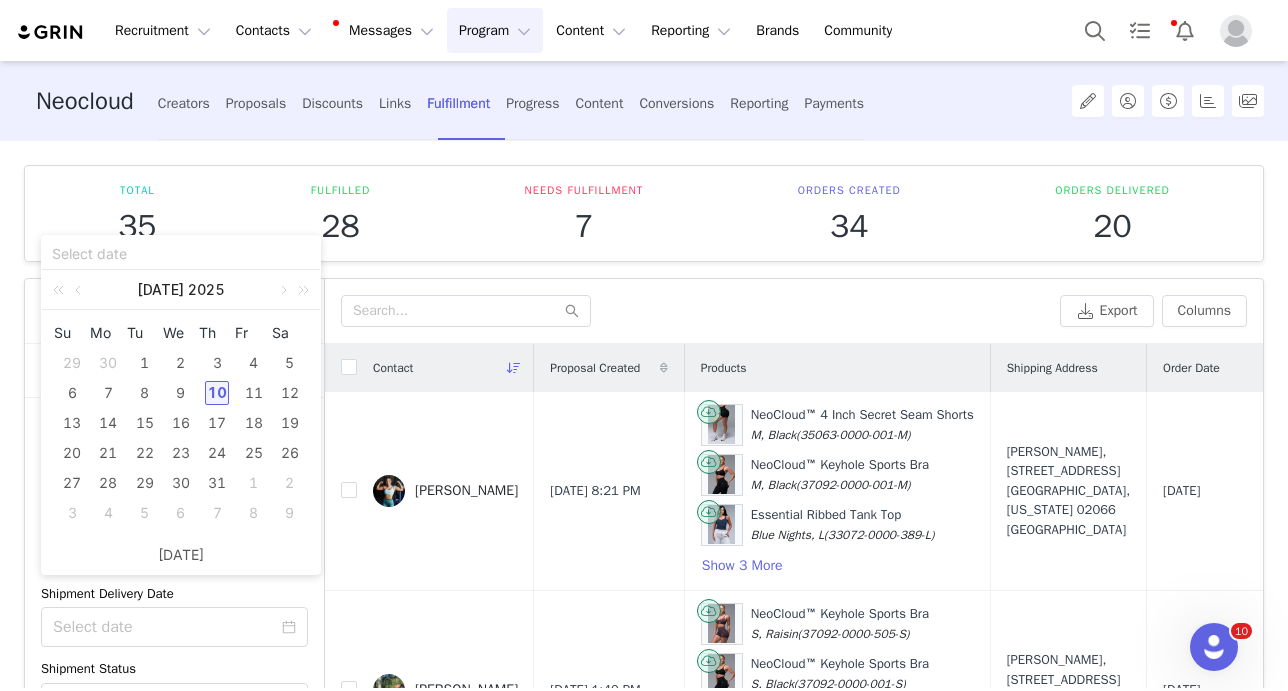 click on "10" at bounding box center (217, 393) 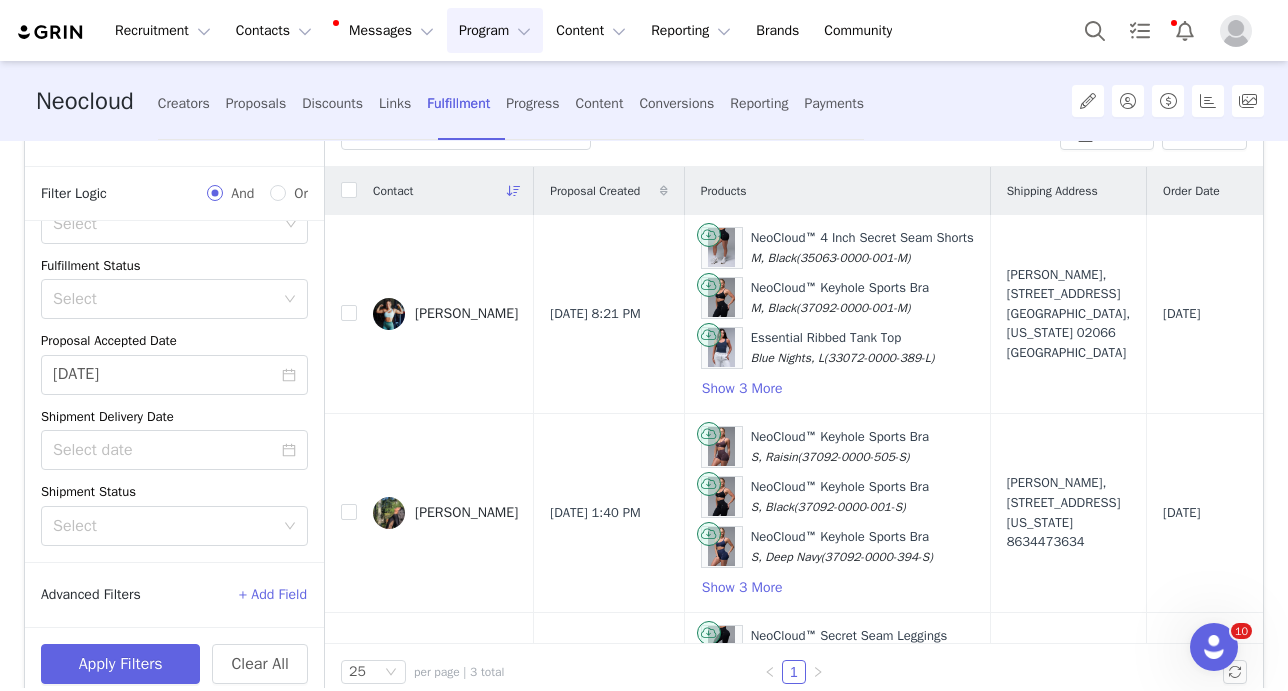 scroll, scrollTop: 213, scrollLeft: 0, axis: vertical 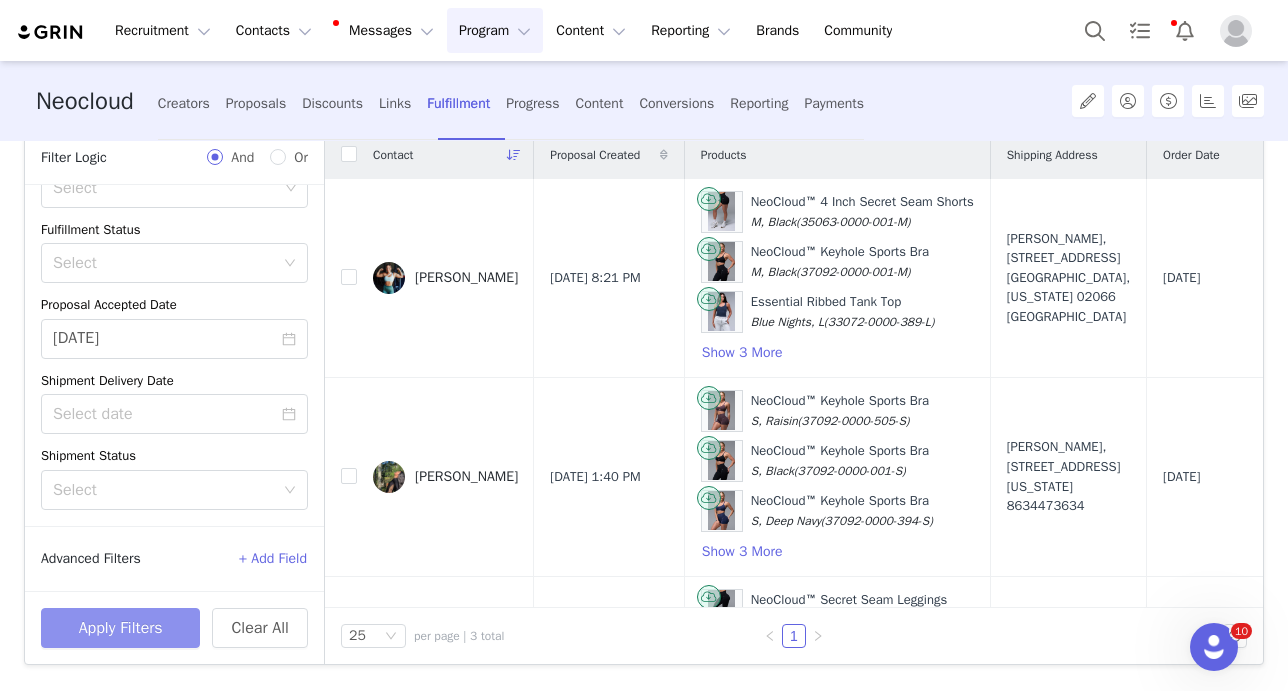 click on "Apply Filters" 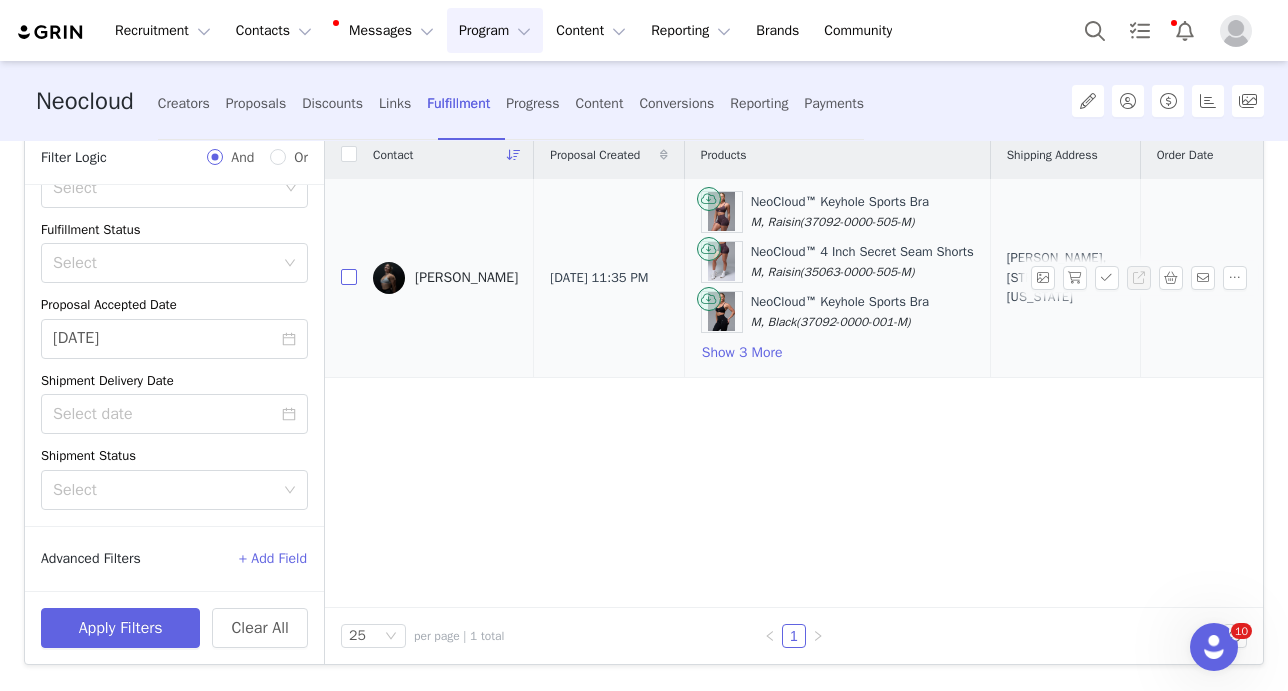 click 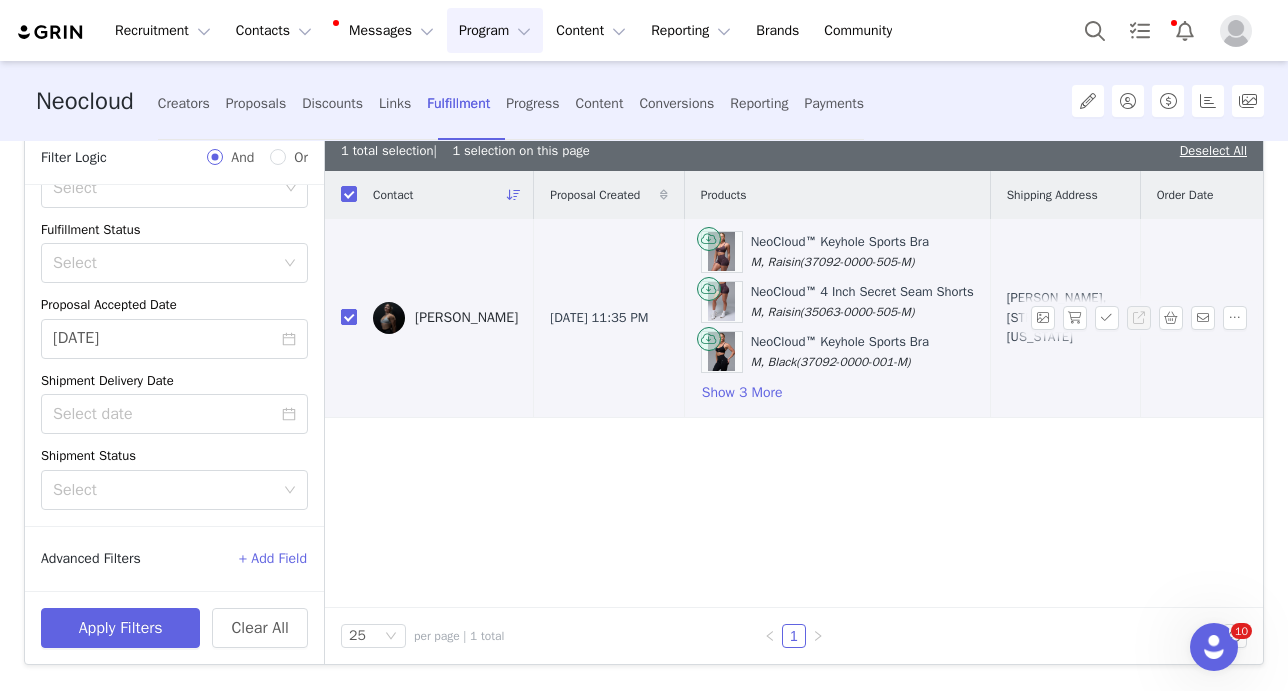 checkbox on "true" 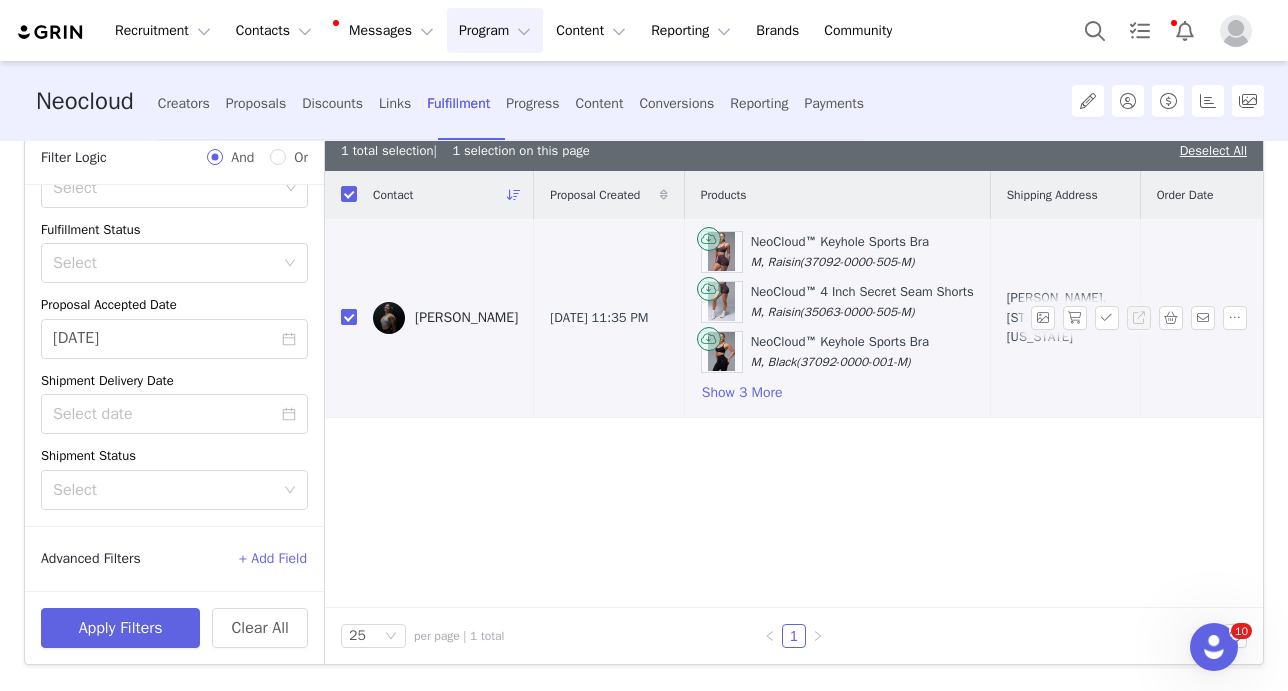 click 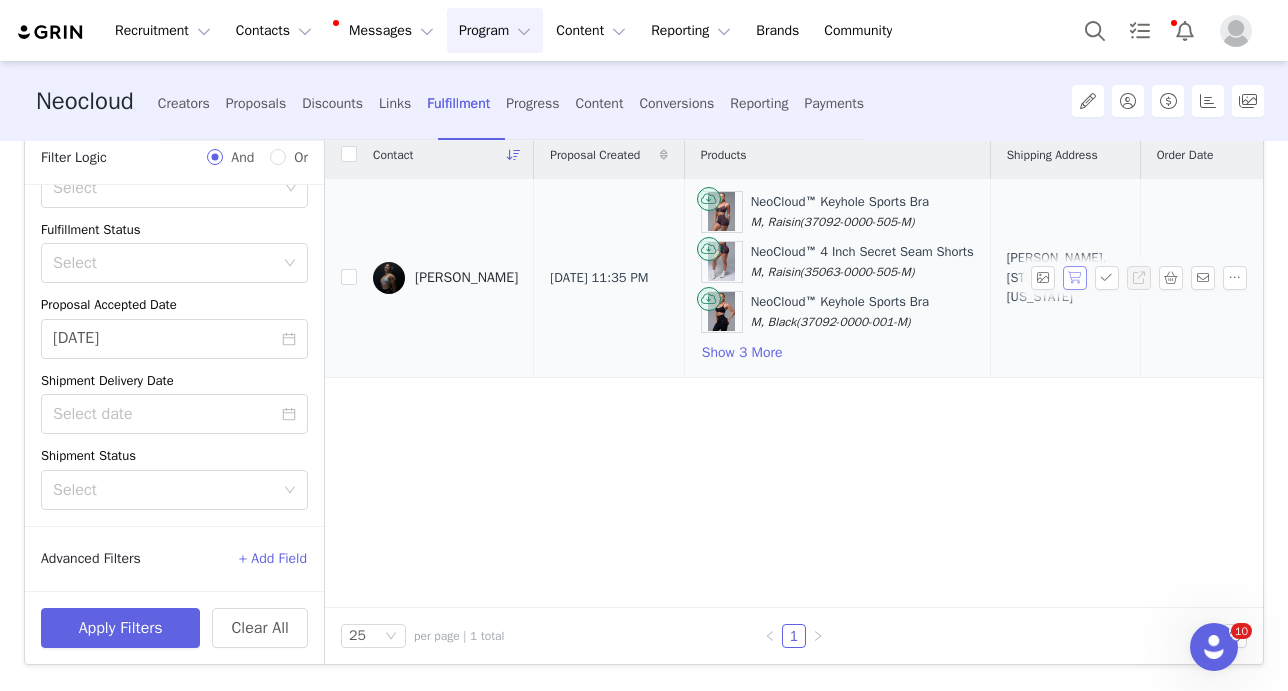 click 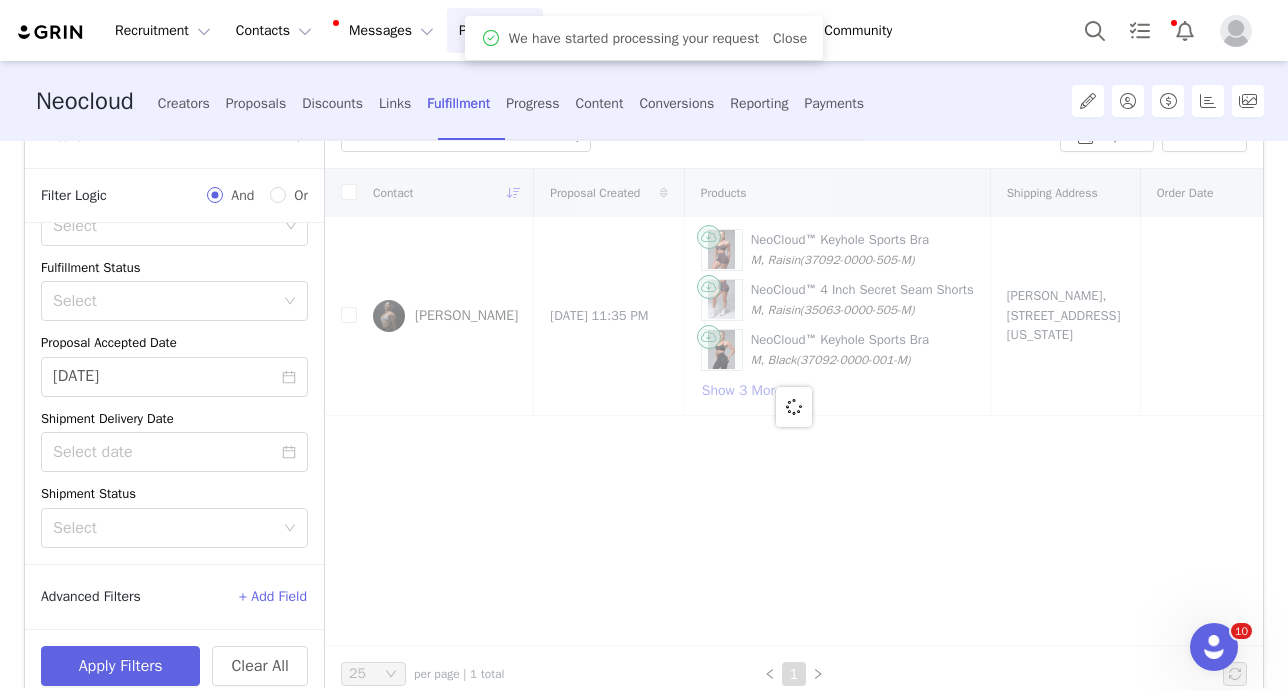 scroll, scrollTop: 213, scrollLeft: 0, axis: vertical 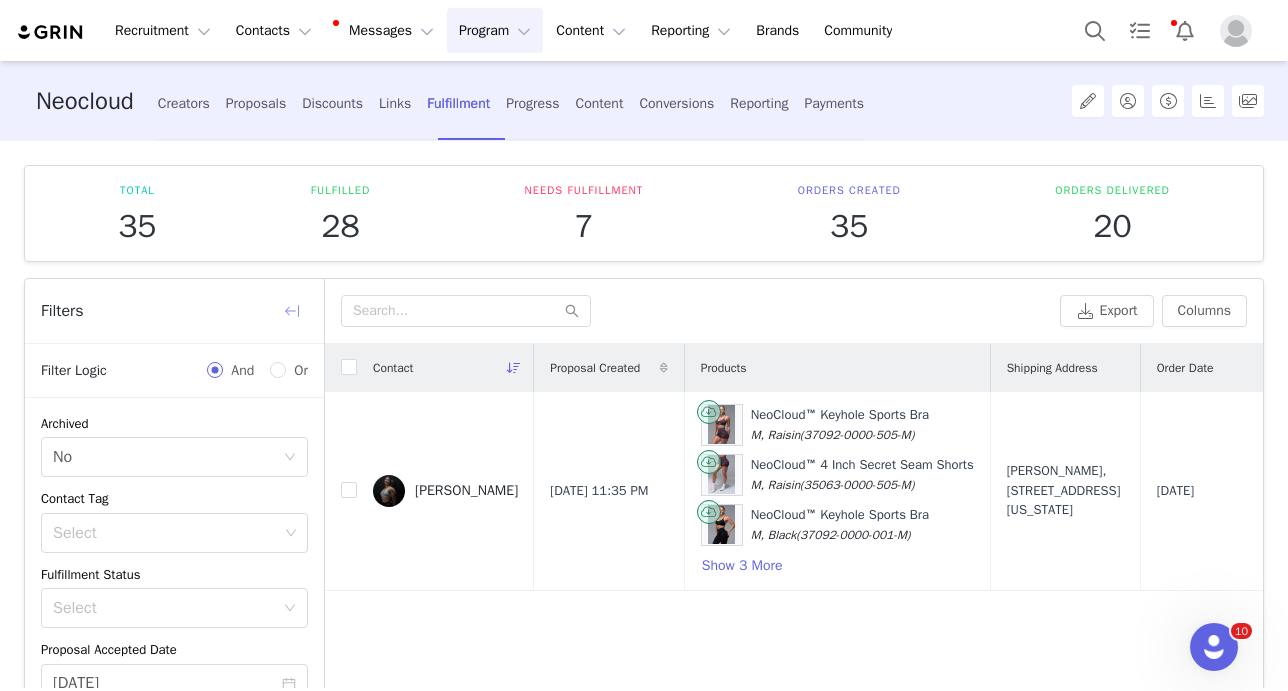 click 